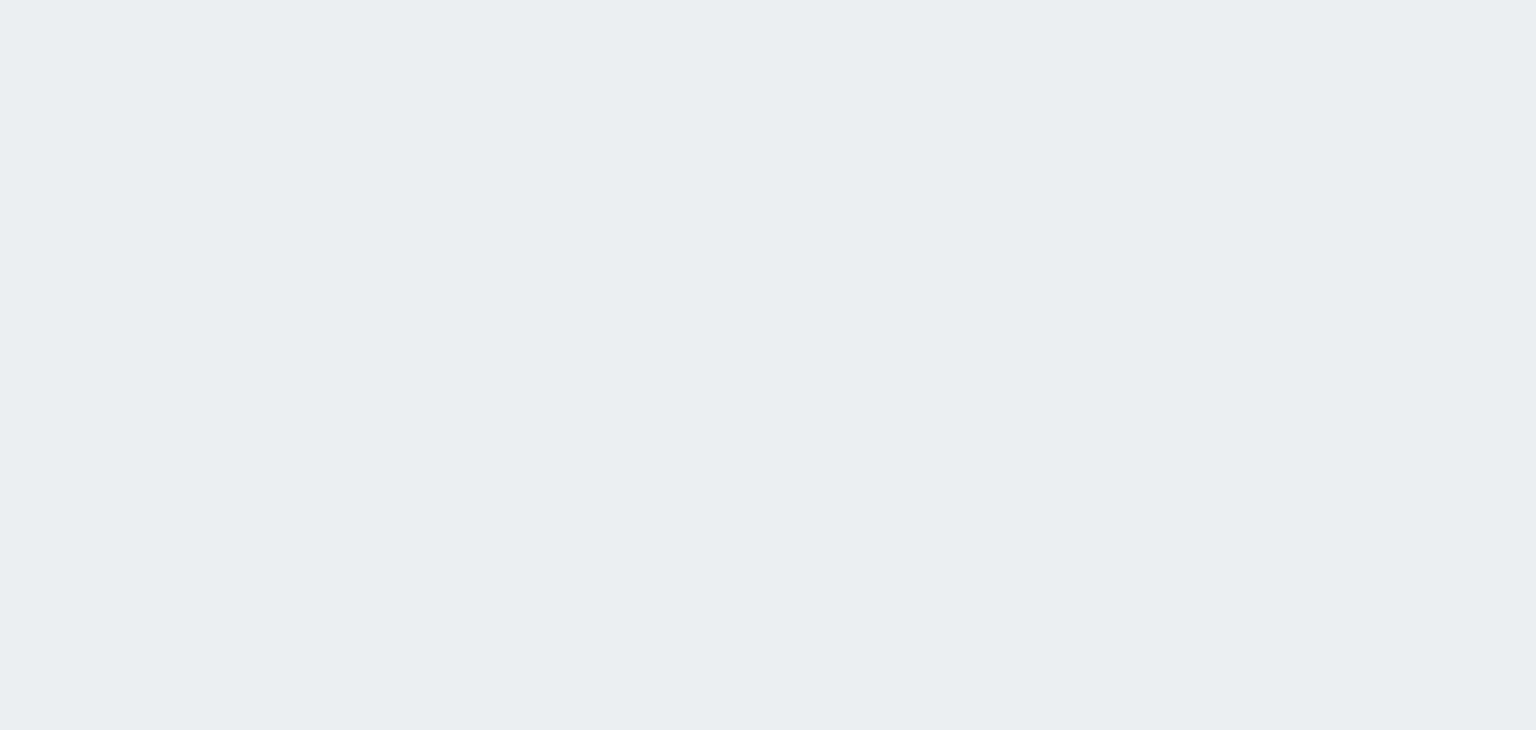 scroll, scrollTop: 0, scrollLeft: 0, axis: both 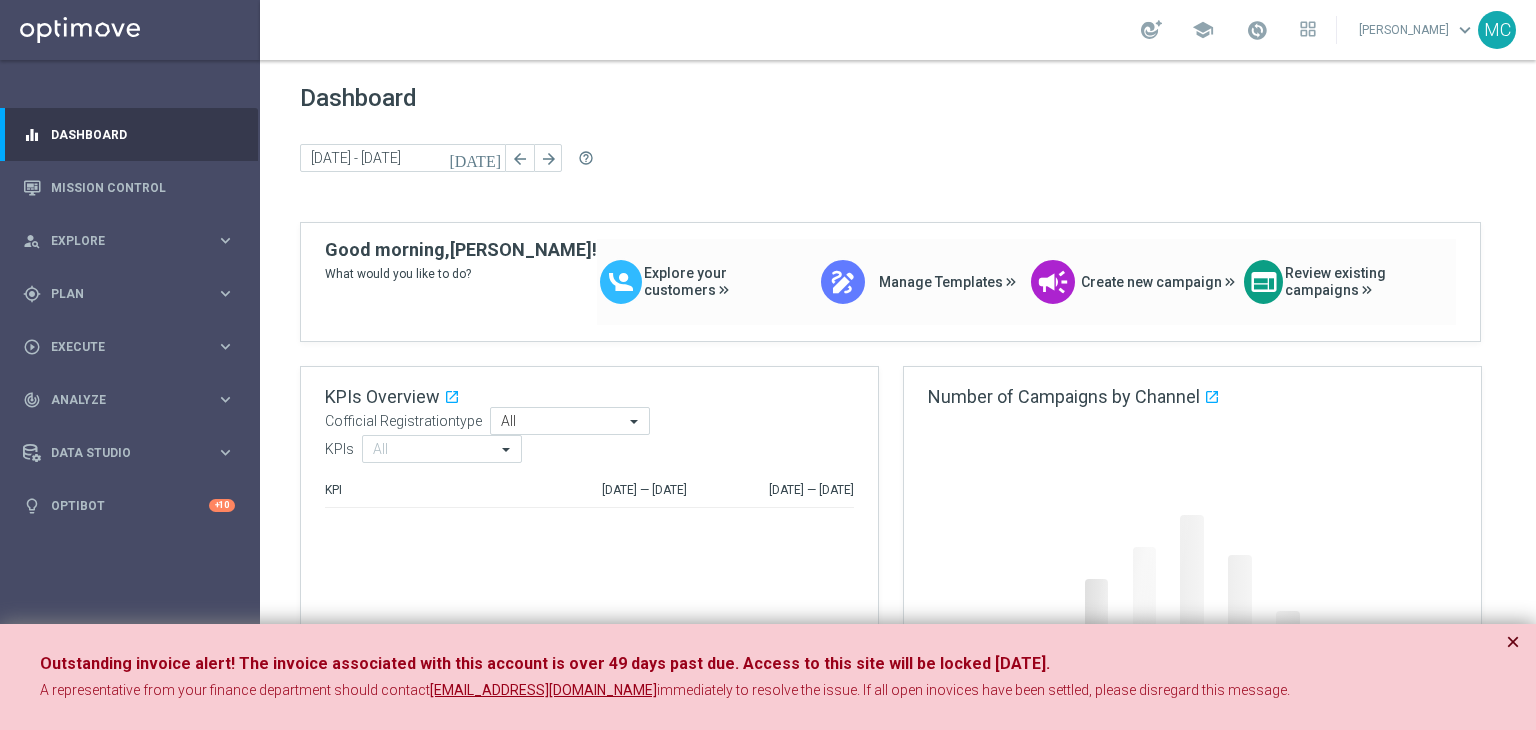 click on "×" at bounding box center (1513, 642) 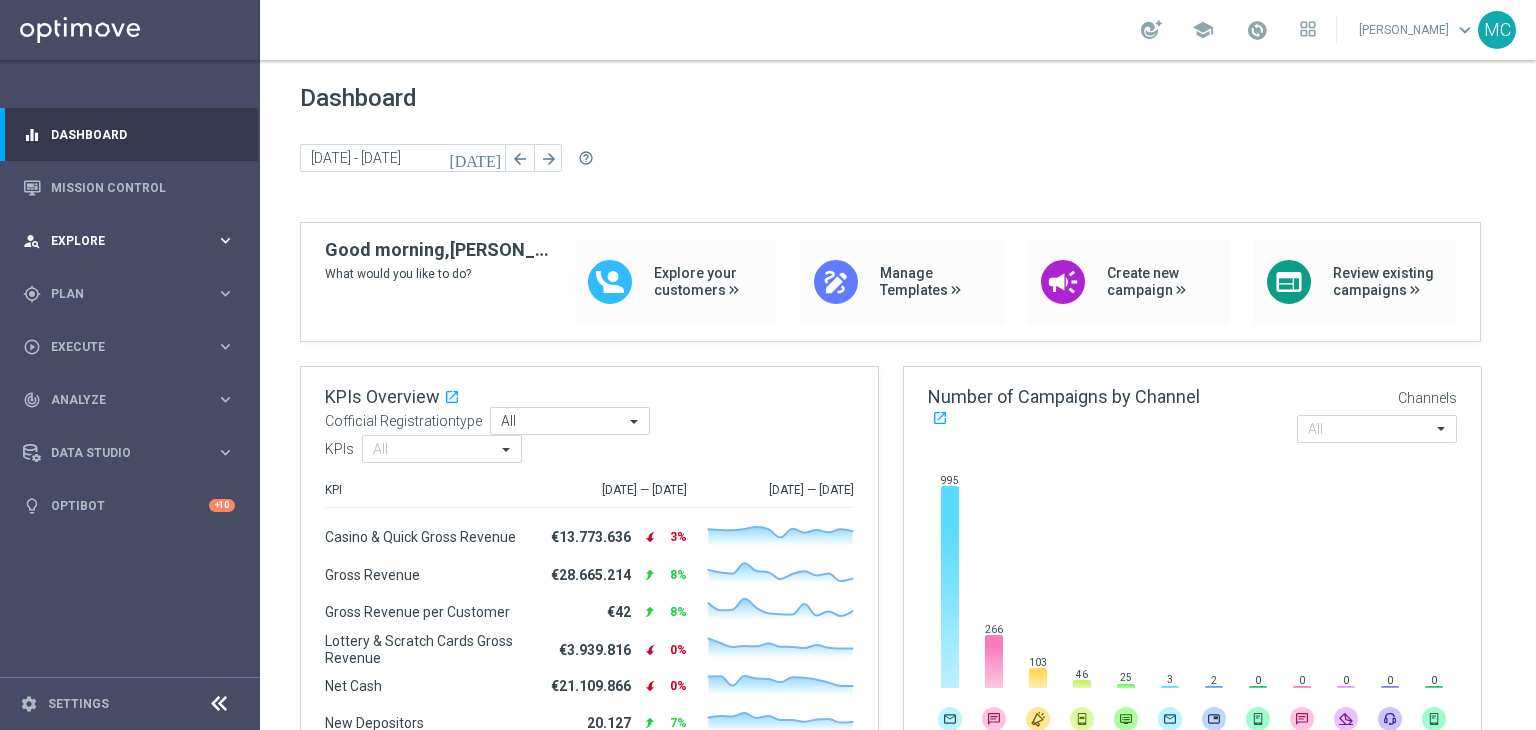 click on "person_search
Explore" at bounding box center [119, 241] 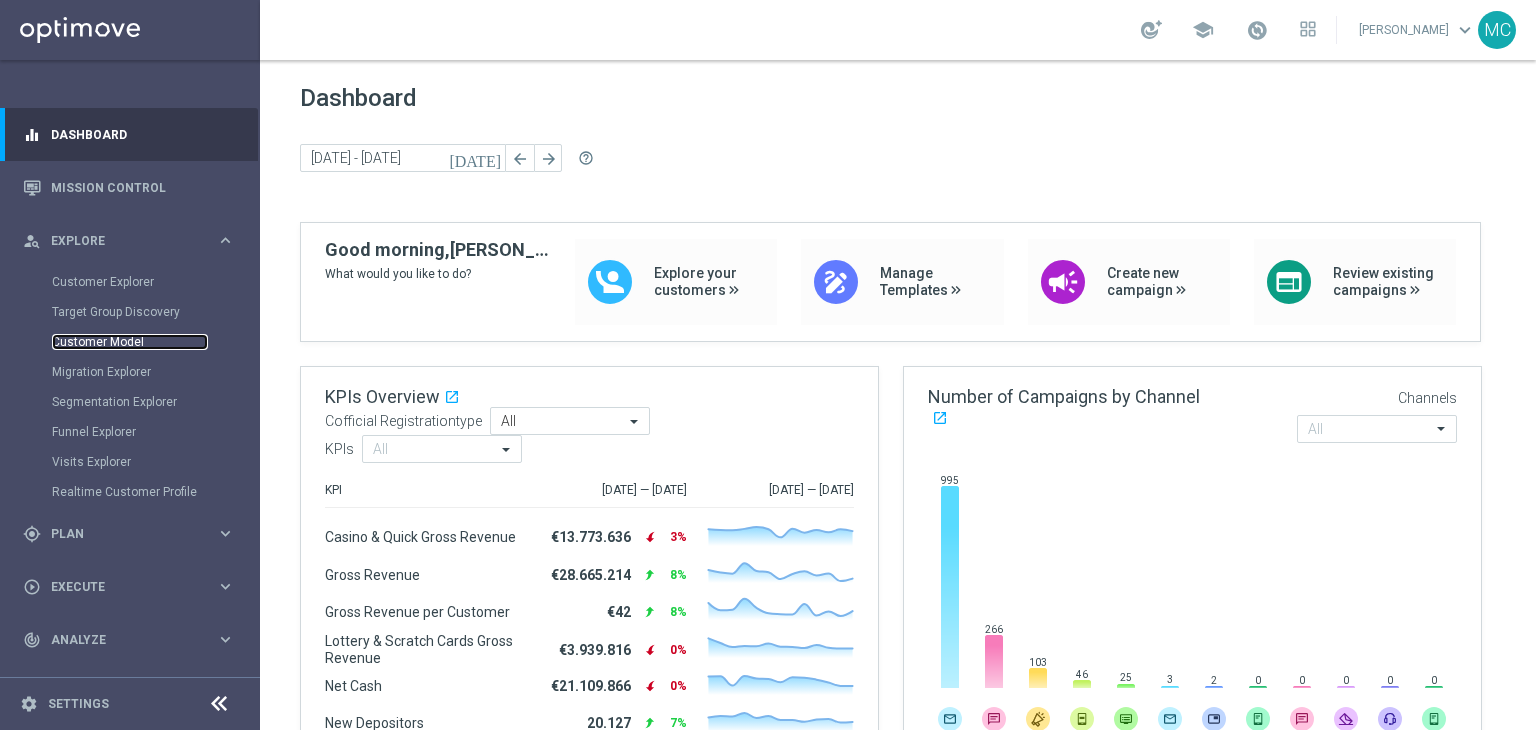click on "Customer Model" at bounding box center [130, 342] 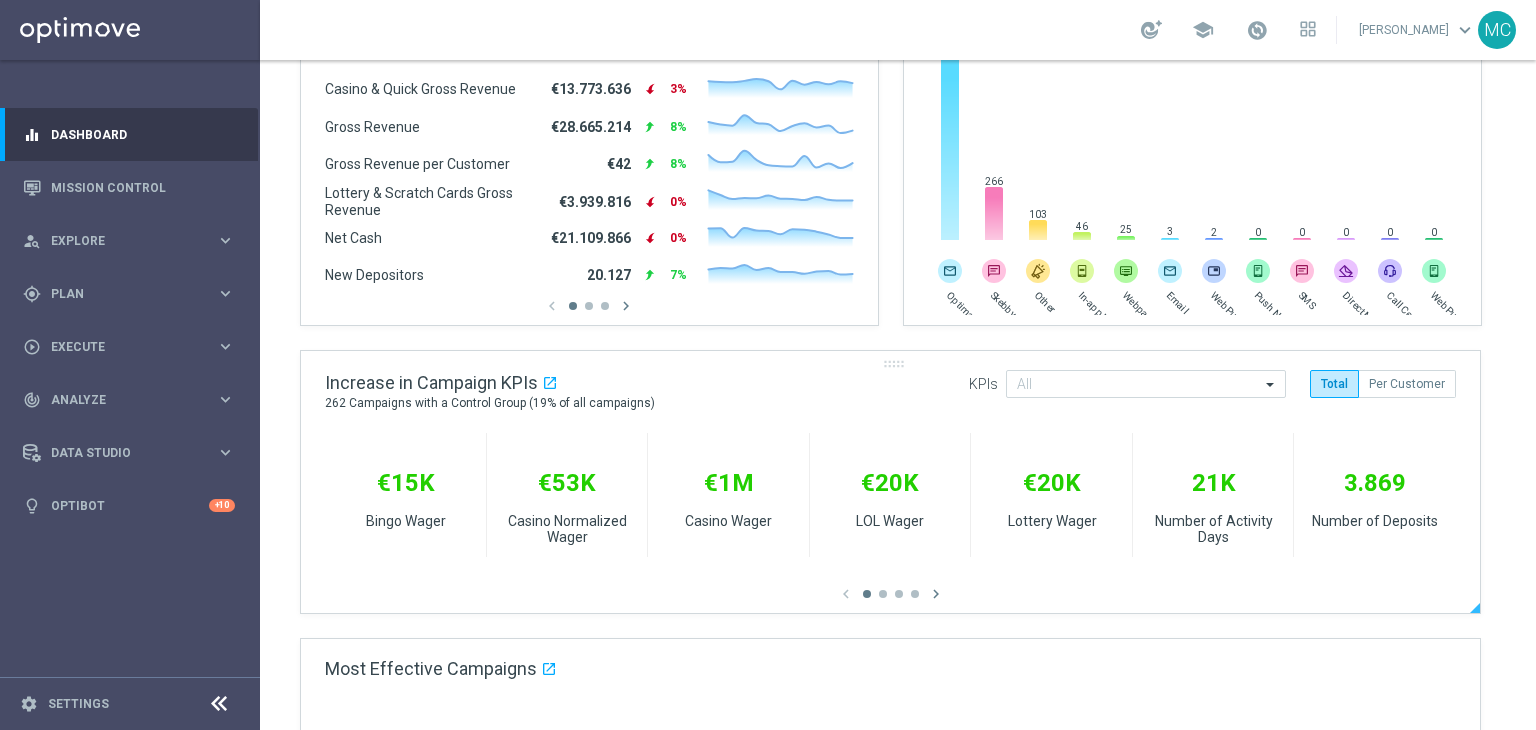 scroll, scrollTop: 802, scrollLeft: 0, axis: vertical 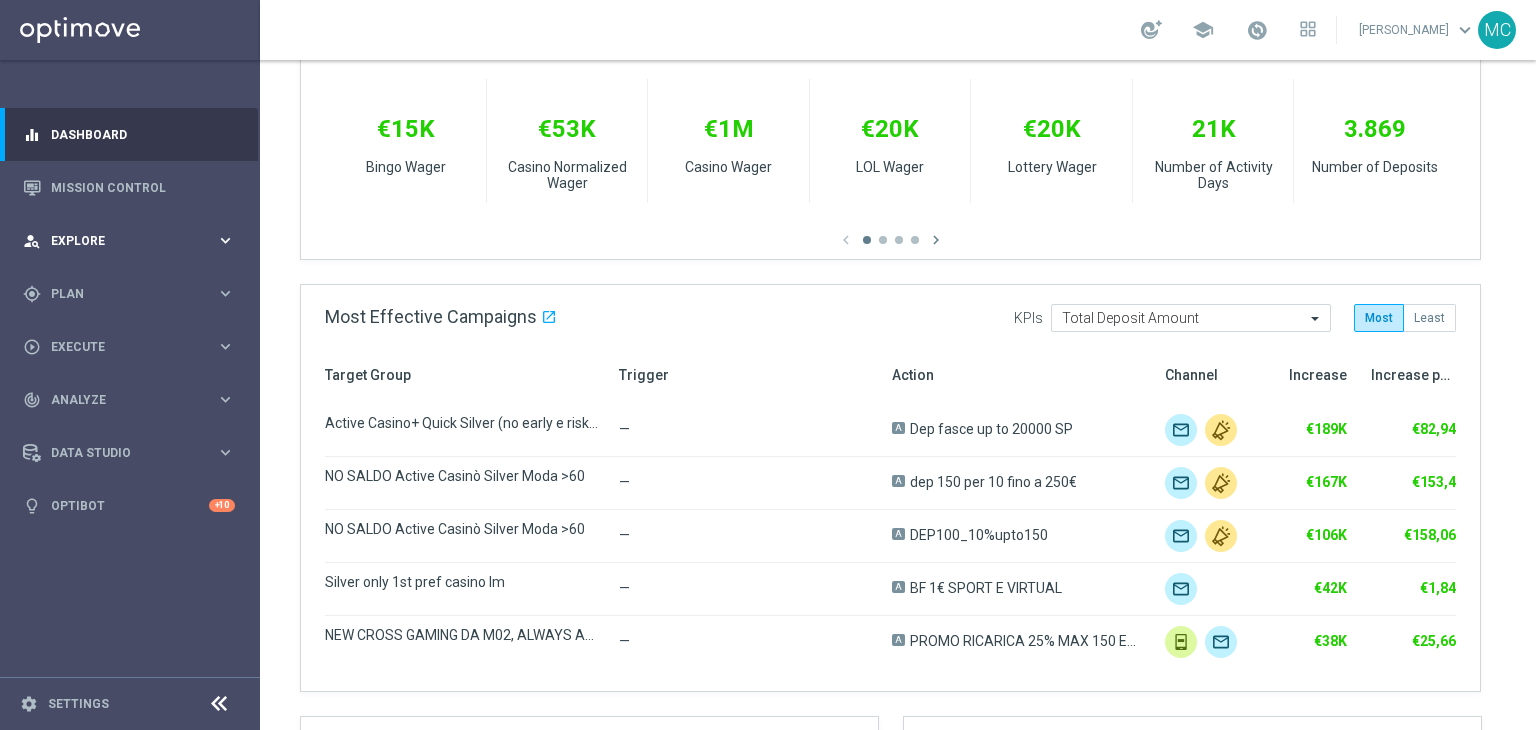 click on "person_search
Explore
keyboard_arrow_right" at bounding box center [129, 240] 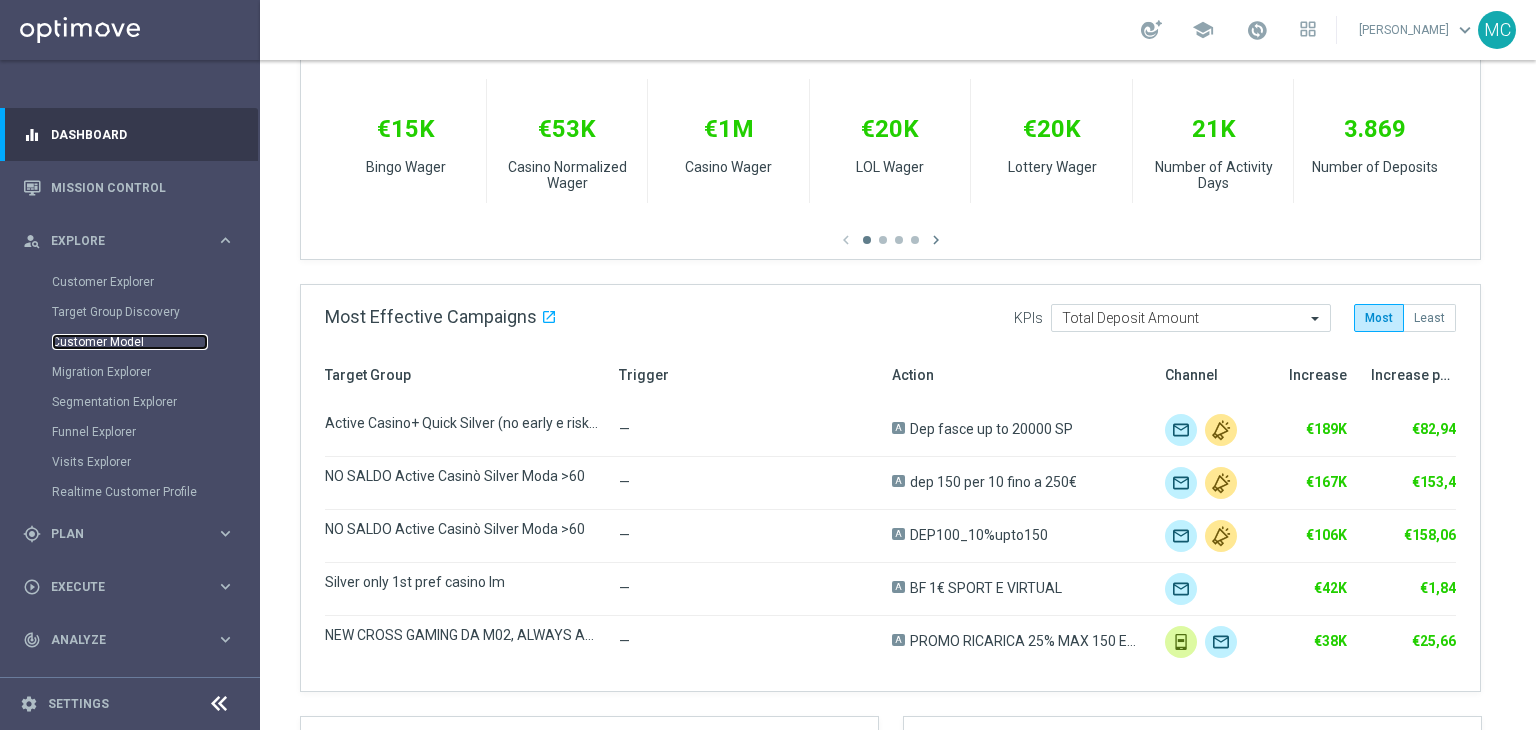 click on "Customer Model" at bounding box center (130, 342) 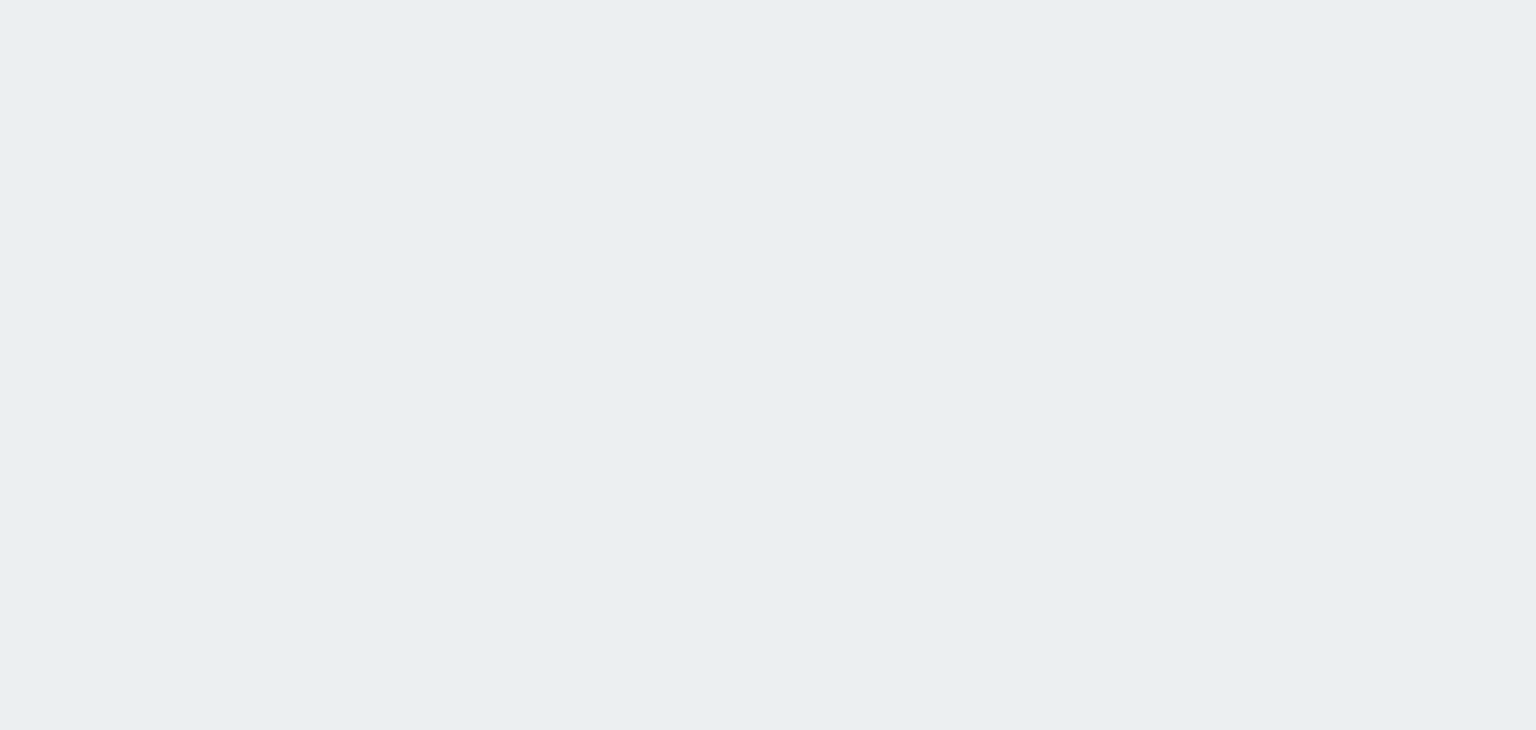 scroll, scrollTop: 0, scrollLeft: 0, axis: both 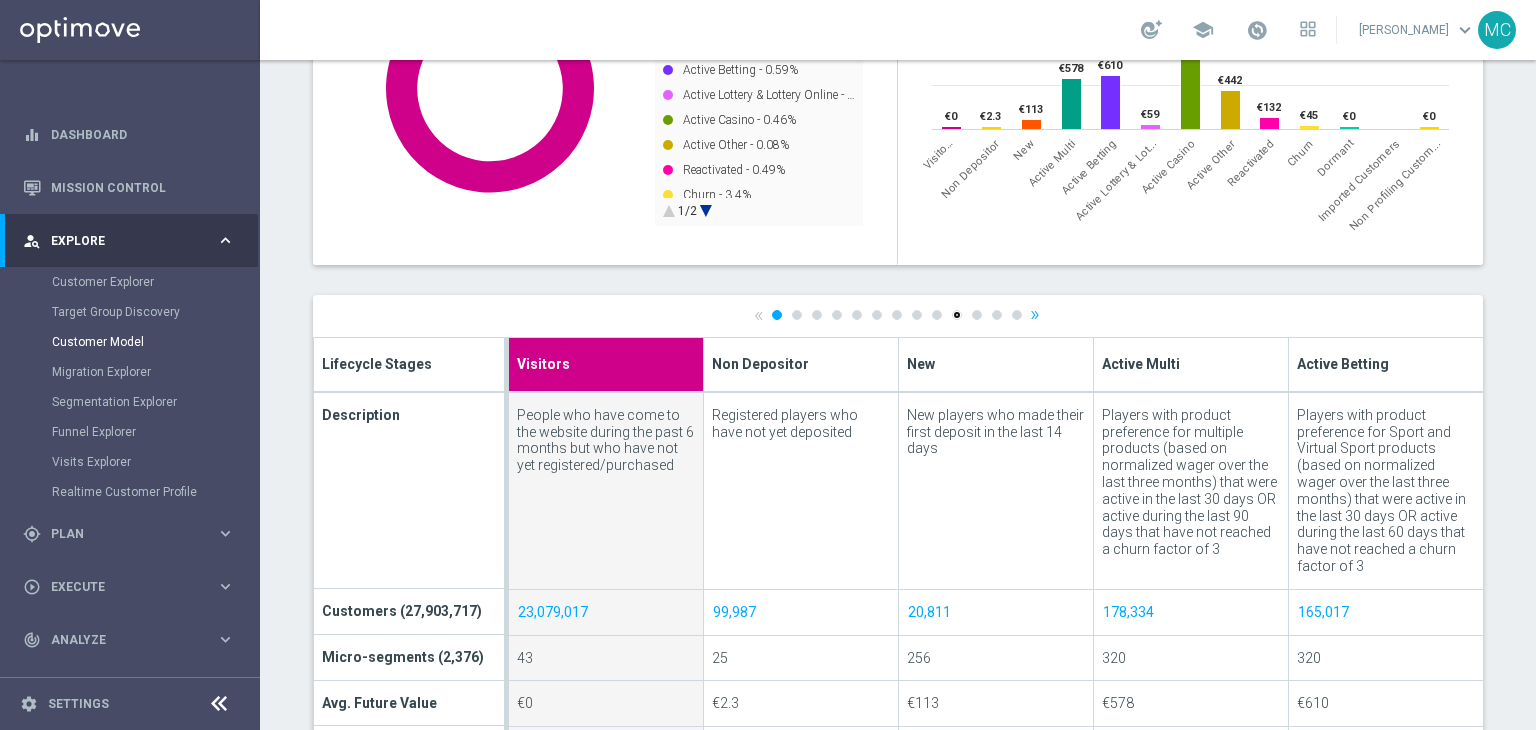 click on "10" 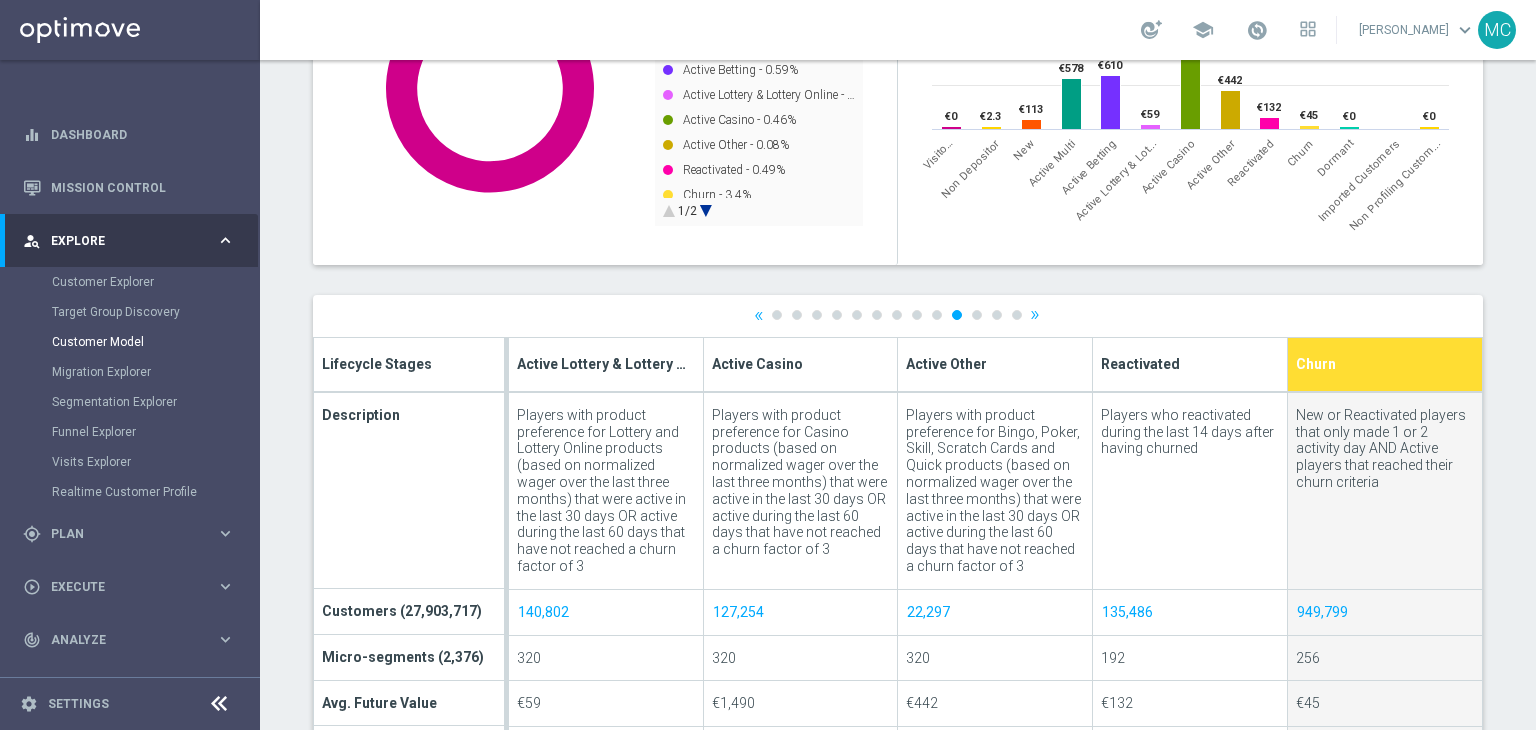 click on "Reactivated" at bounding box center (1140, 362) 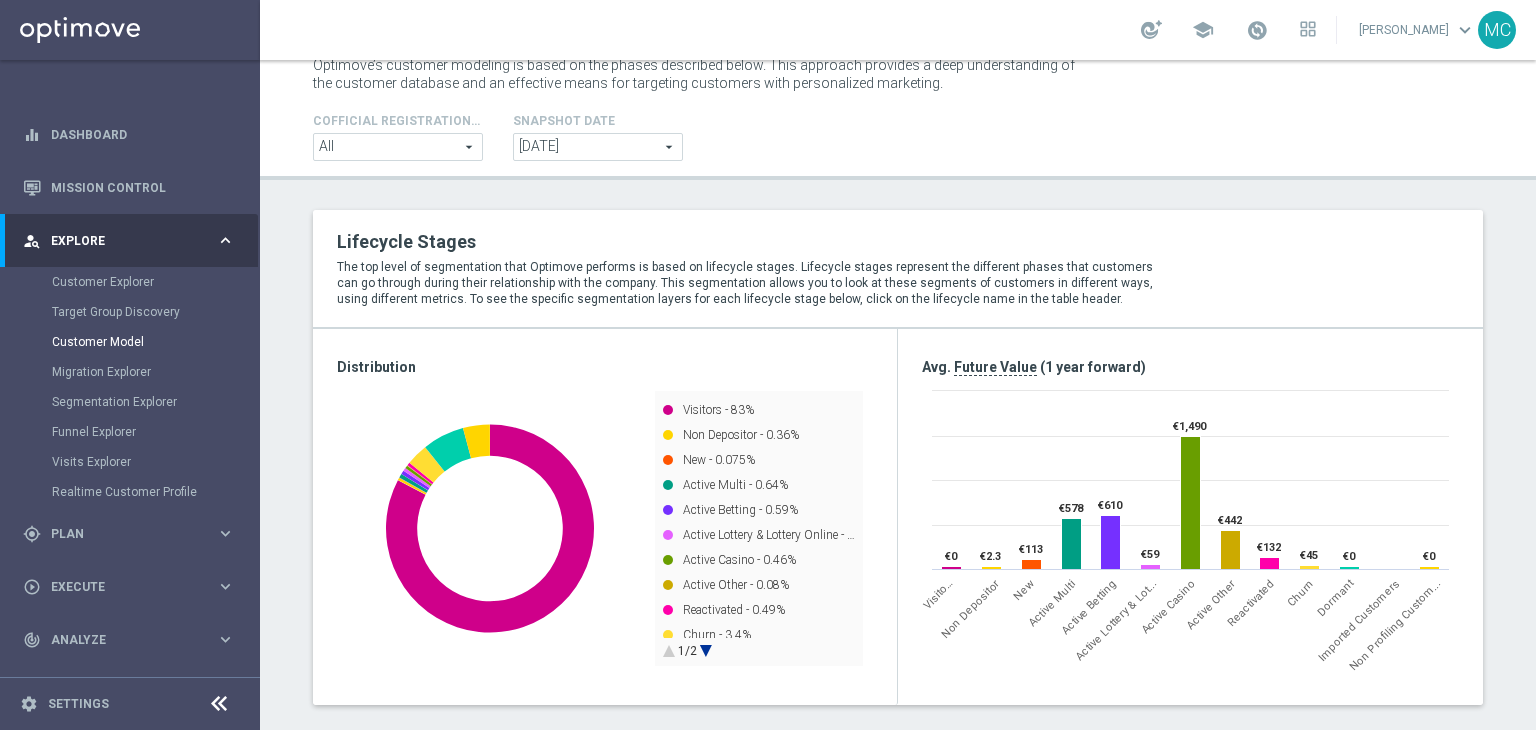 scroll, scrollTop: 51, scrollLeft: 0, axis: vertical 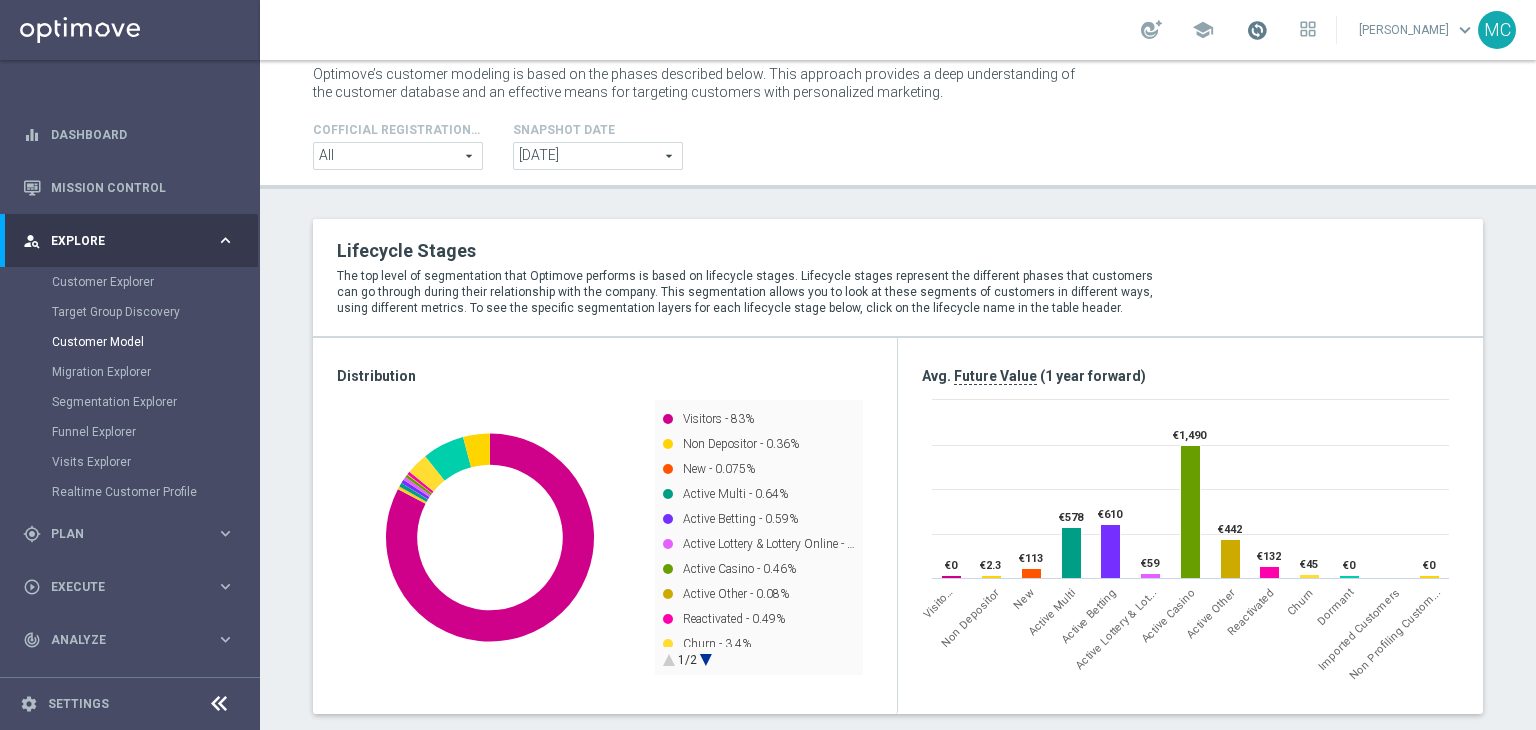 click at bounding box center [1257, 30] 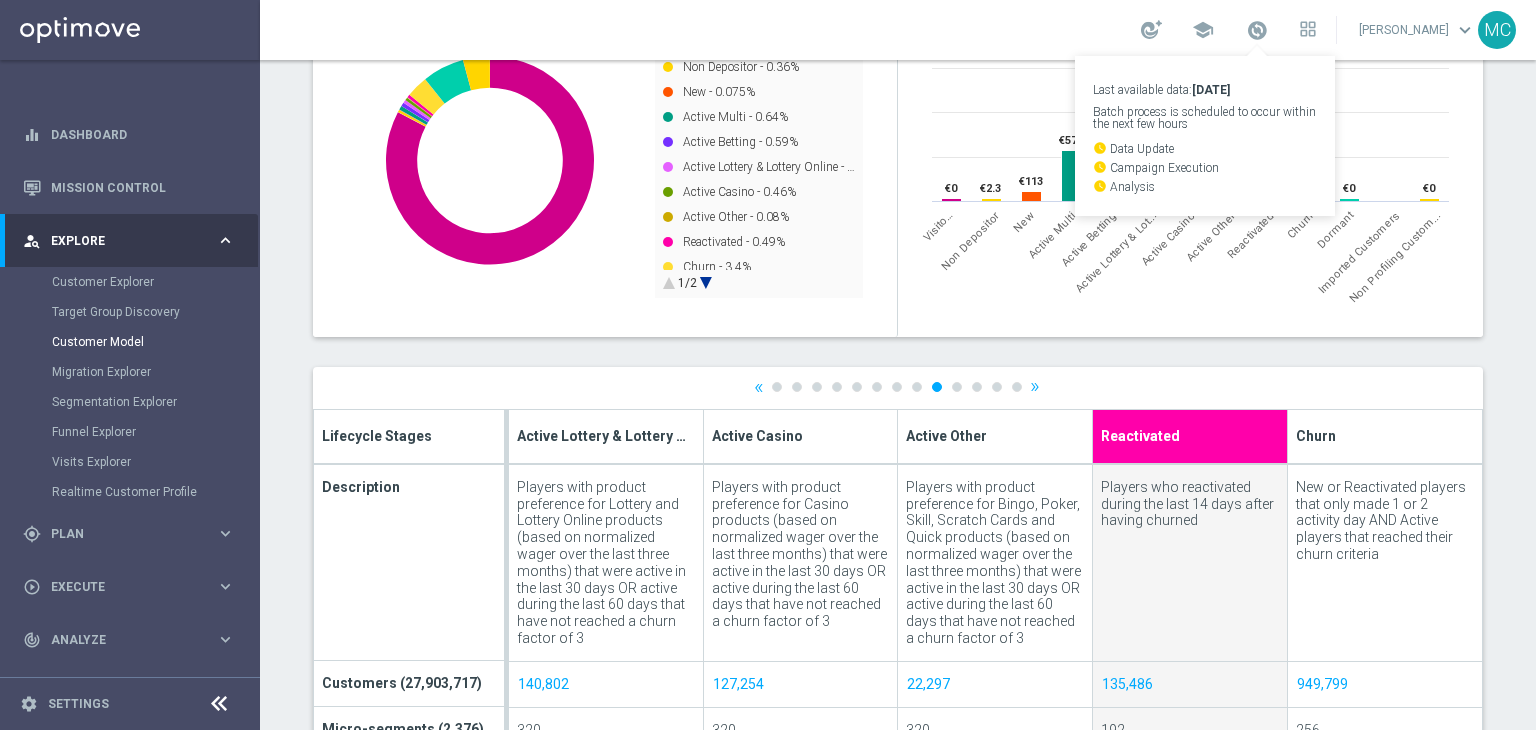 scroll, scrollTop: 448, scrollLeft: 0, axis: vertical 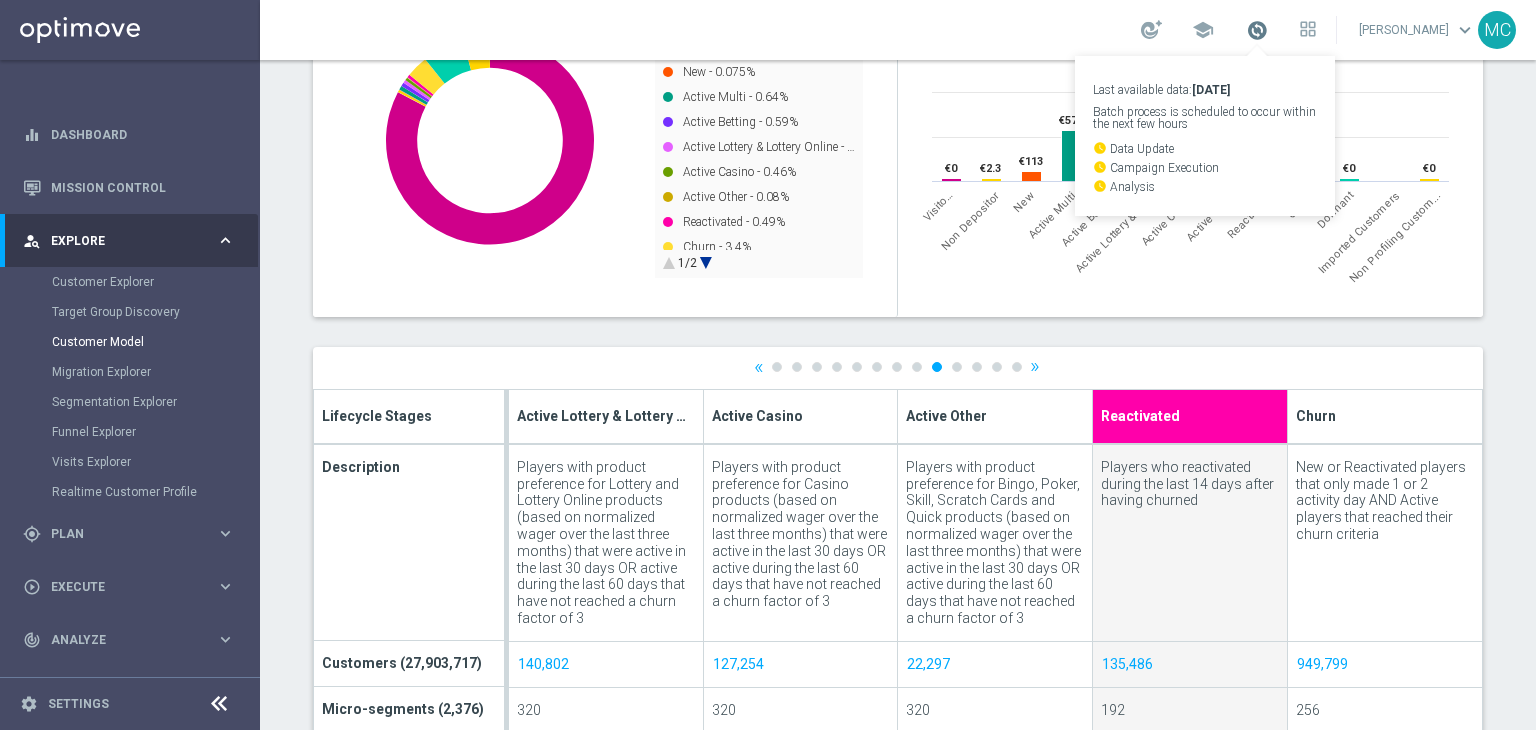 click at bounding box center [1257, 30] 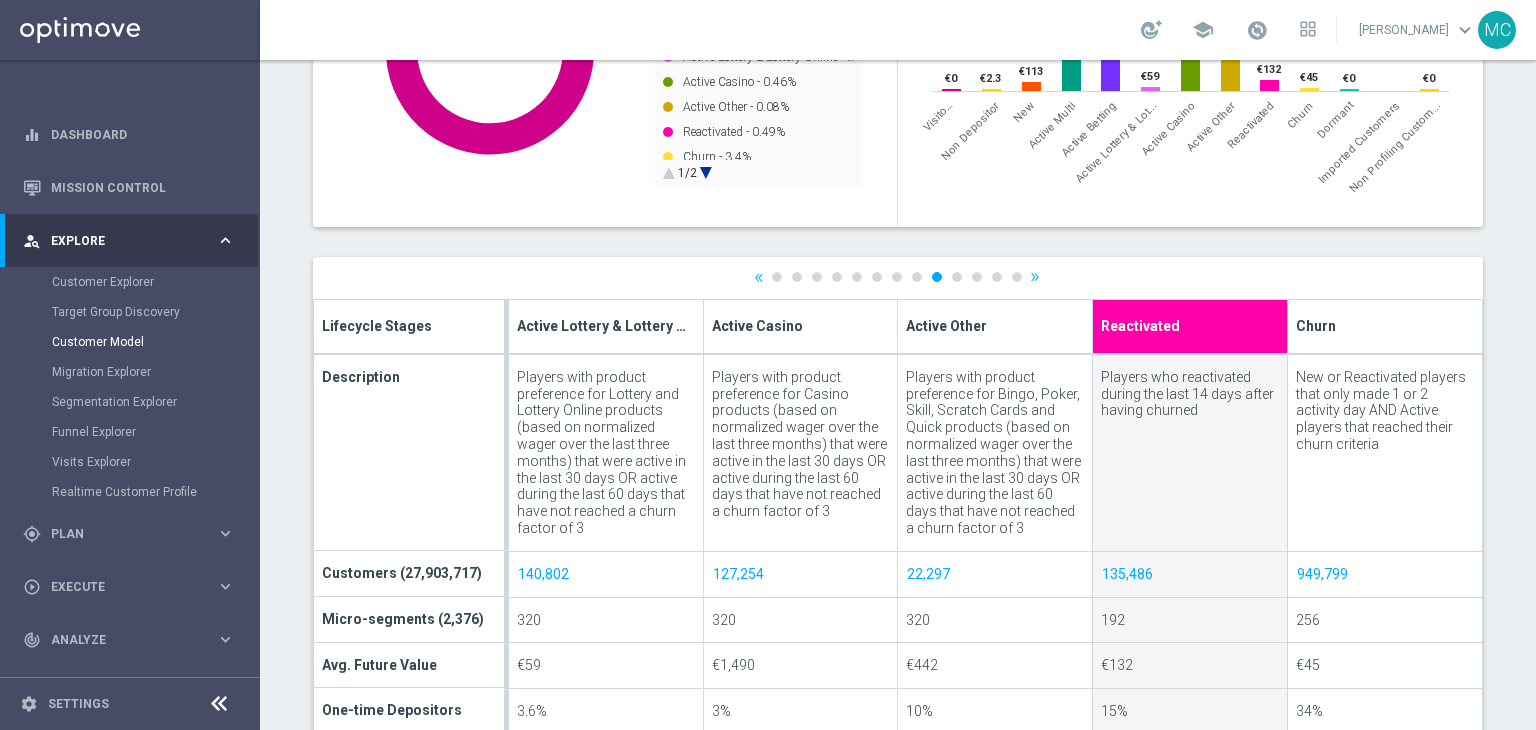 scroll, scrollTop: 539, scrollLeft: 0, axis: vertical 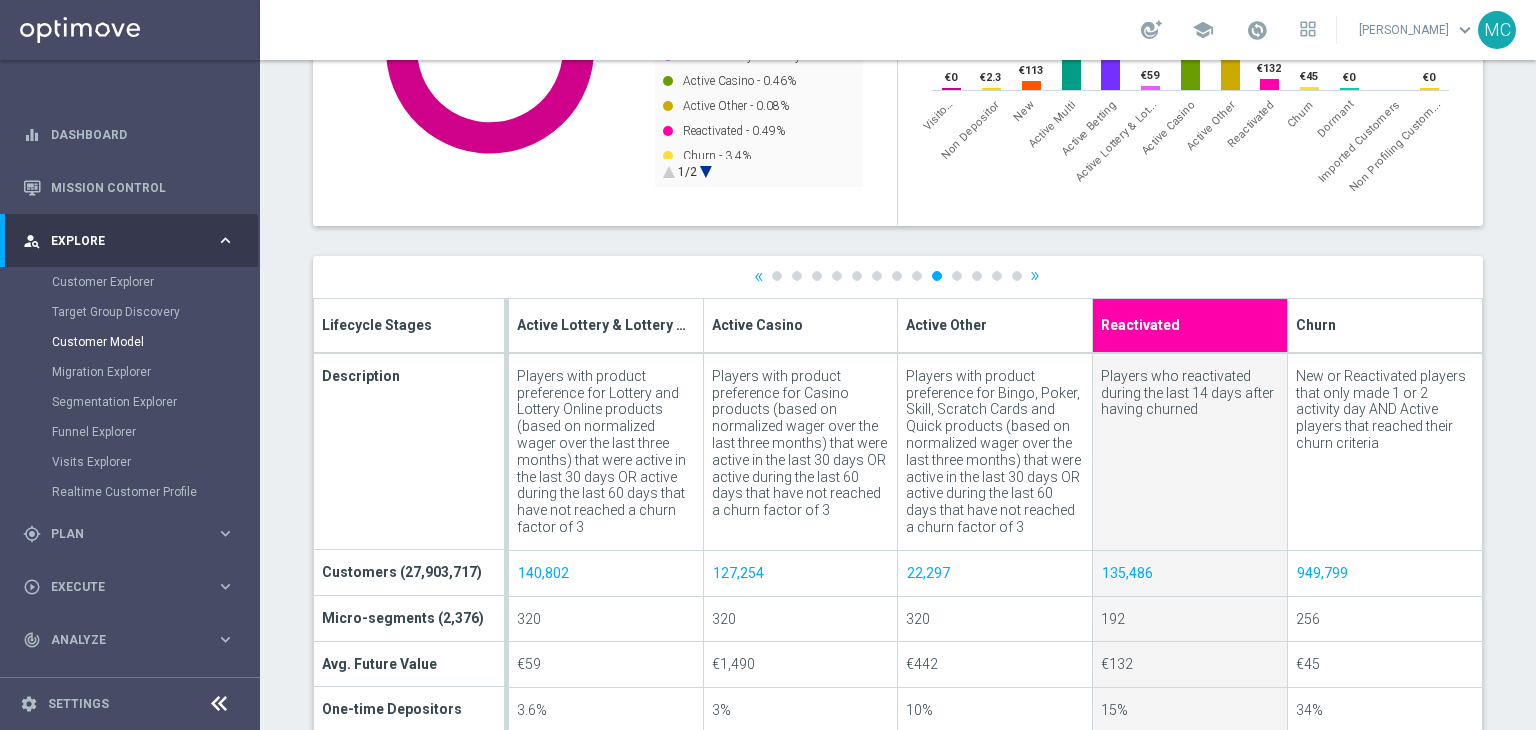 click on "Customers (27,903,717)" at bounding box center (410, 573) 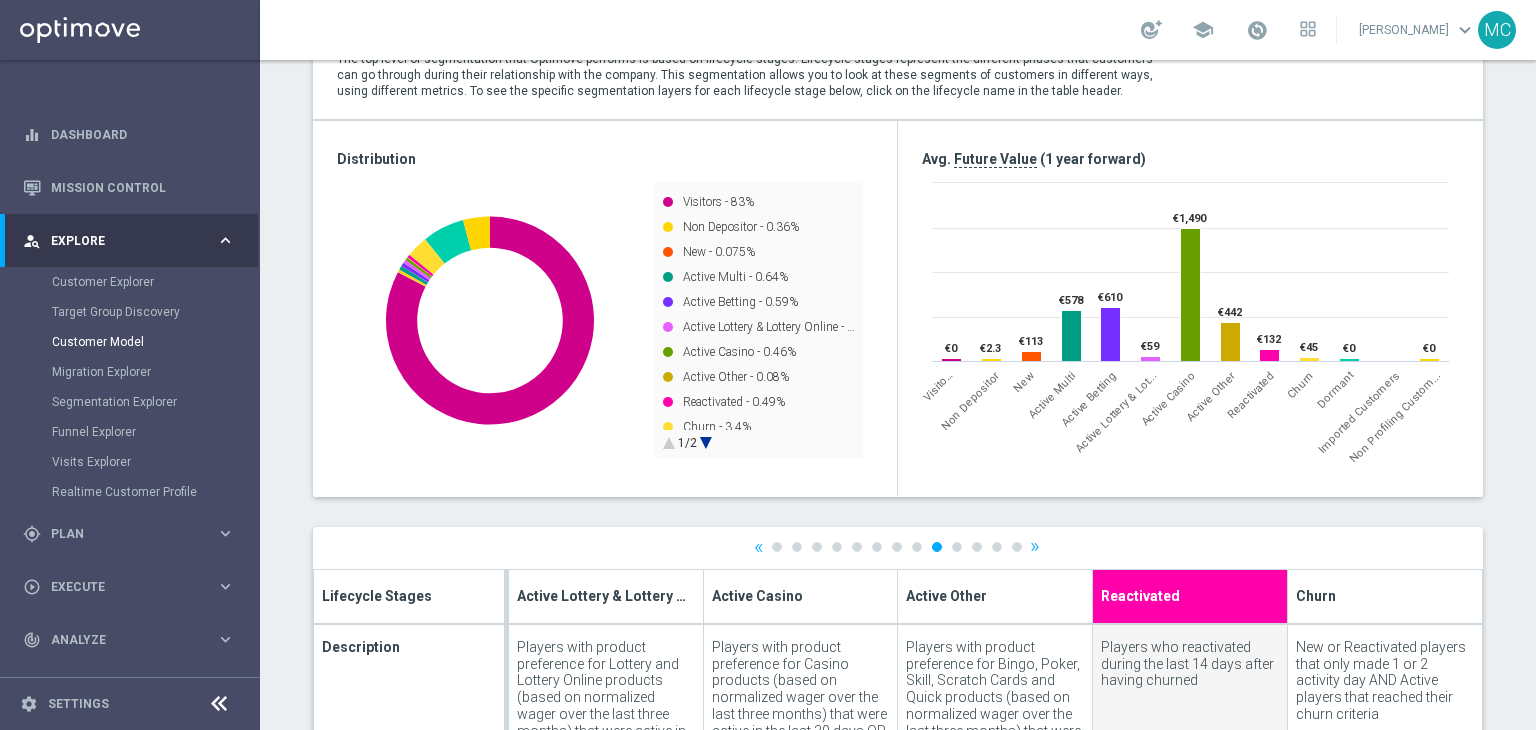 scroll, scrollTop: 204, scrollLeft: 0, axis: vertical 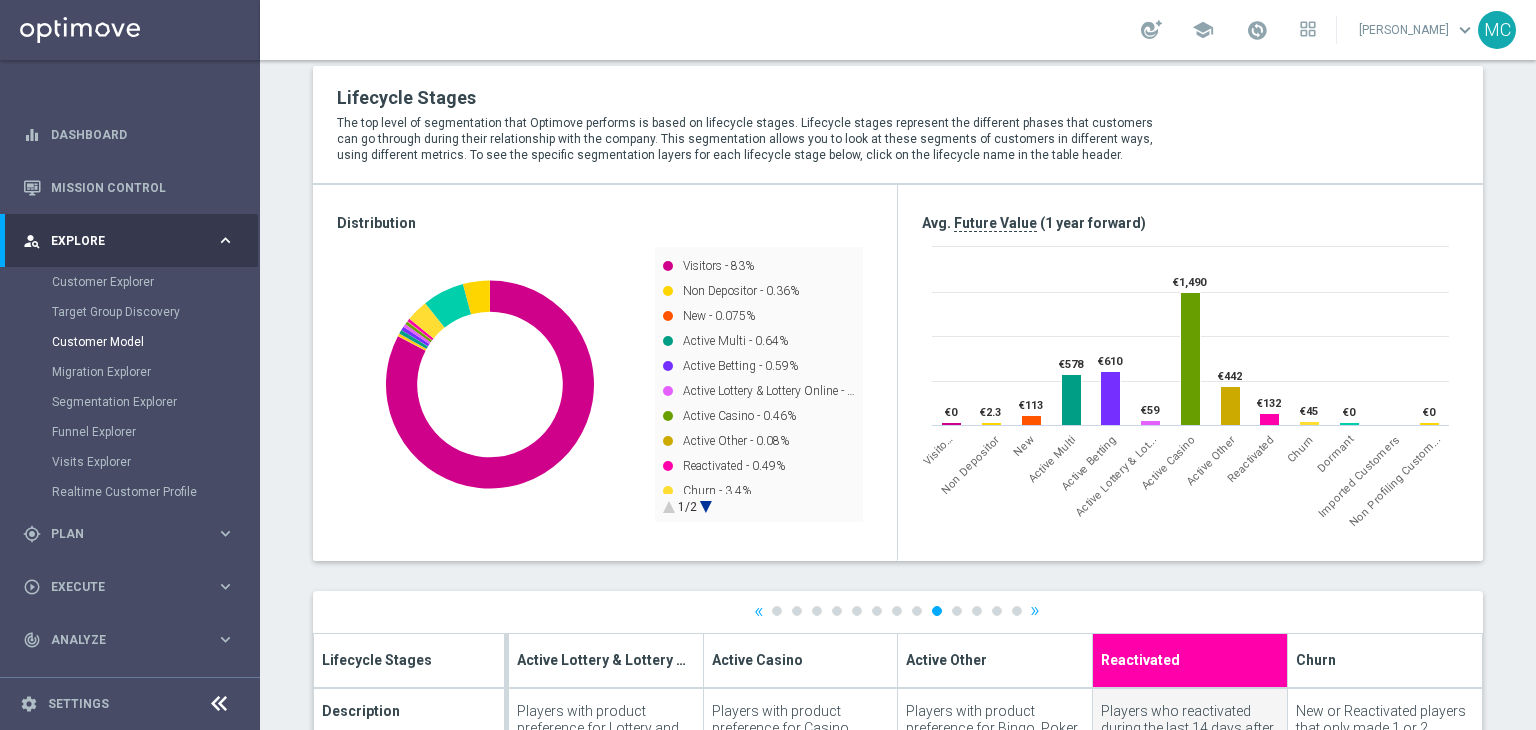 click 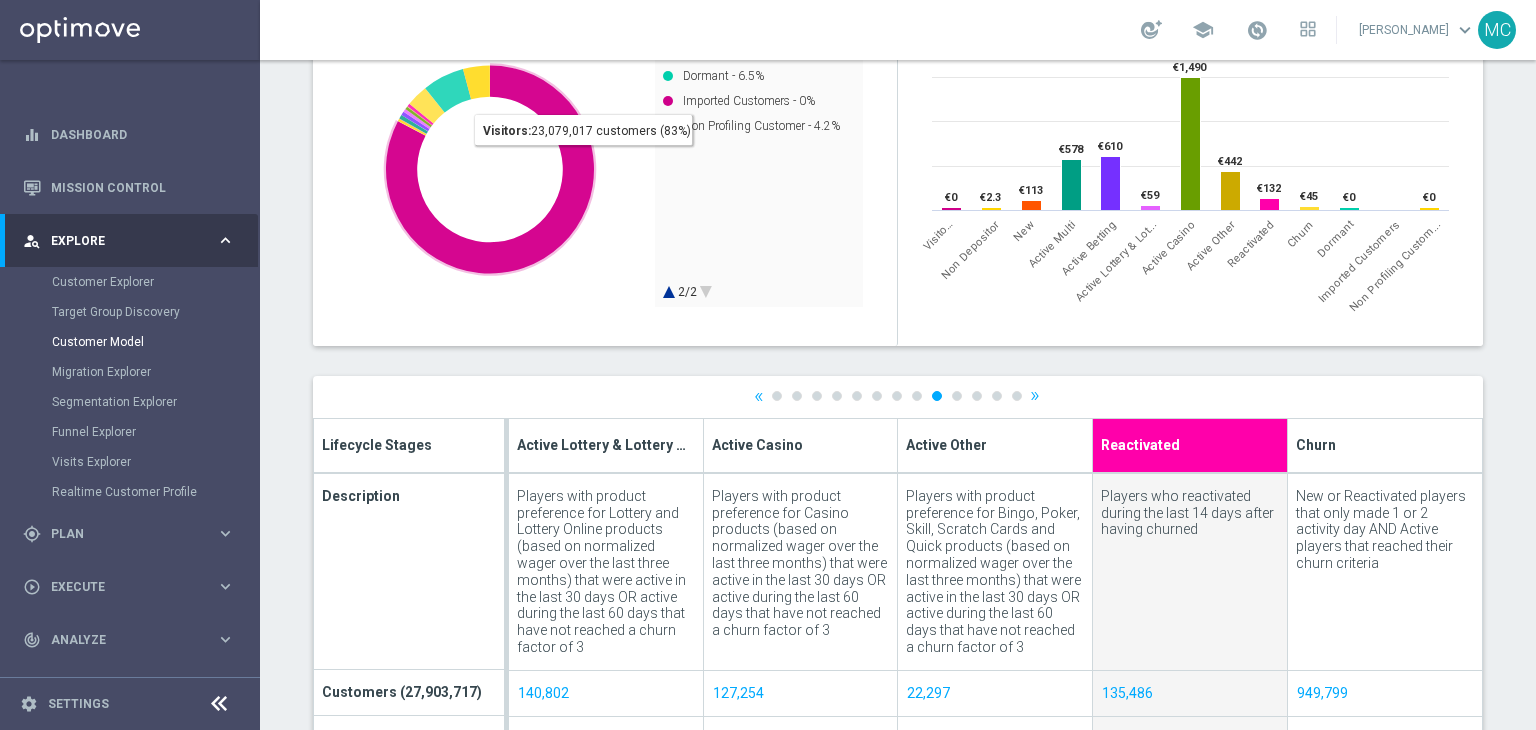 scroll, scrollTop: 562, scrollLeft: 0, axis: vertical 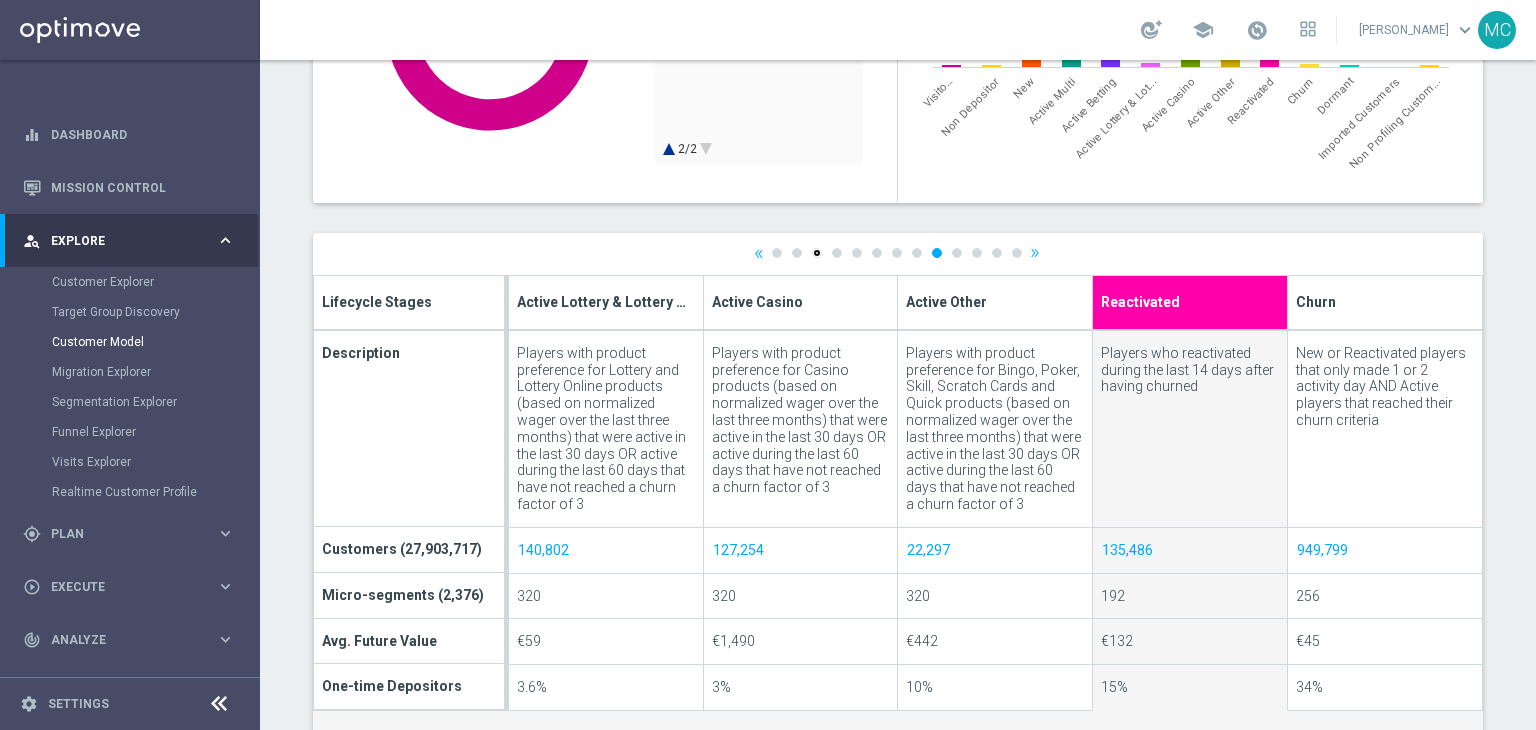 click on "3" 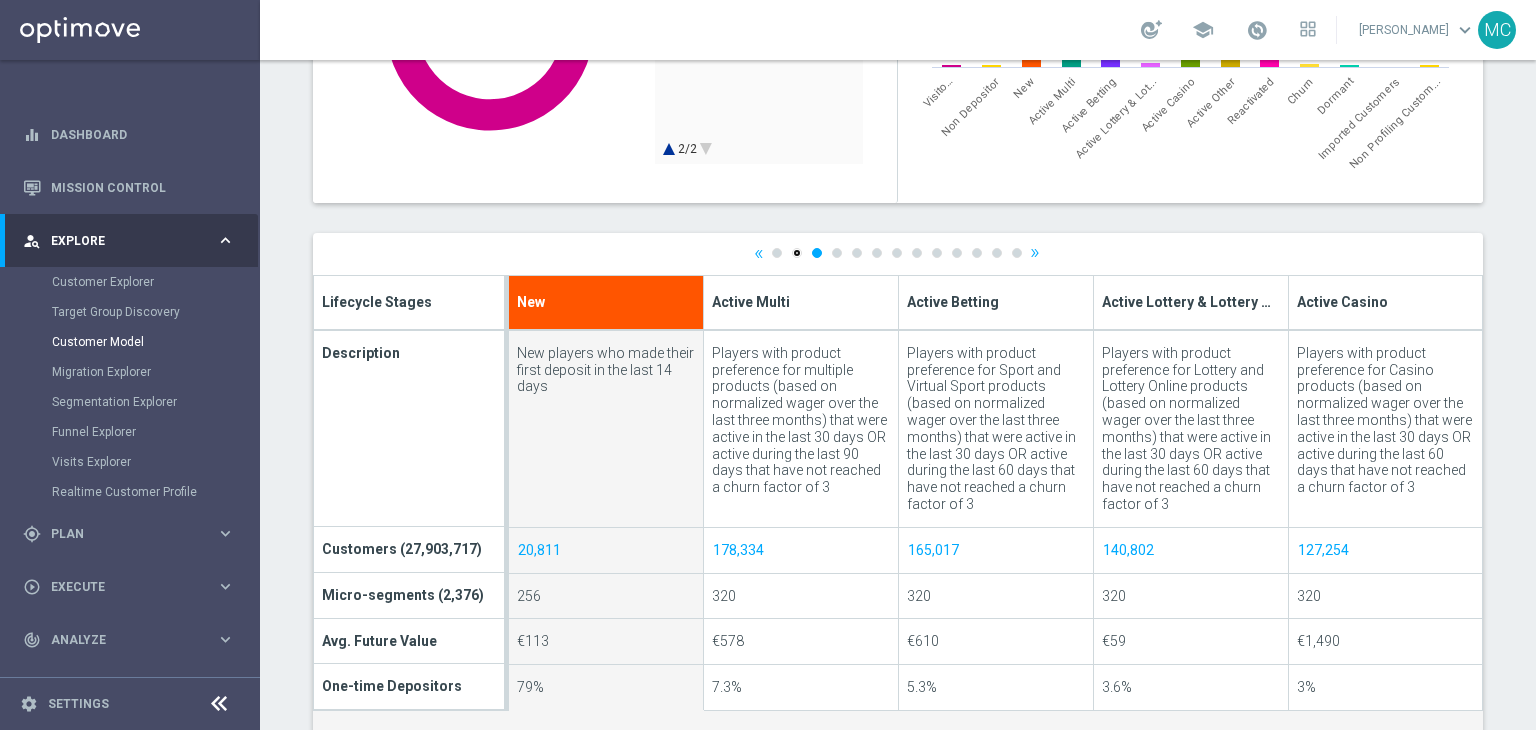 click on "2" 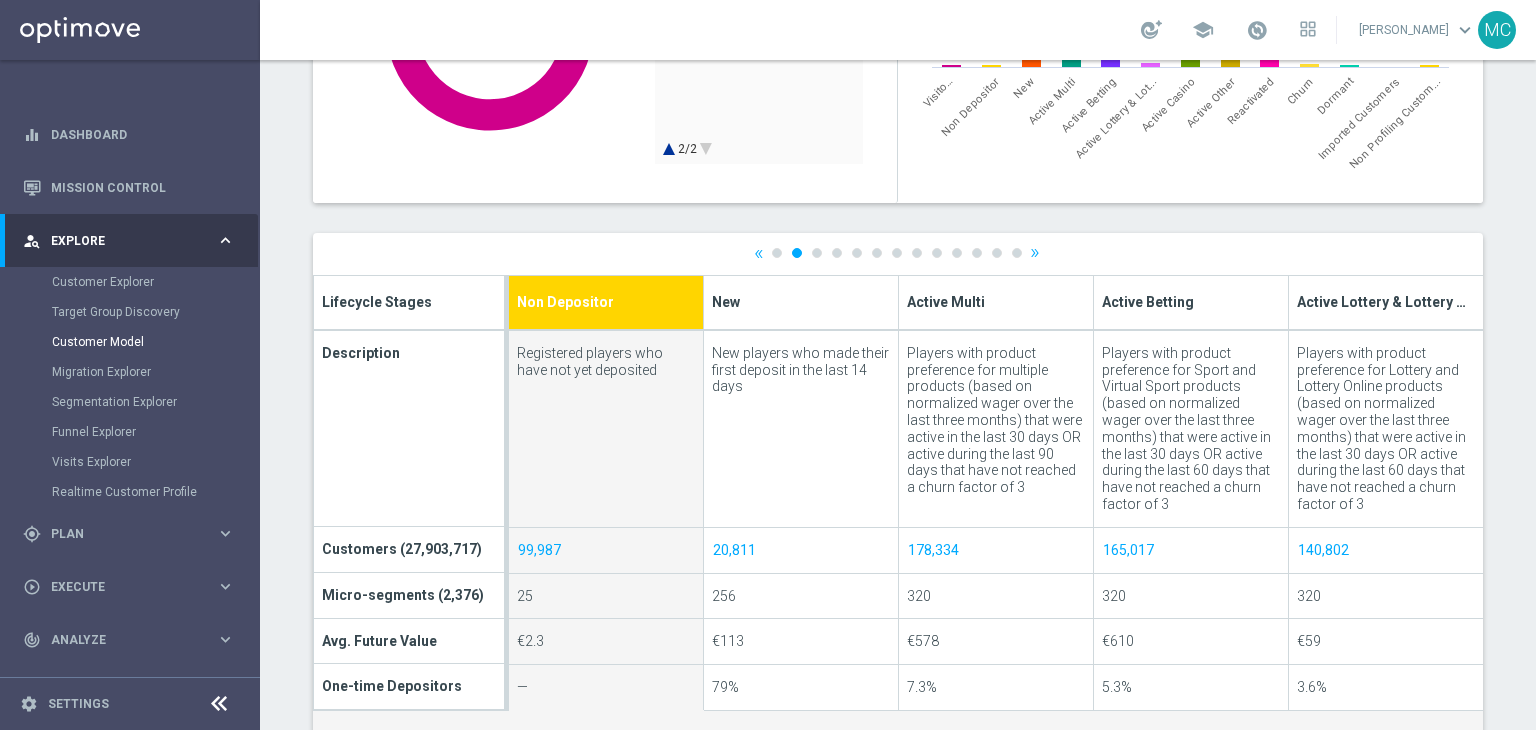 click on "Active Multi" at bounding box center (995, 303) 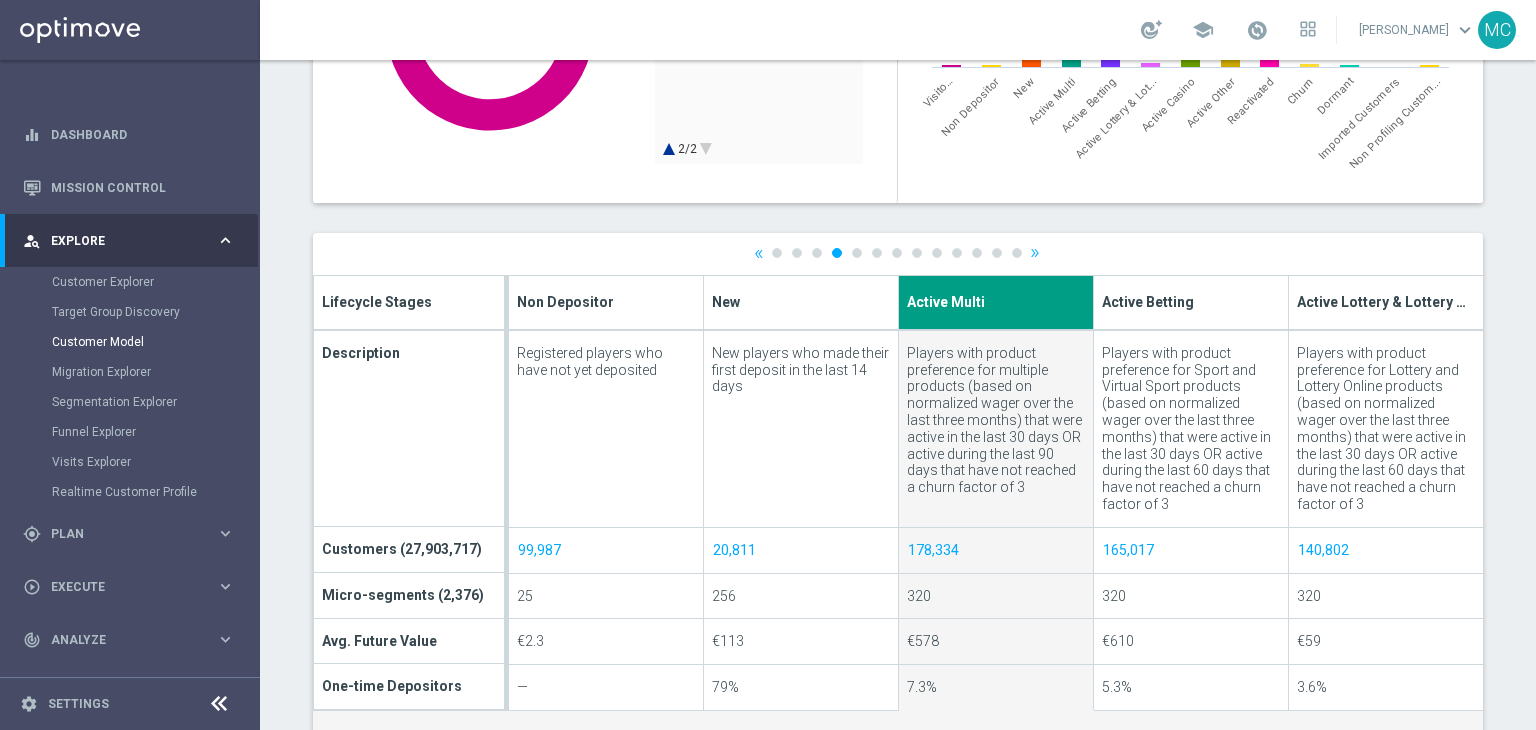 click on "Active Betting" at bounding box center (1148, 300) 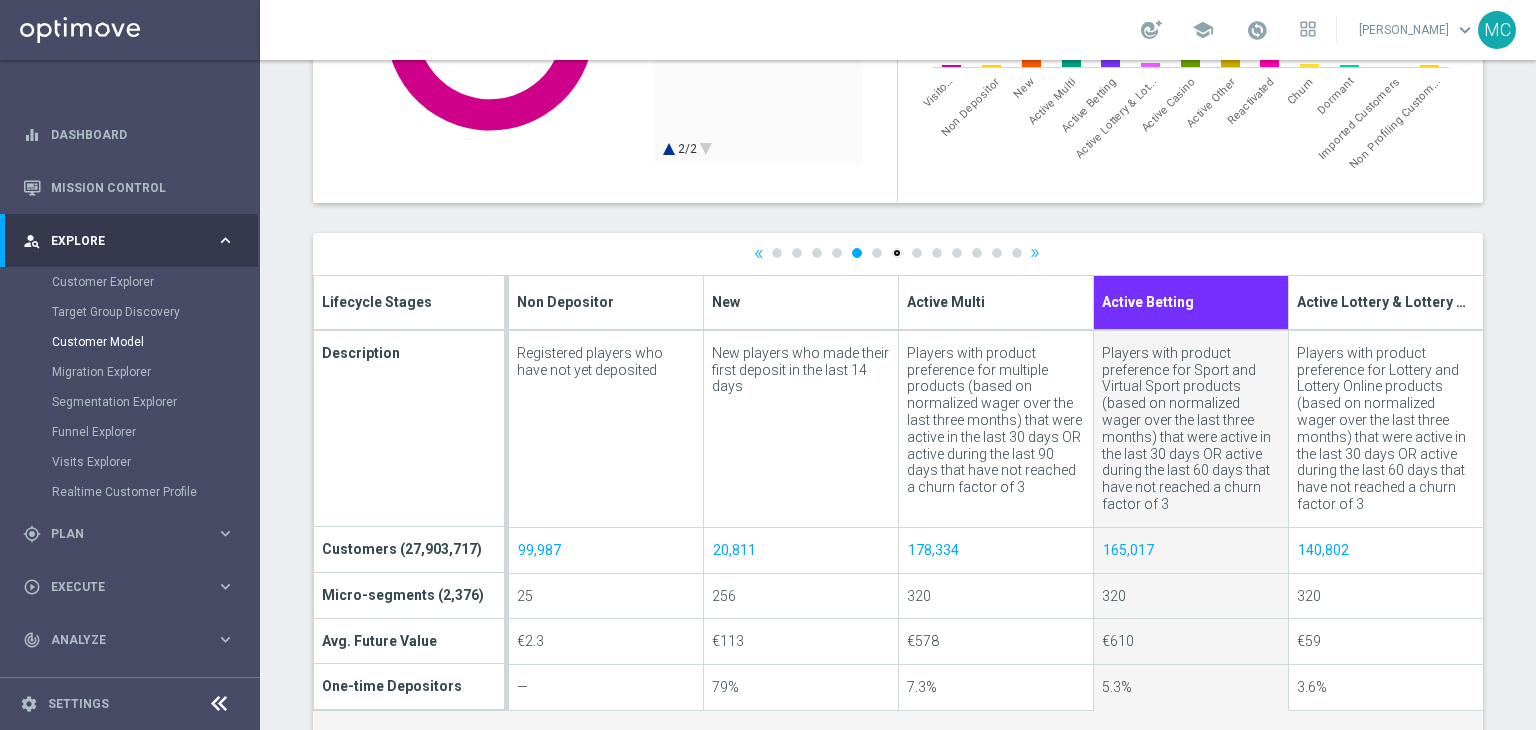 click on "7" 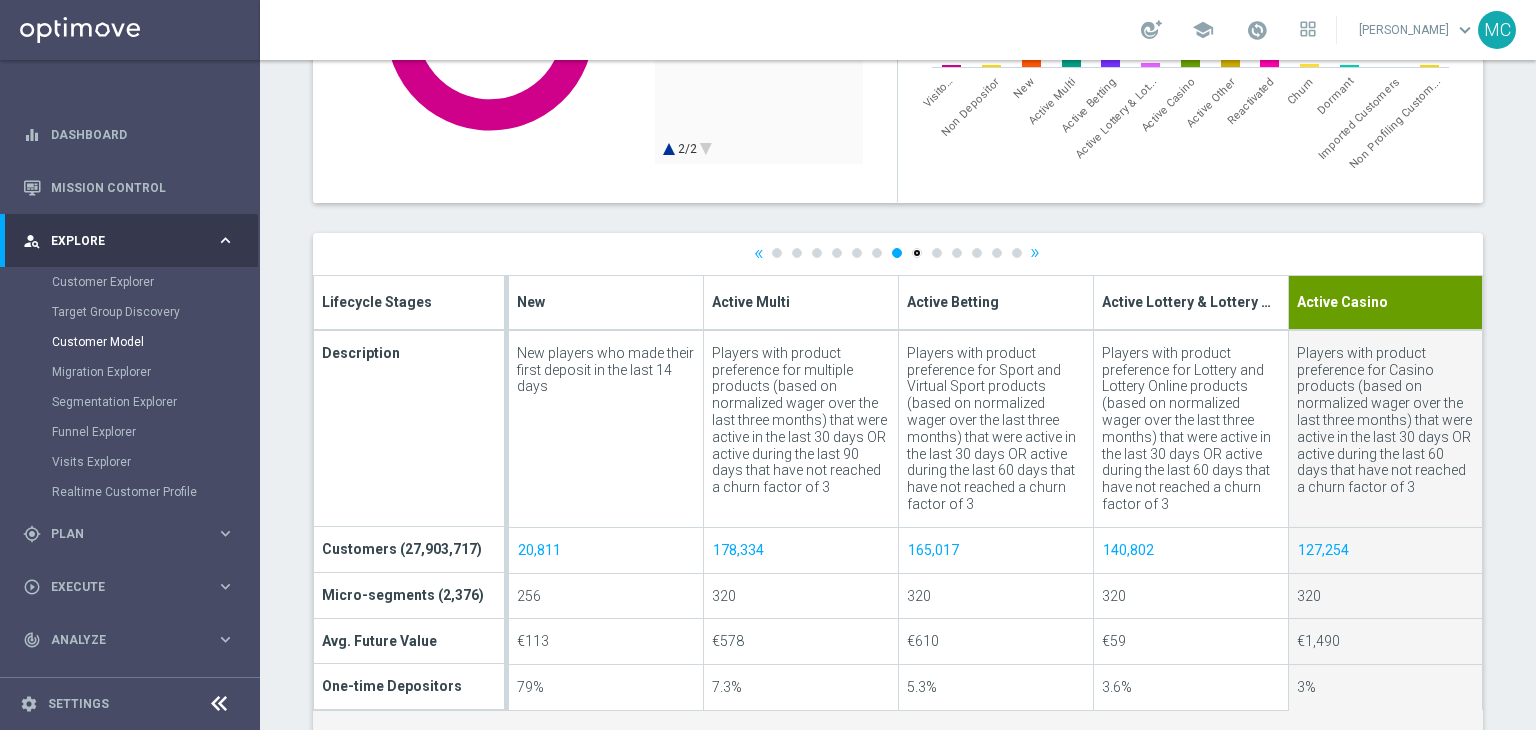 click on "8" 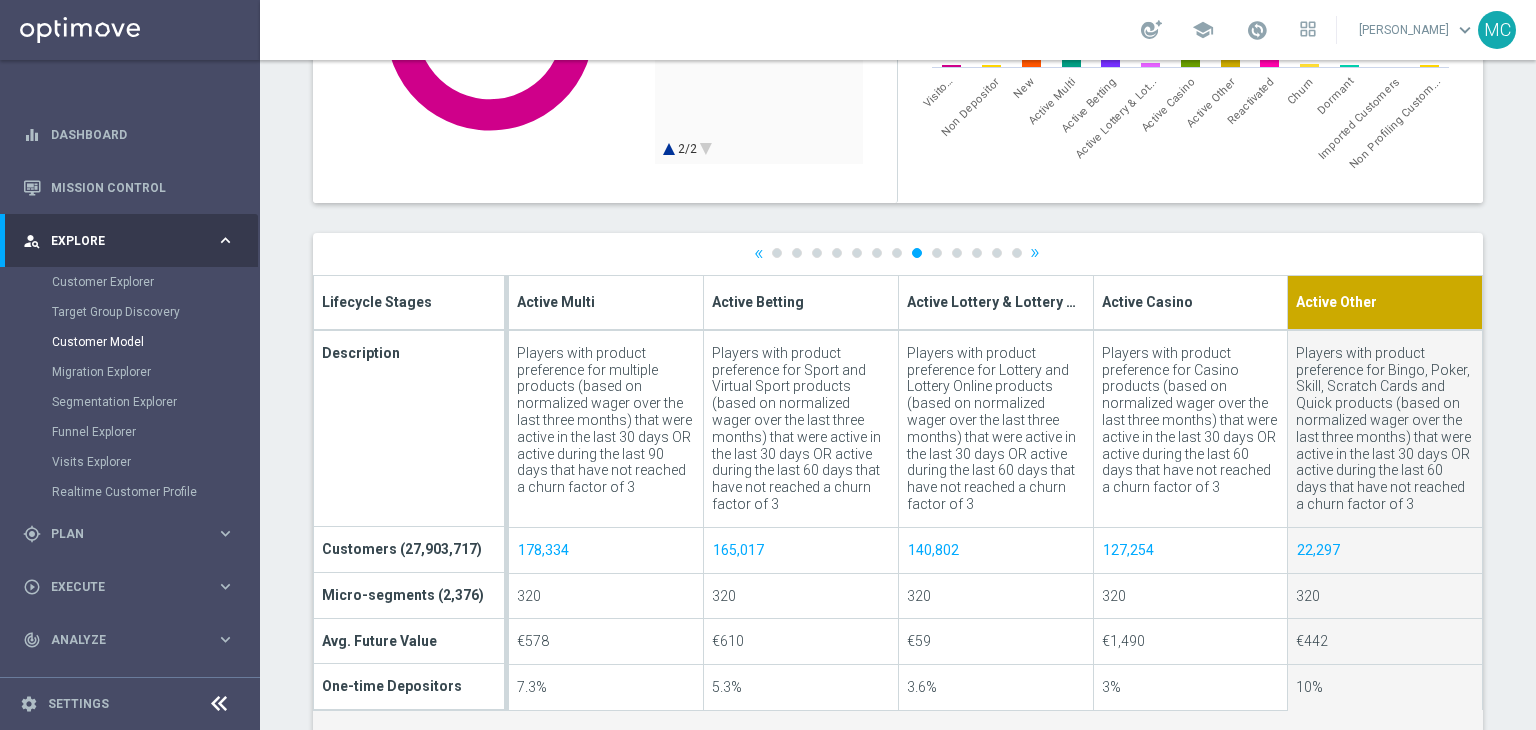 scroll, scrollTop: 604, scrollLeft: 0, axis: vertical 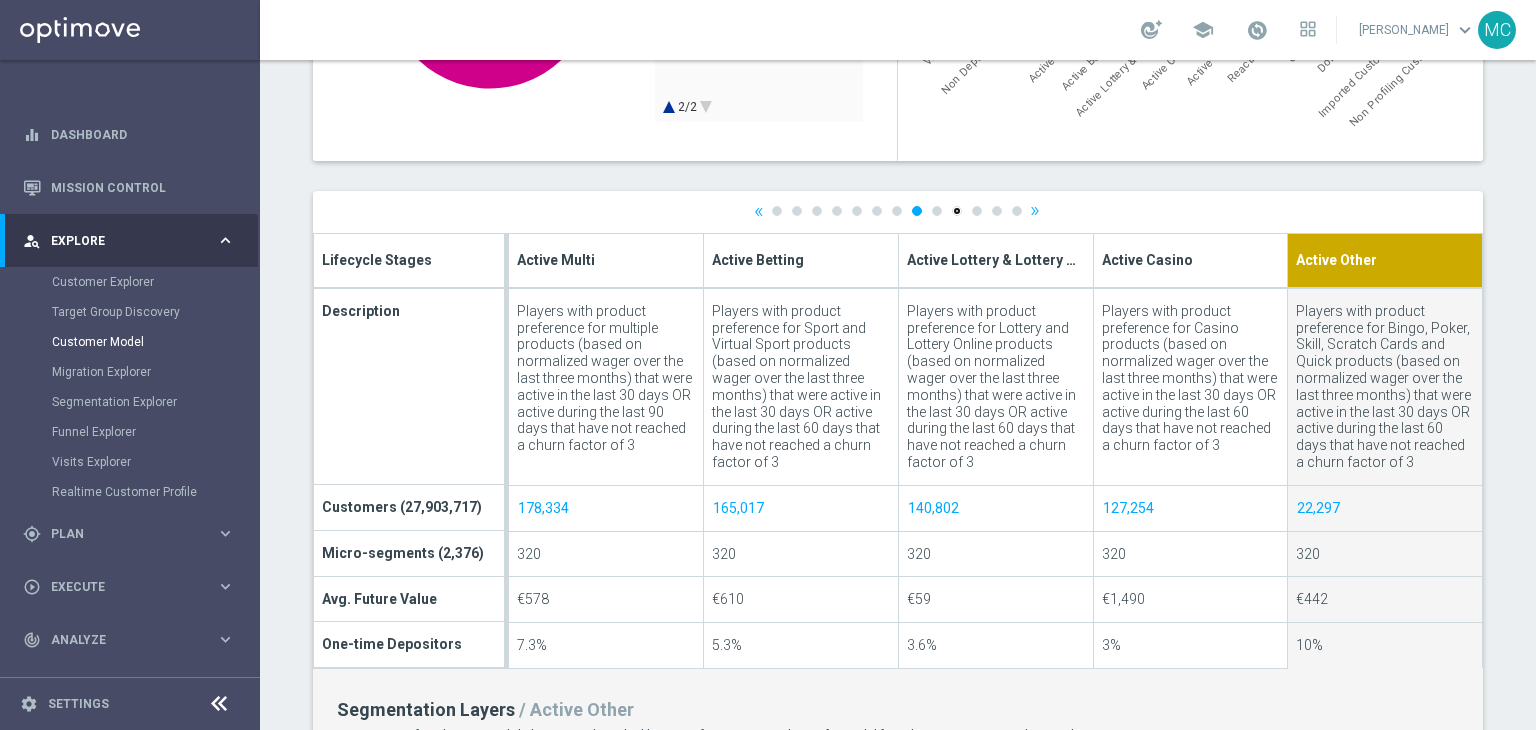 click on "10" 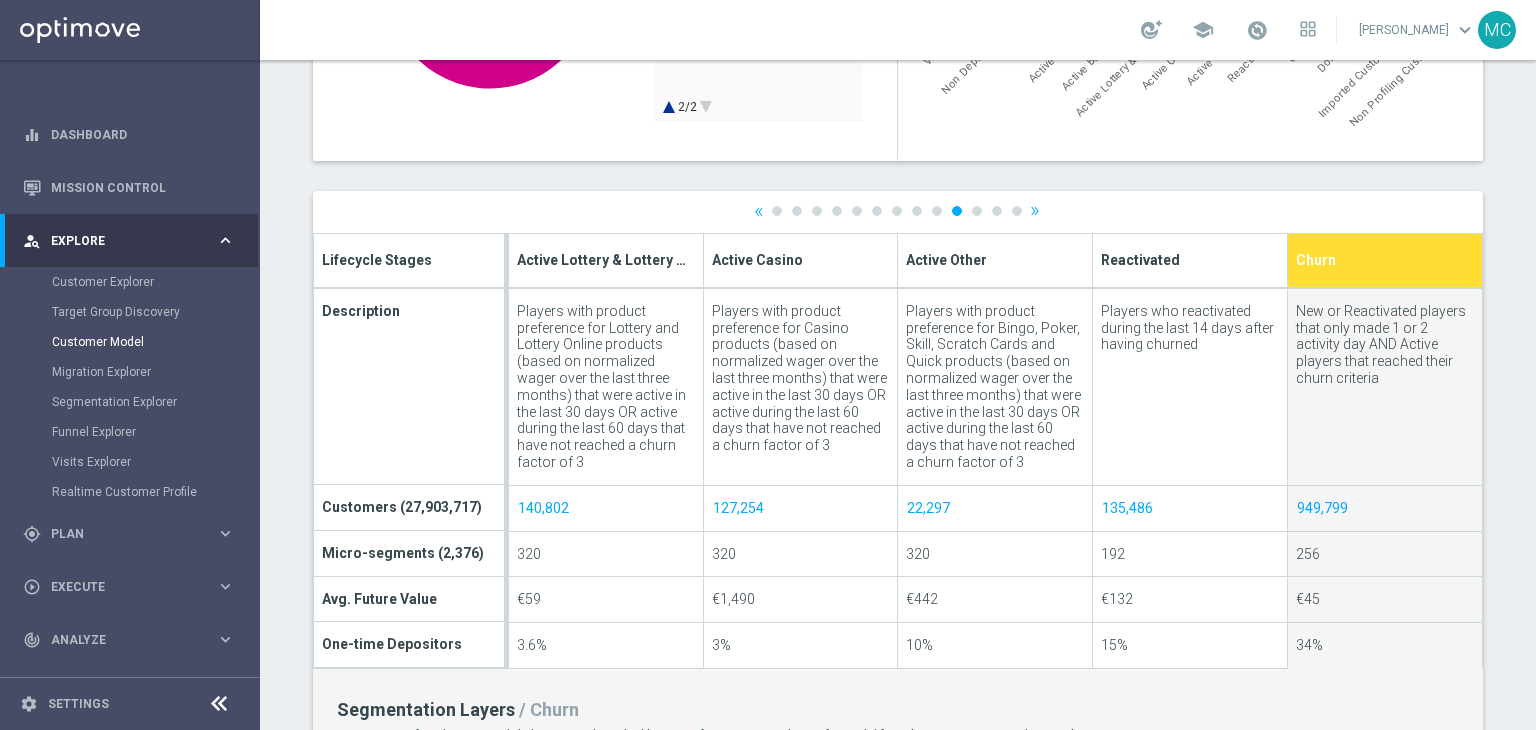 click on "Reactivated" at bounding box center [1140, 258] 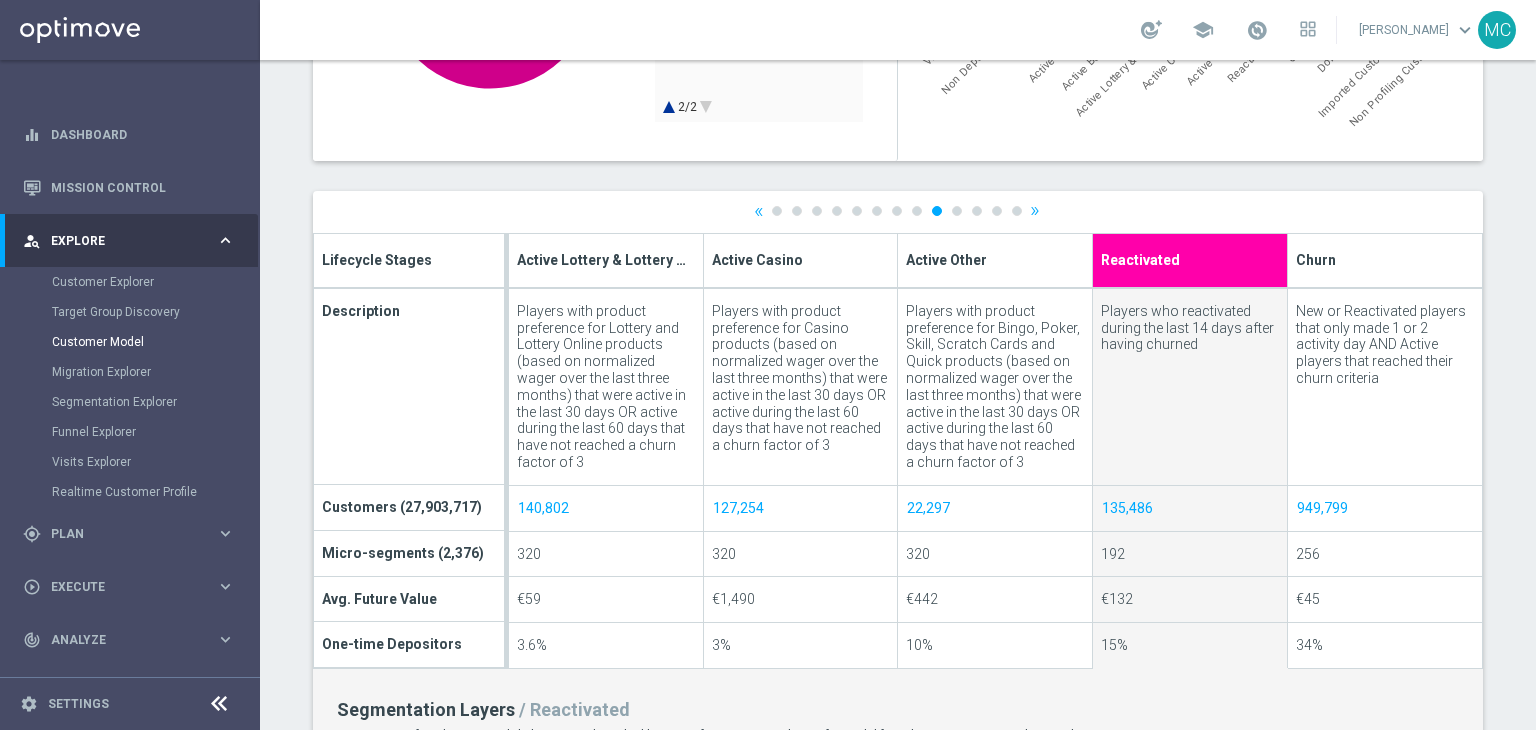 click on "Churn" at bounding box center [1316, 258] 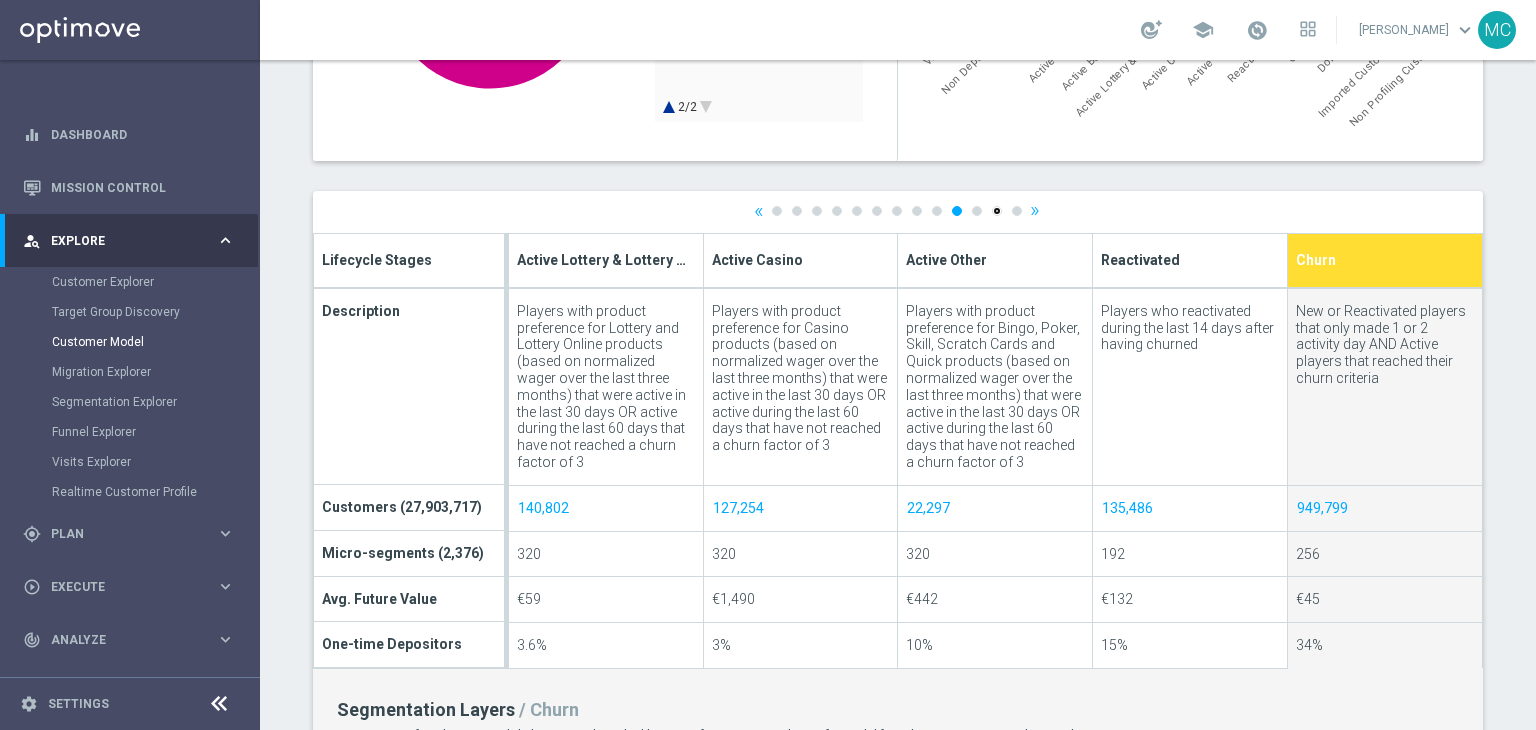 click on "12" 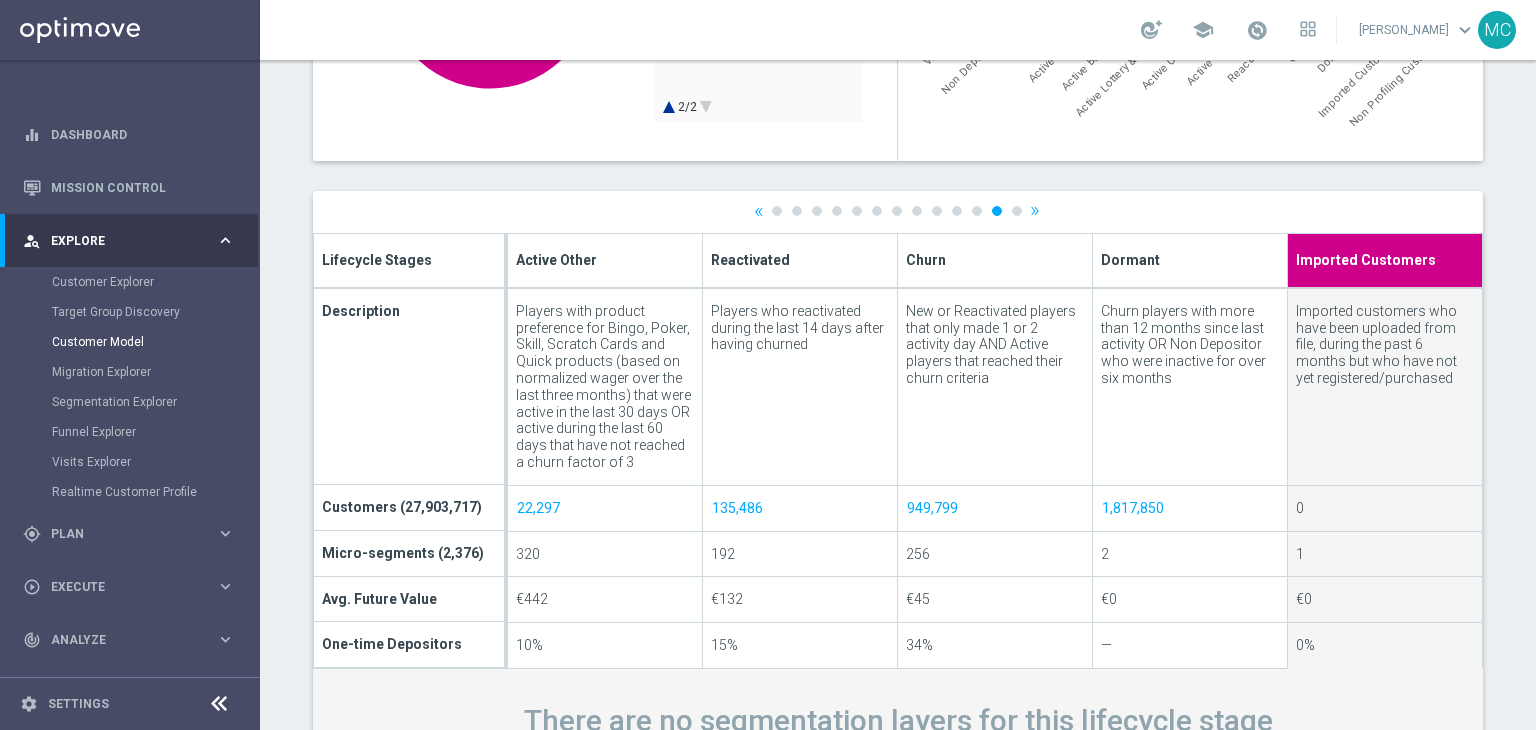 click on "Dormant" at bounding box center (1190, 261) 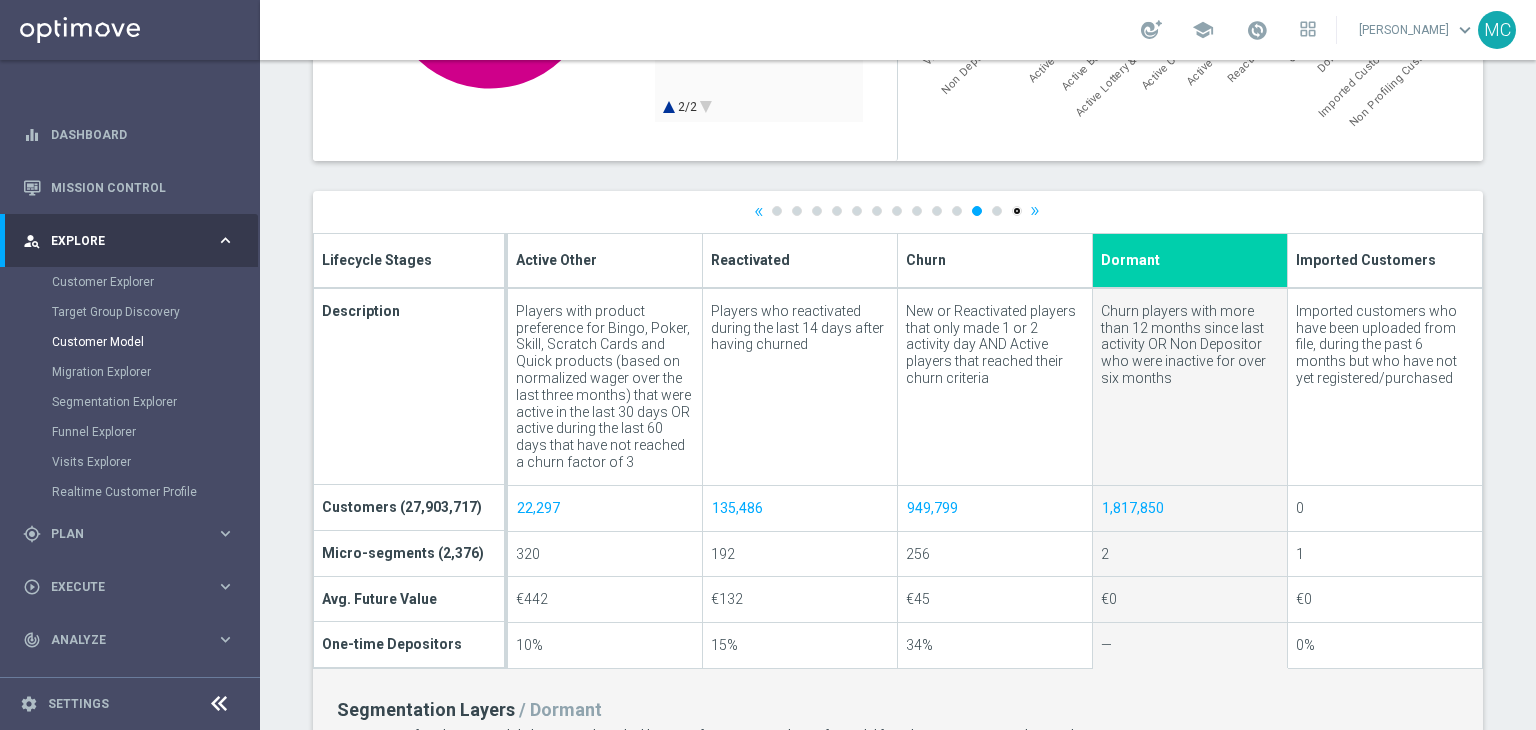 click on "13" 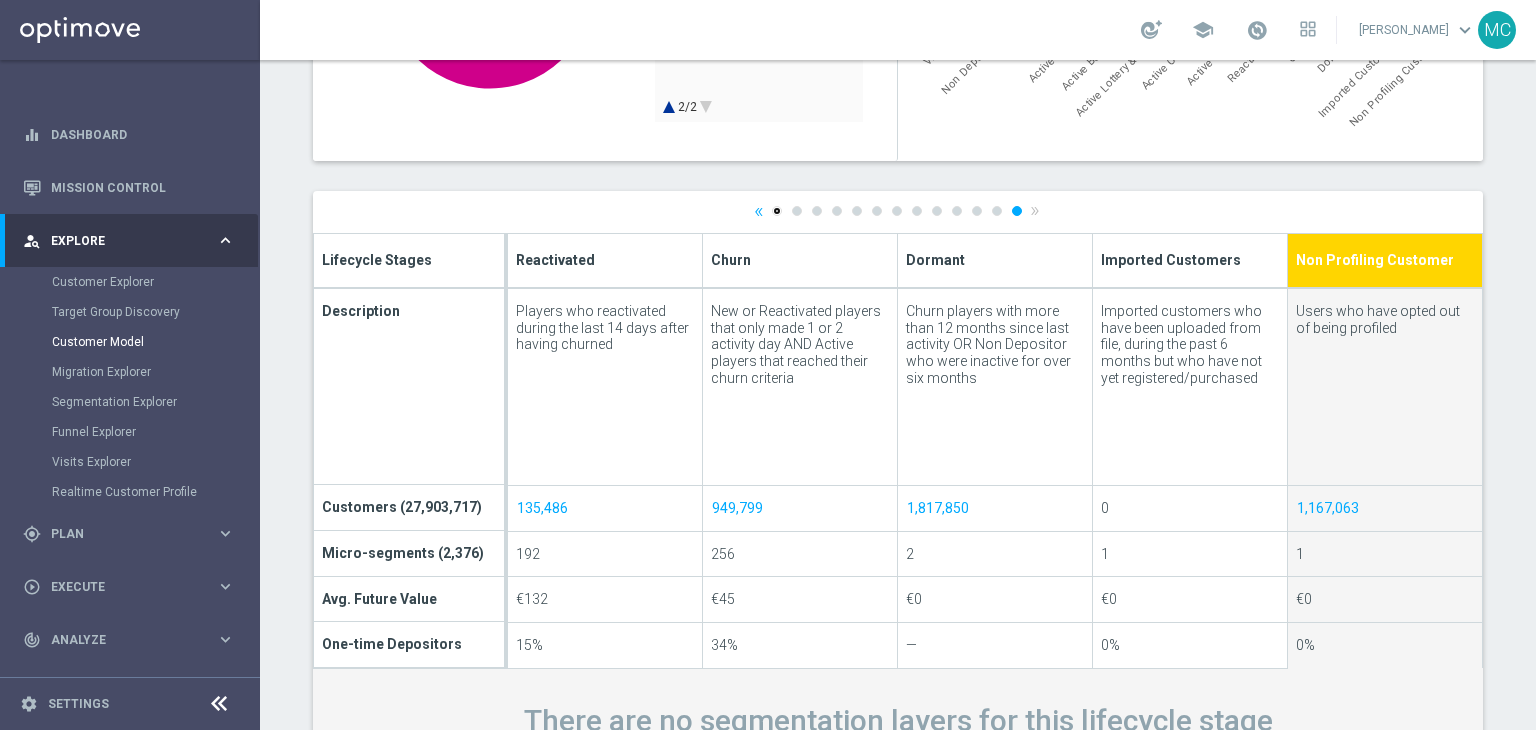 click on "1" 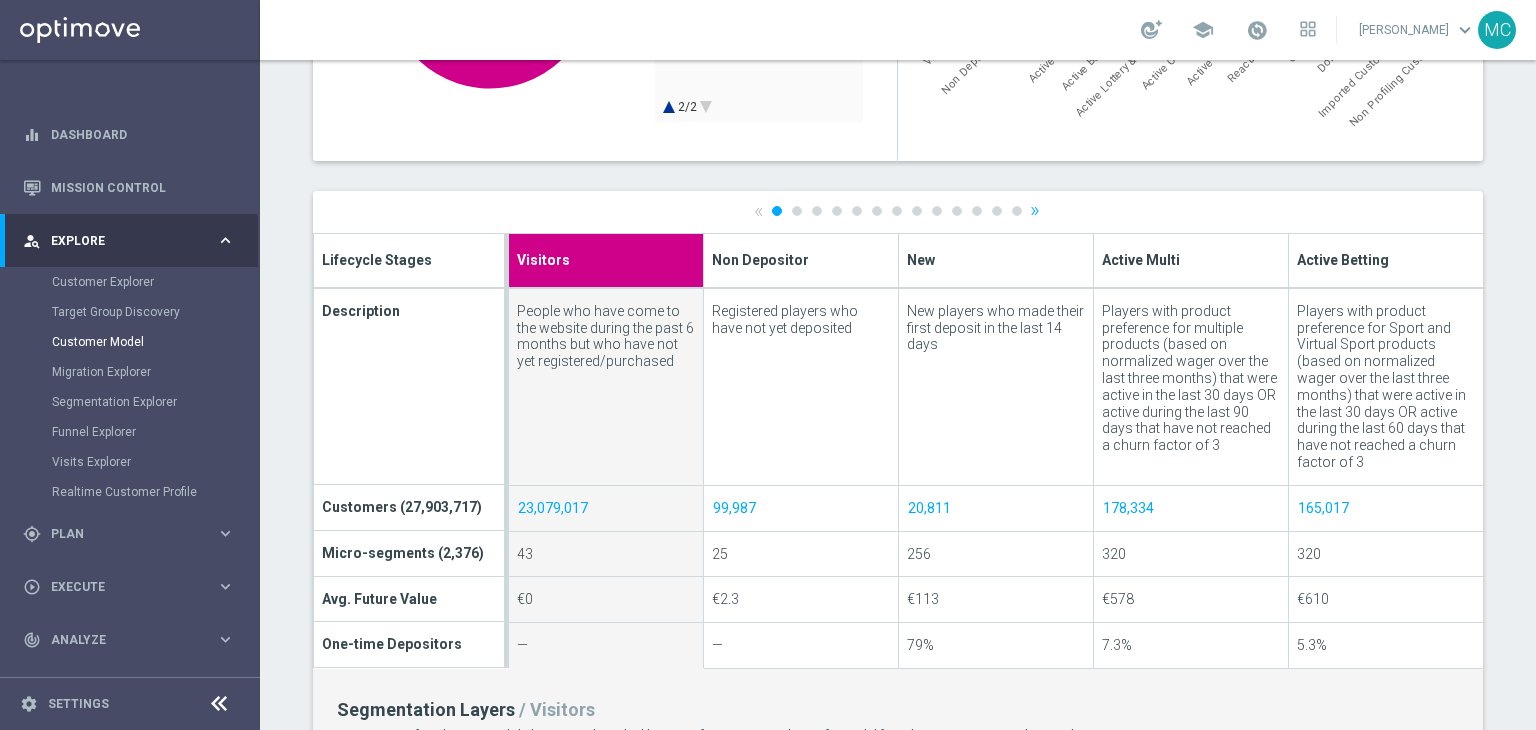 click on "Non Depositor" at bounding box center [760, 258] 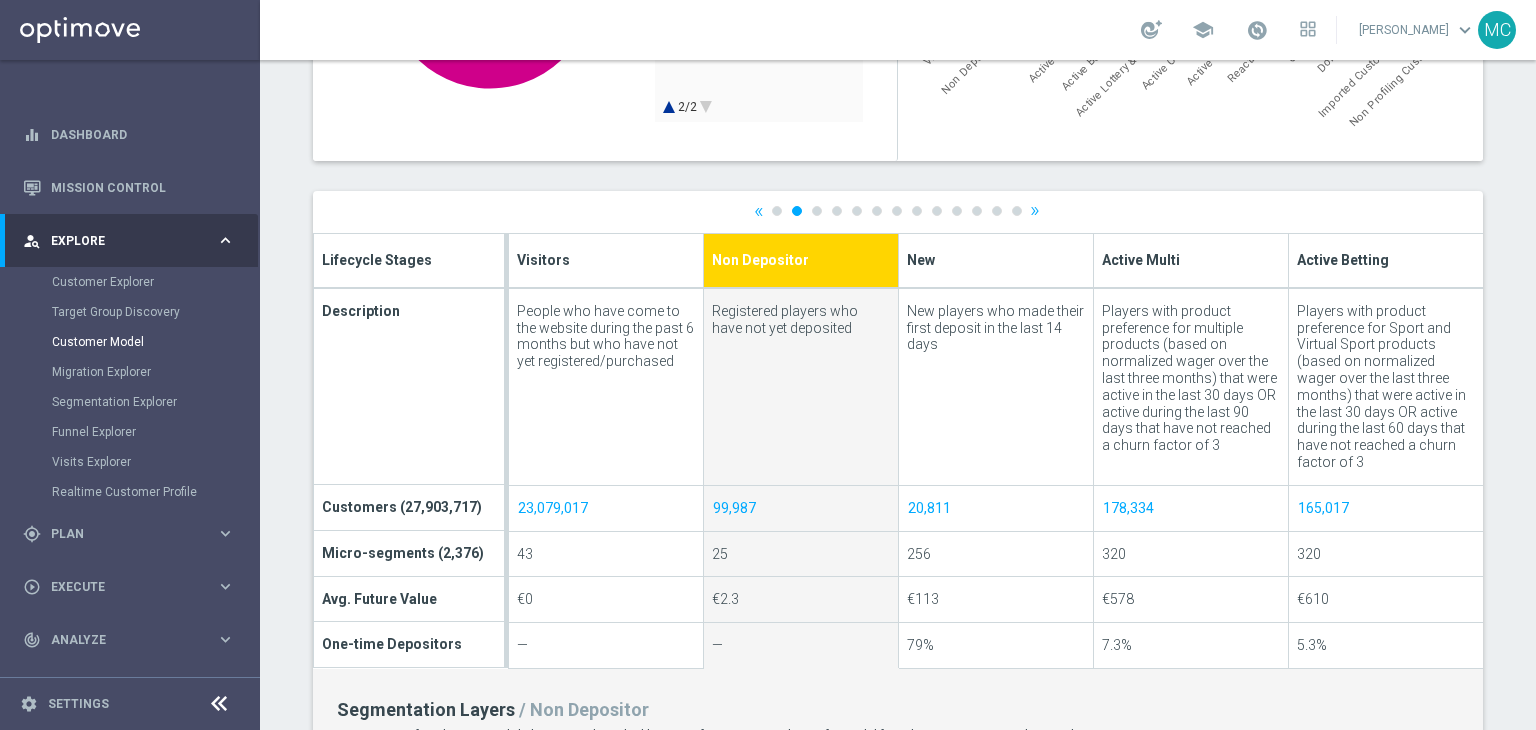 click on "New" at bounding box center [995, 261] 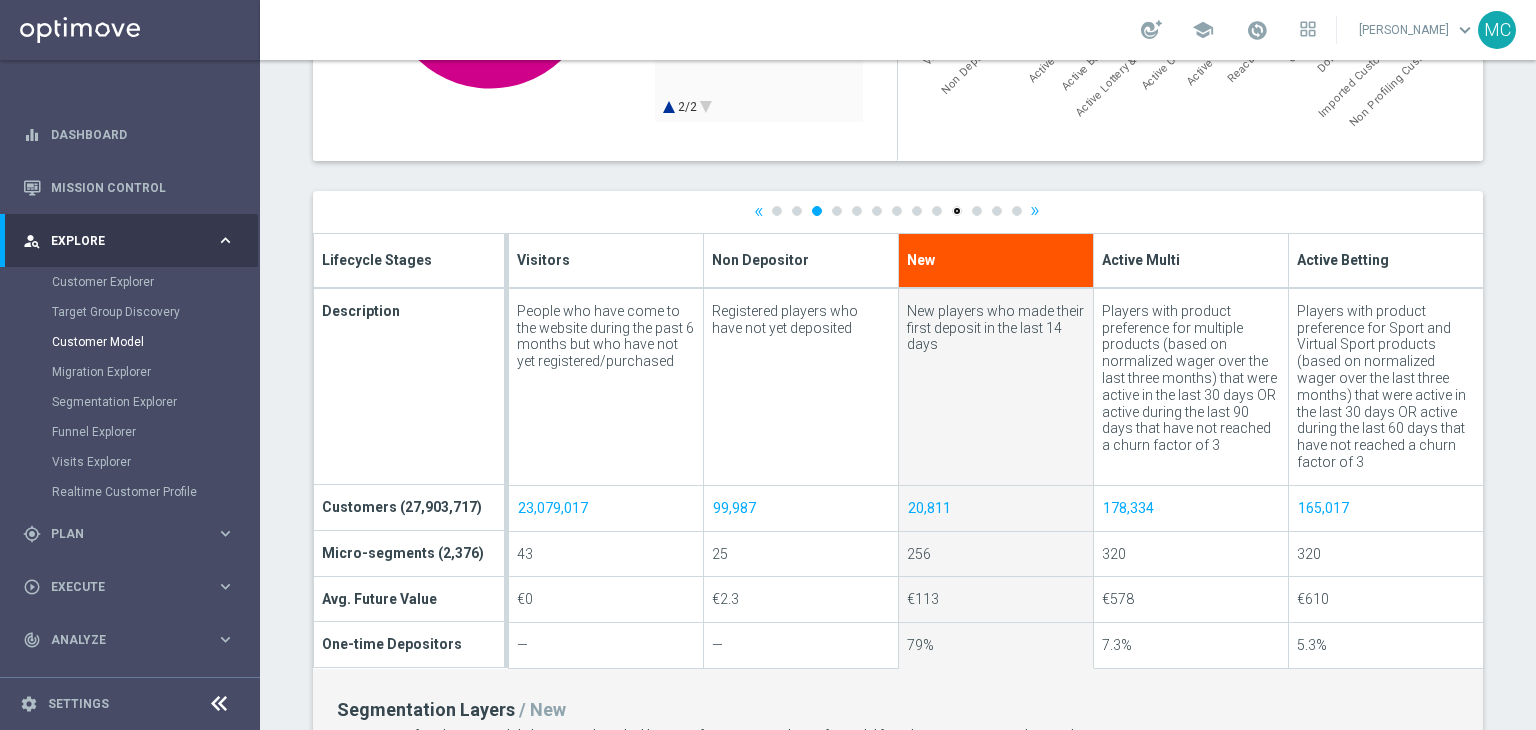 click on "10" 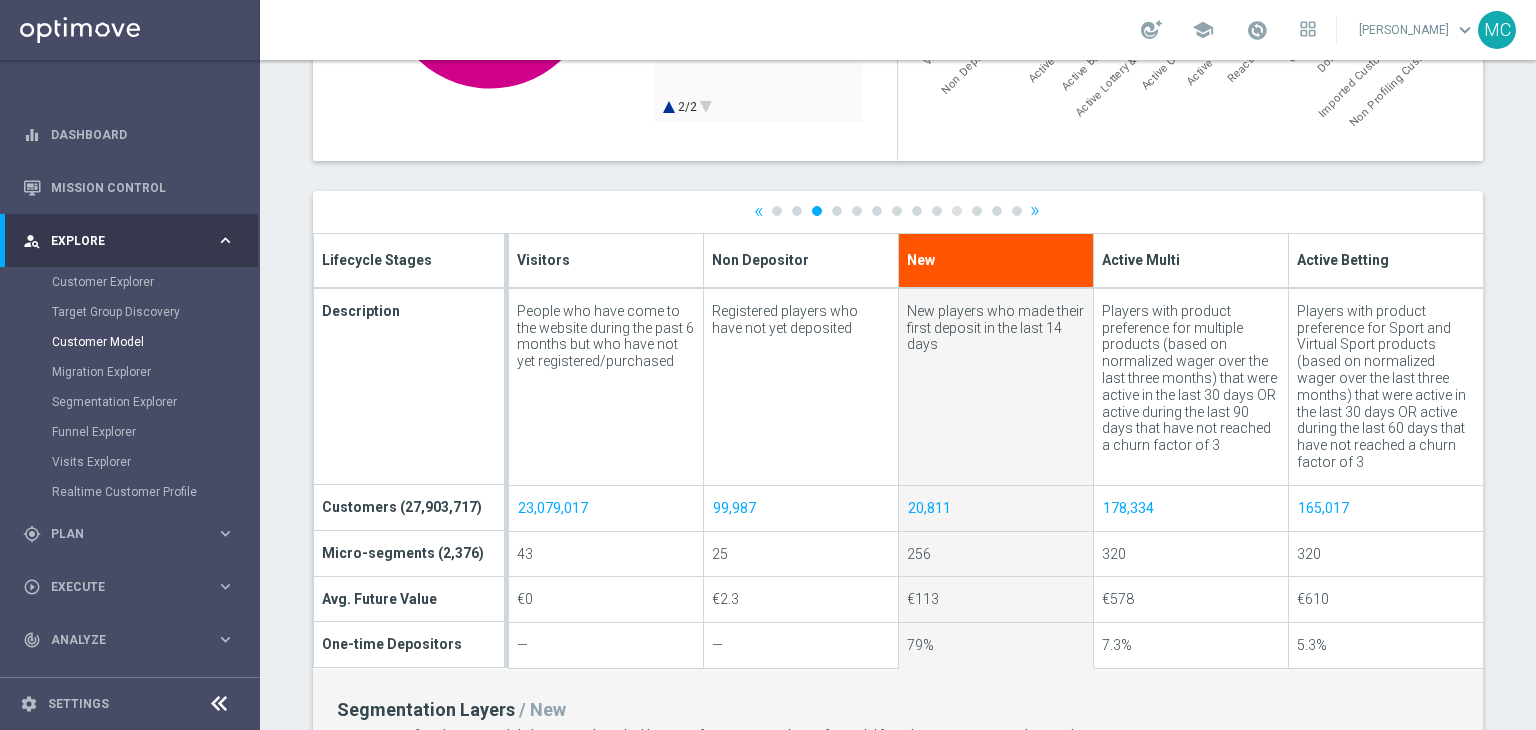 type on "Churn" 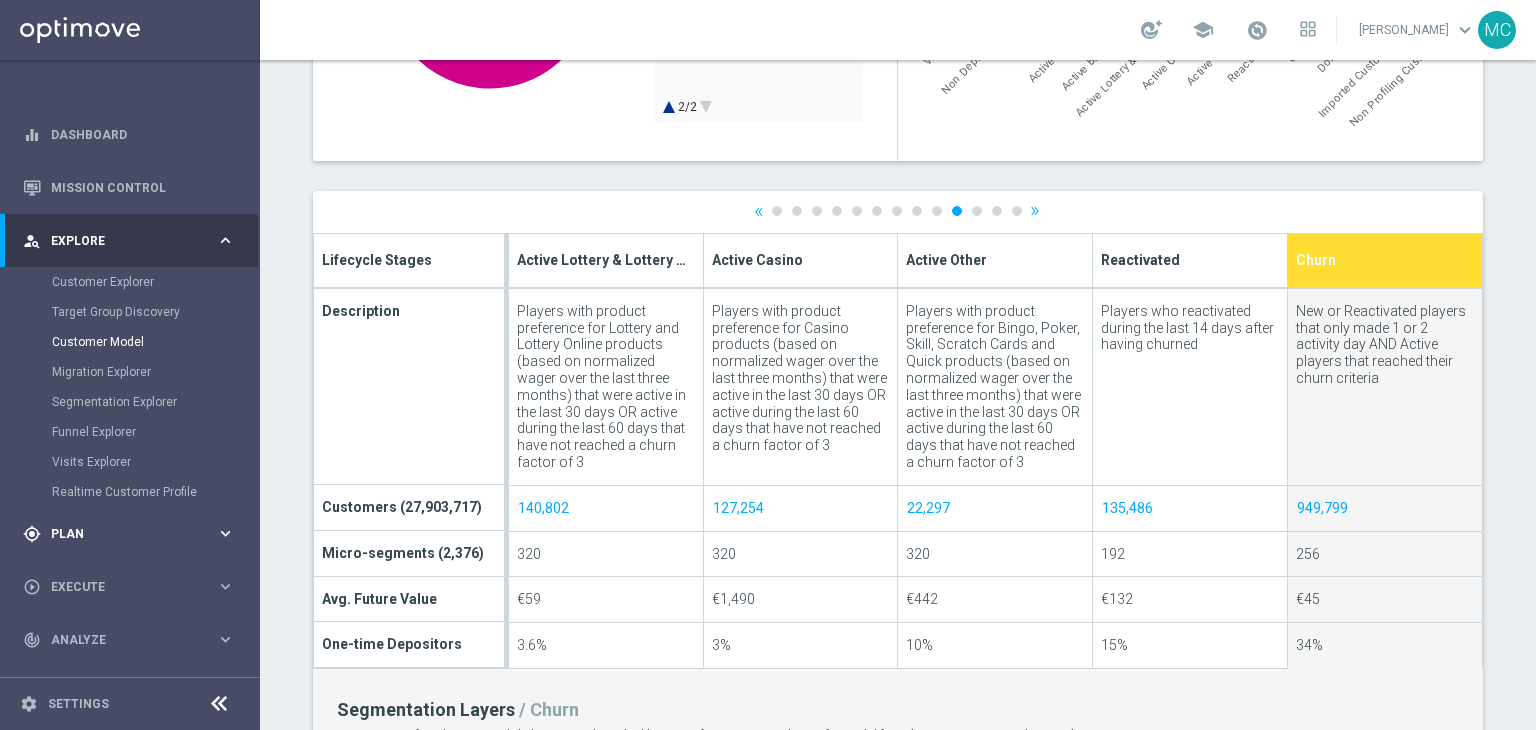 click on "Plan" at bounding box center [133, 534] 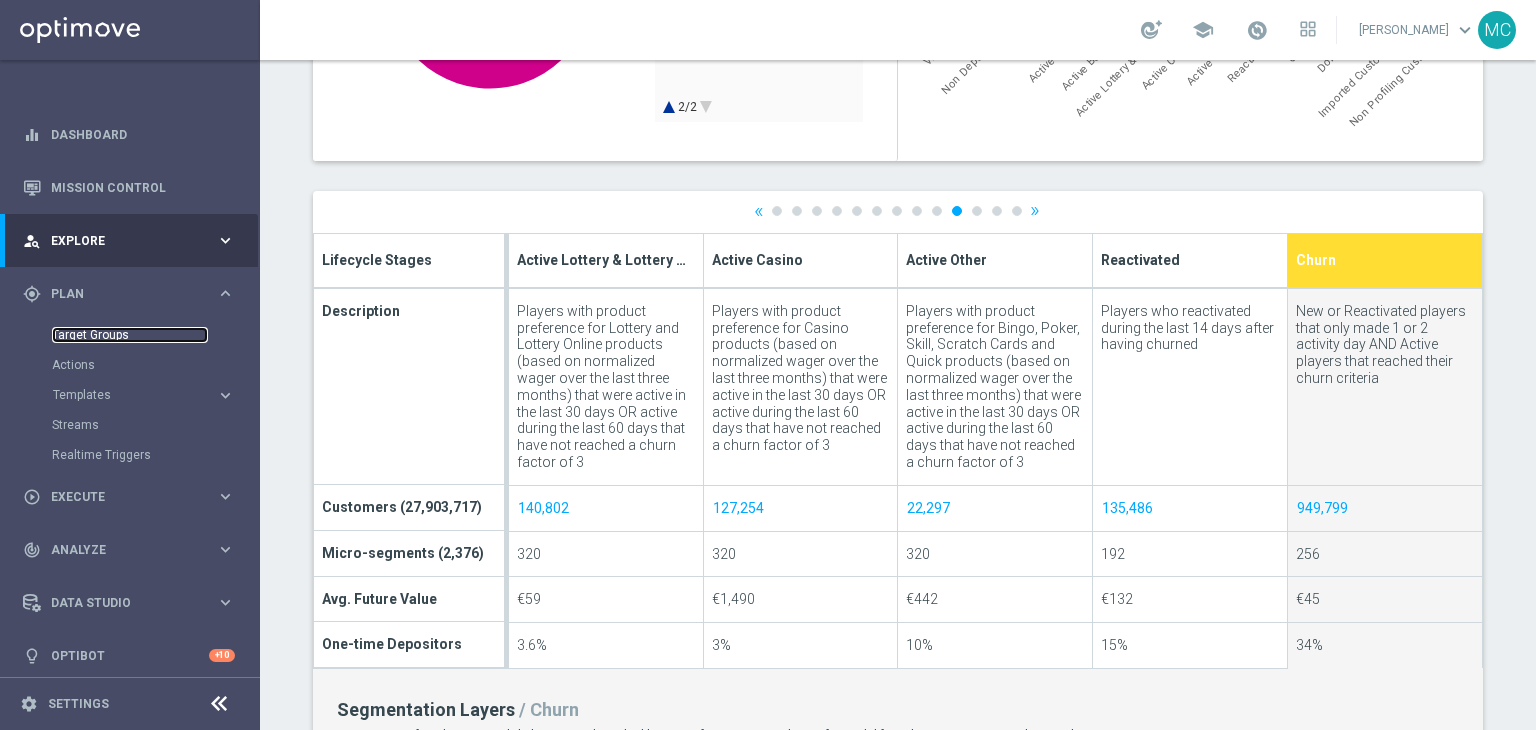 click on "Target Groups" at bounding box center (130, 335) 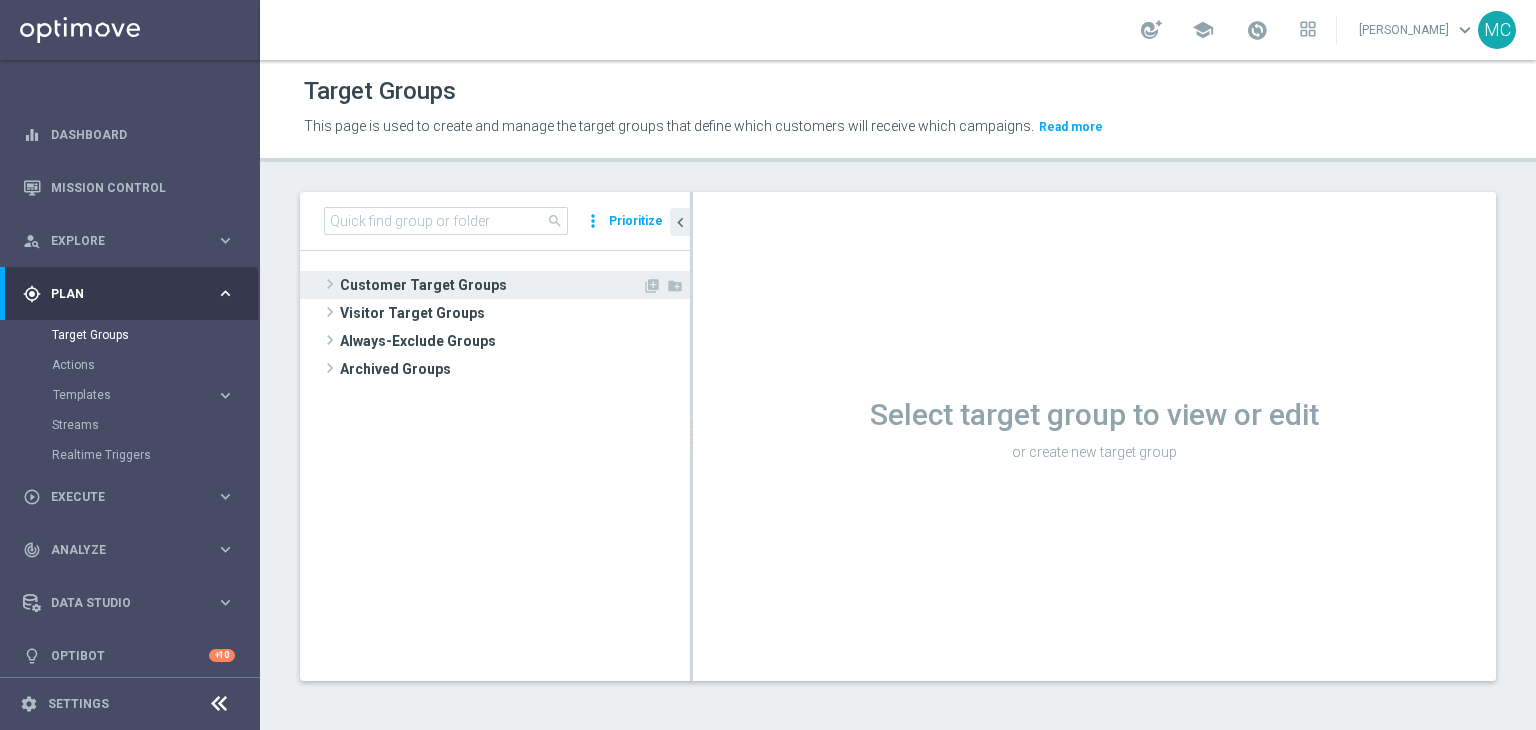click on "Customer Target Groups" at bounding box center (491, 285) 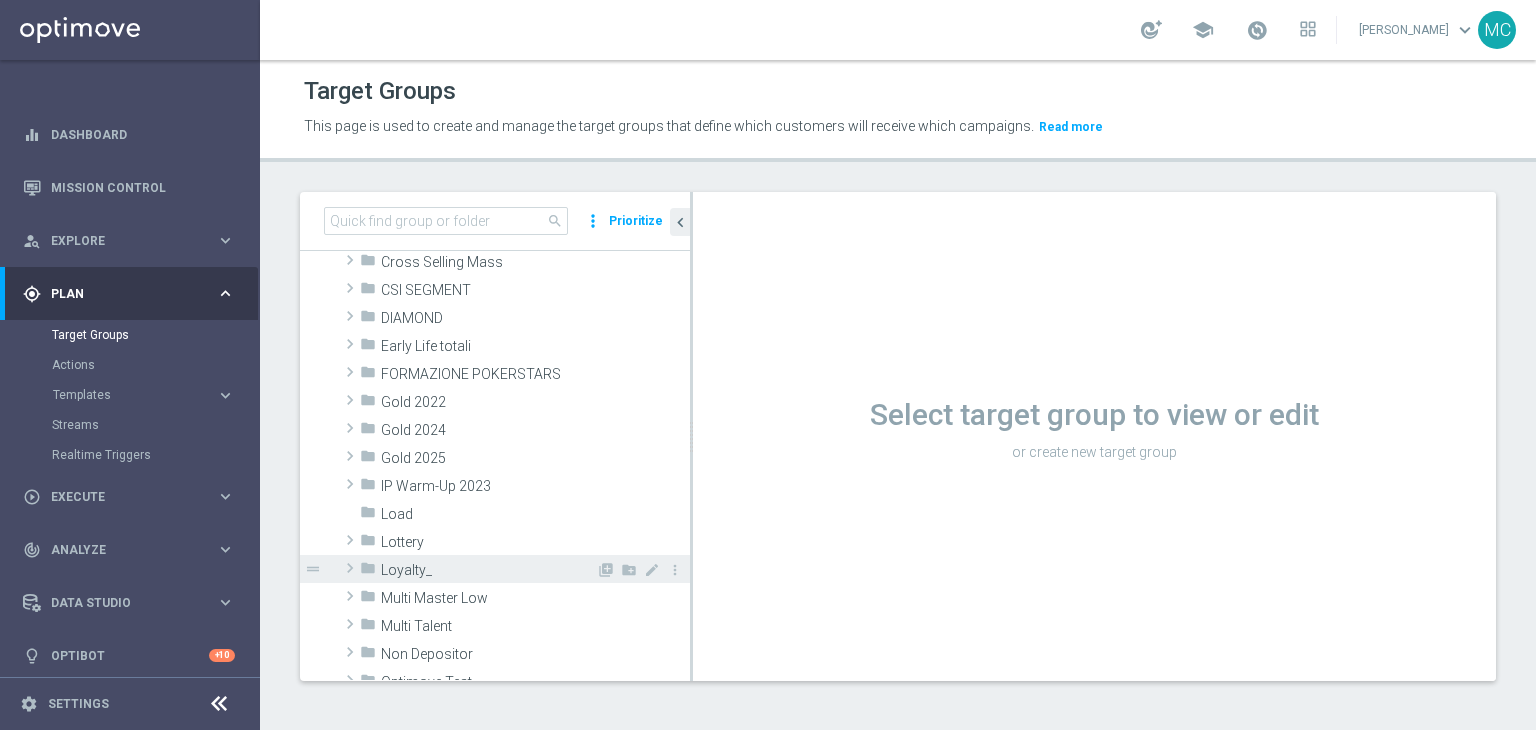 scroll, scrollTop: 355, scrollLeft: 0, axis: vertical 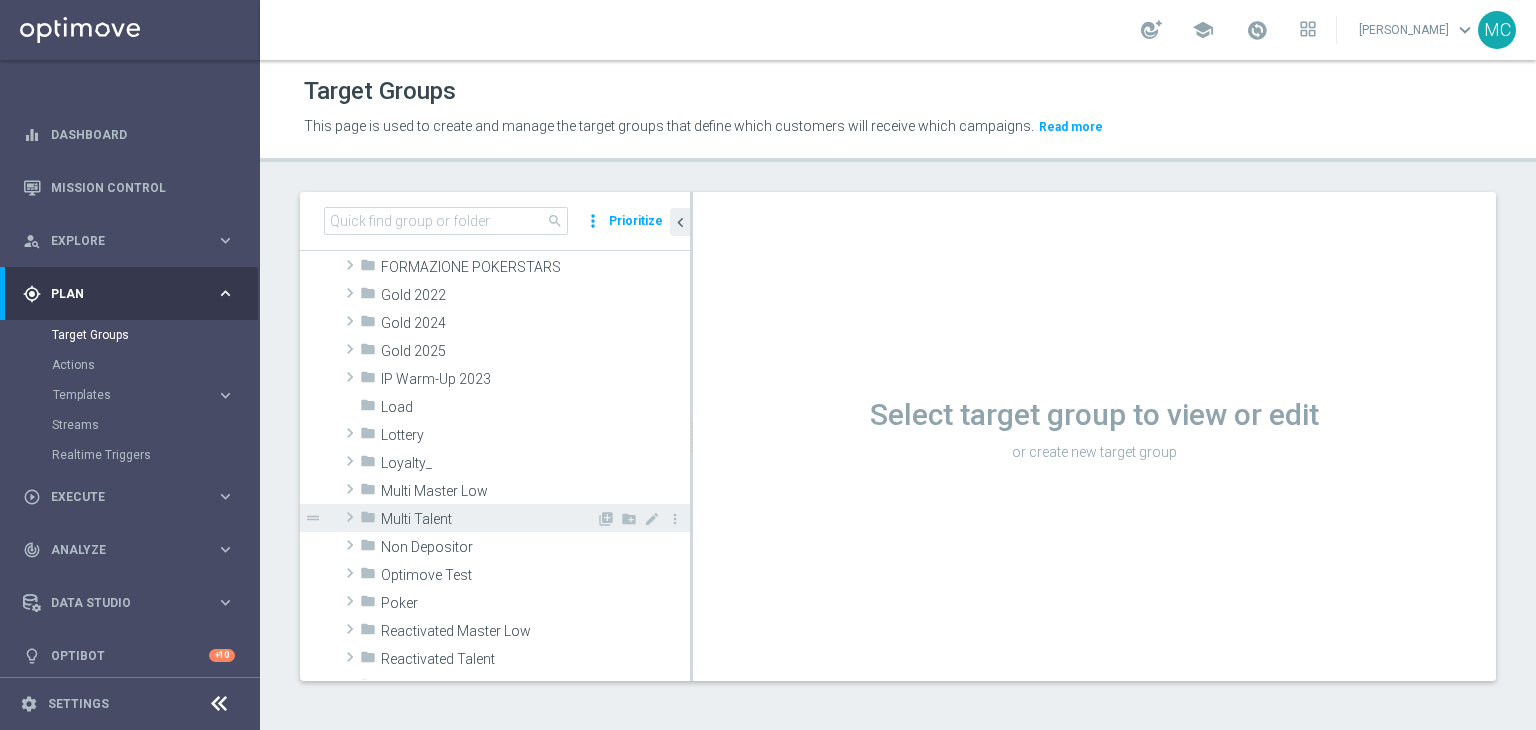 click on "Multi Talent" at bounding box center (488, 519) 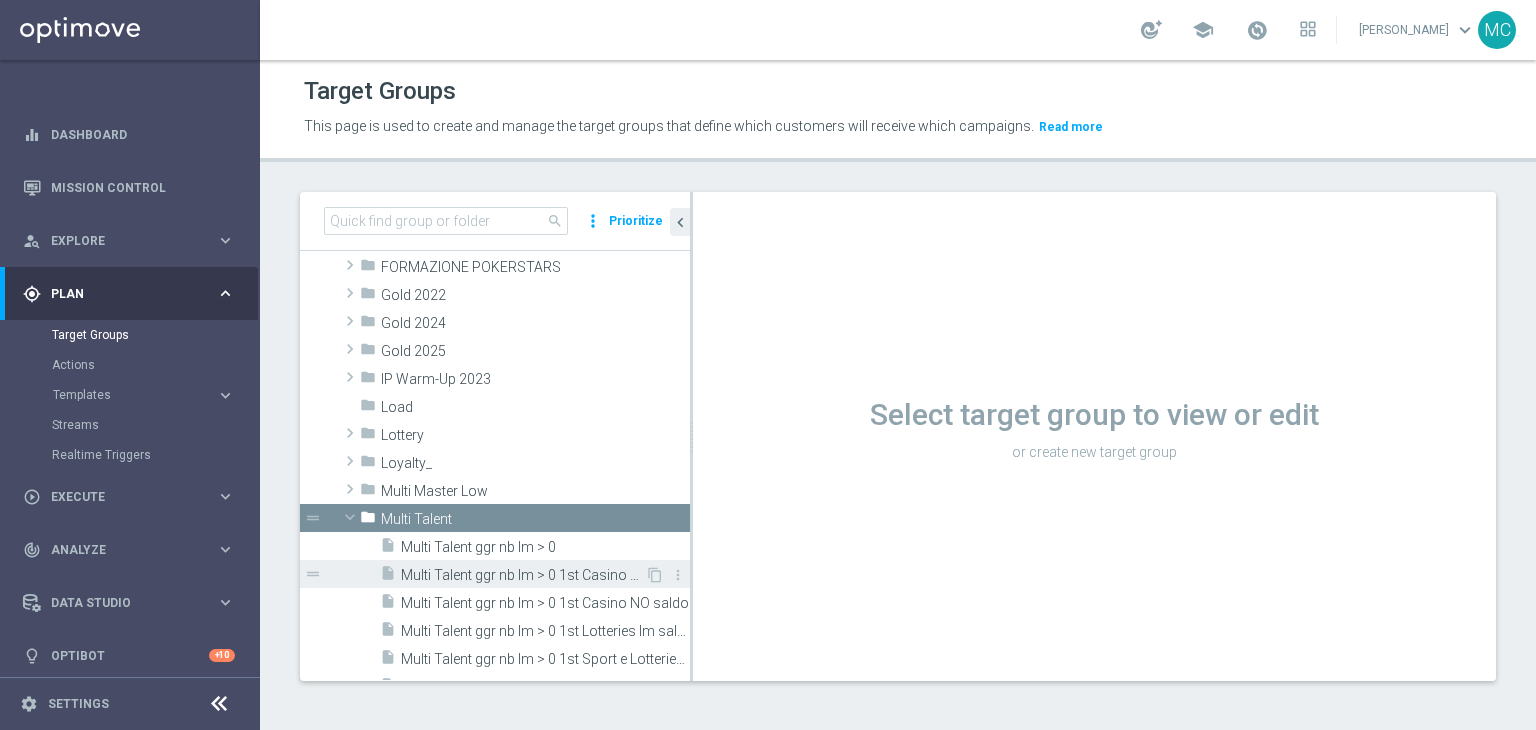 scroll, scrollTop: 448, scrollLeft: 0, axis: vertical 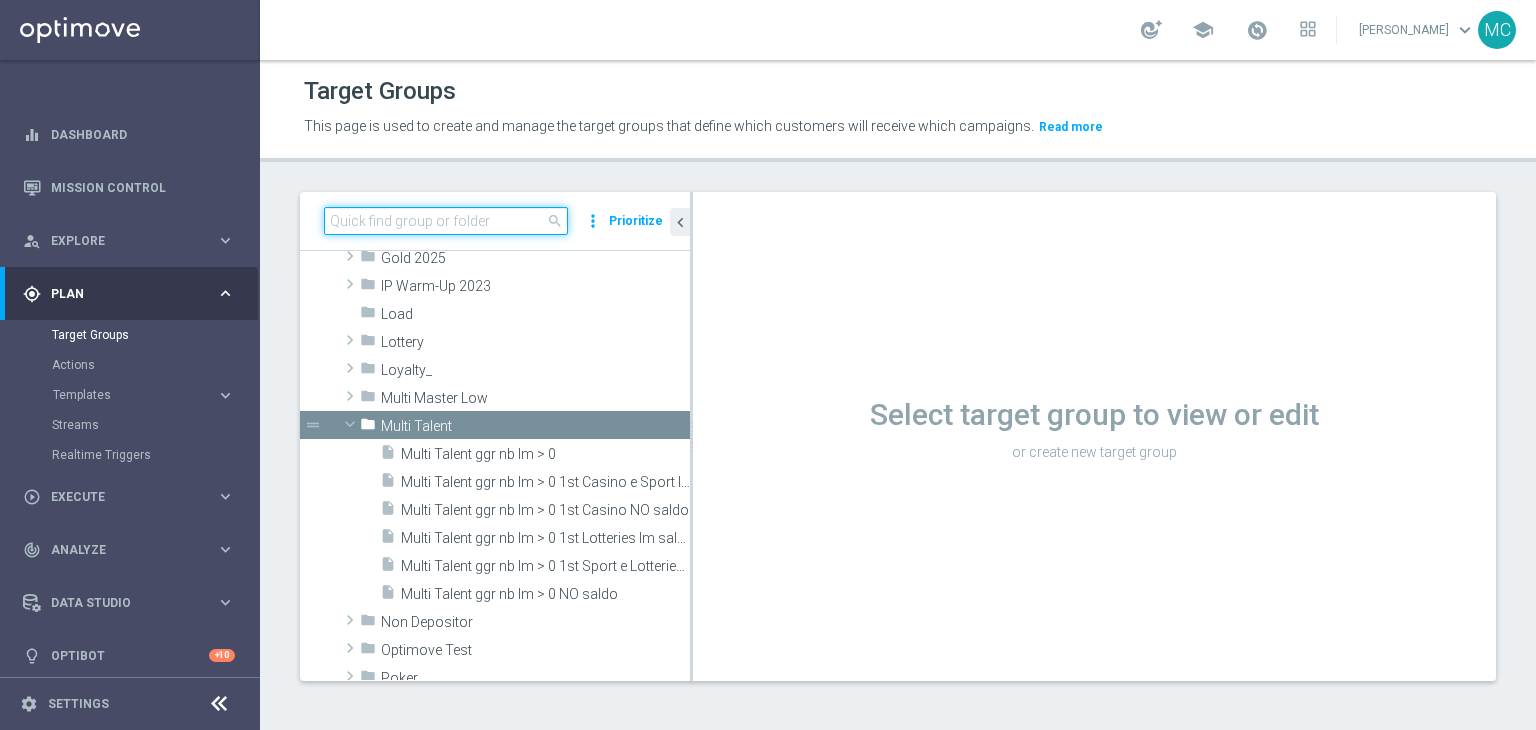 click at bounding box center (446, 221) 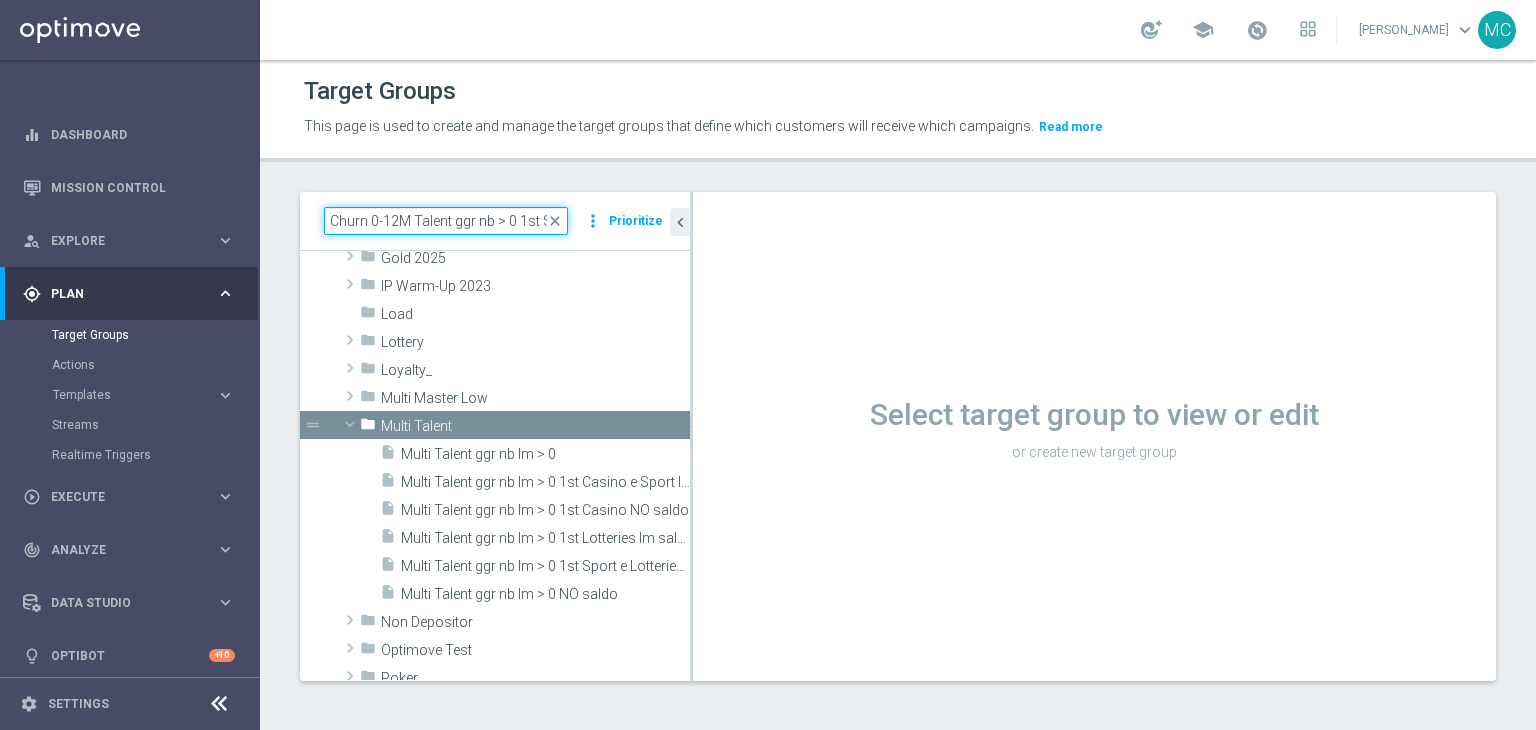 scroll, scrollTop: 0, scrollLeft: 60, axis: horizontal 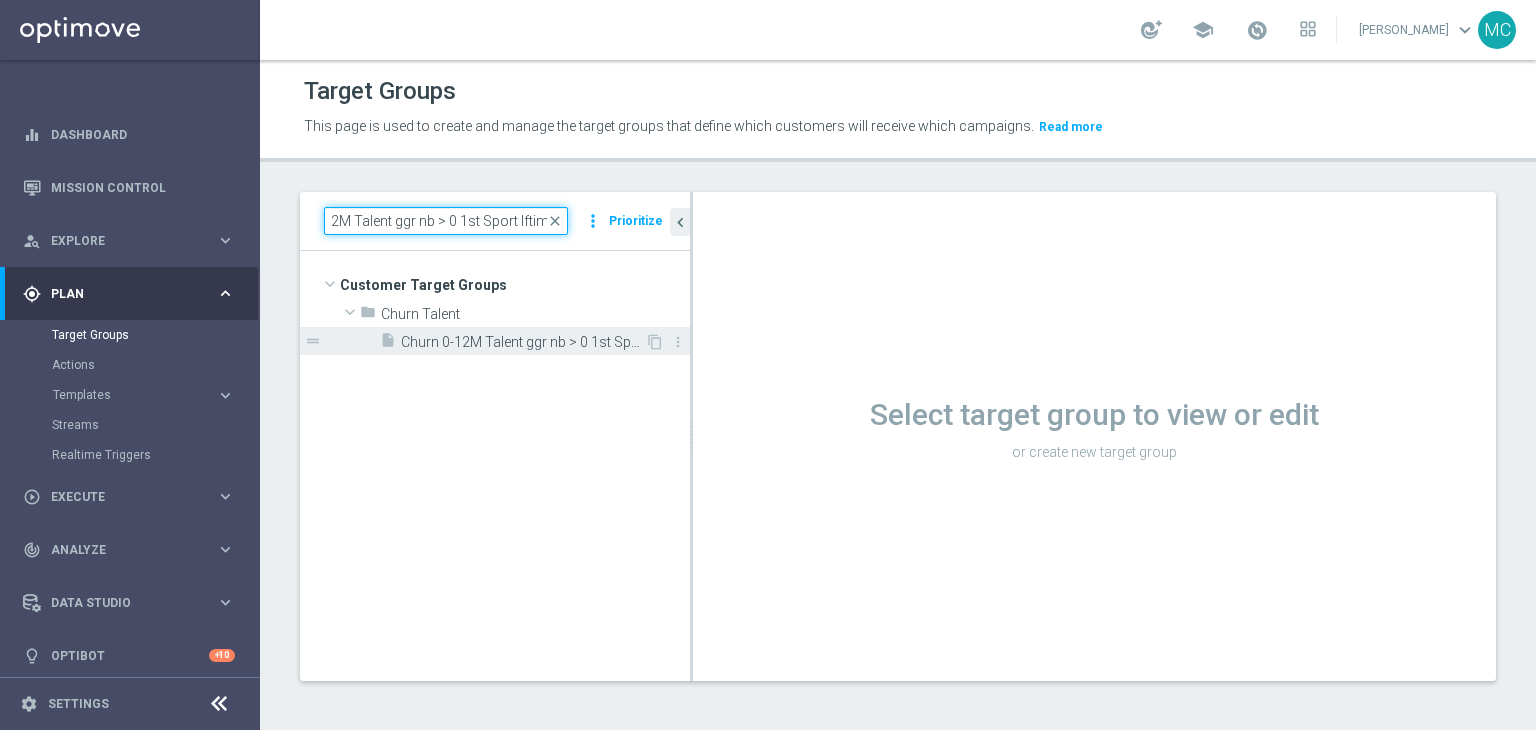 type on "Churn 0-12M Talent ggr nb > 0 1st Sport lftime" 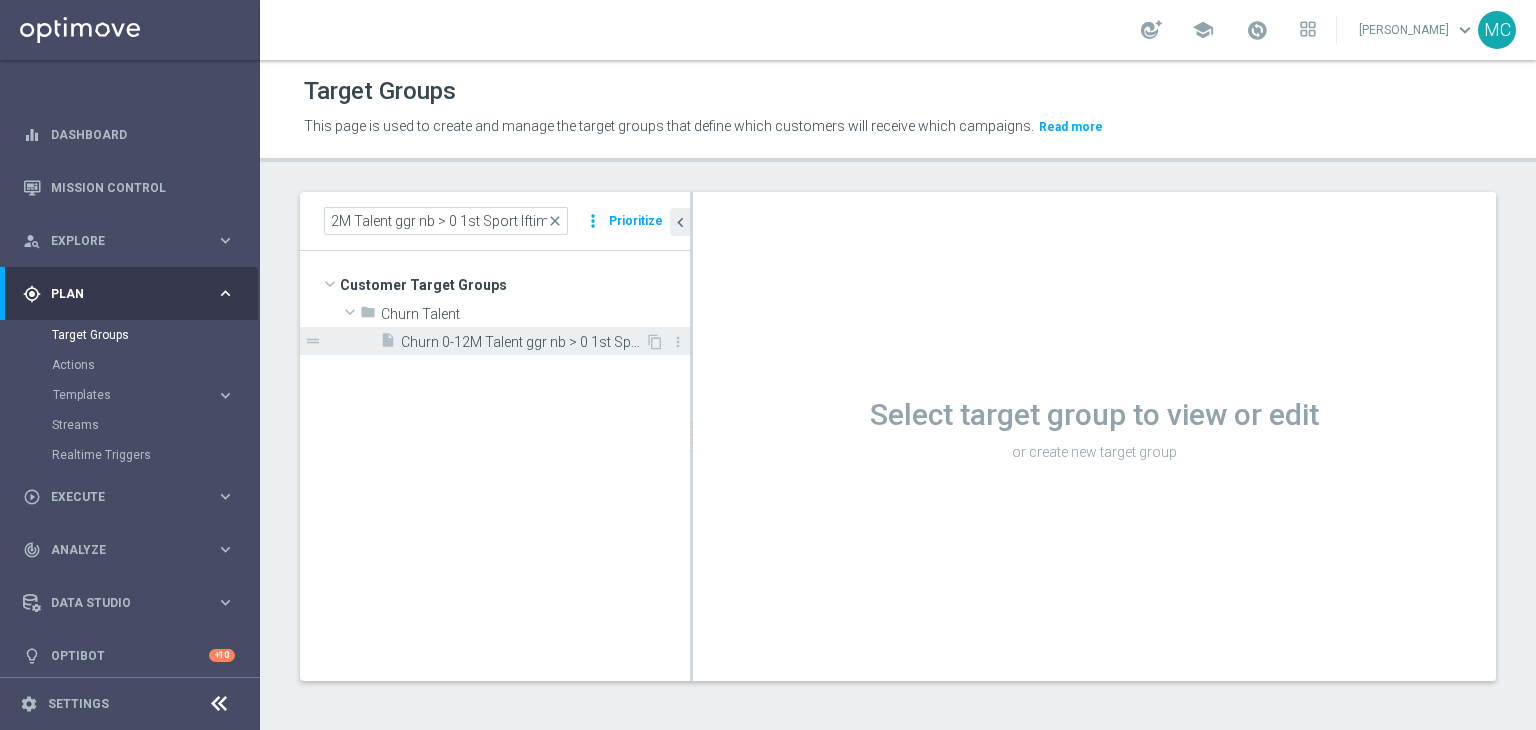 click on "Churn 0-12M Talent ggr nb > 0 1st Sport lftime" at bounding box center (523, 342) 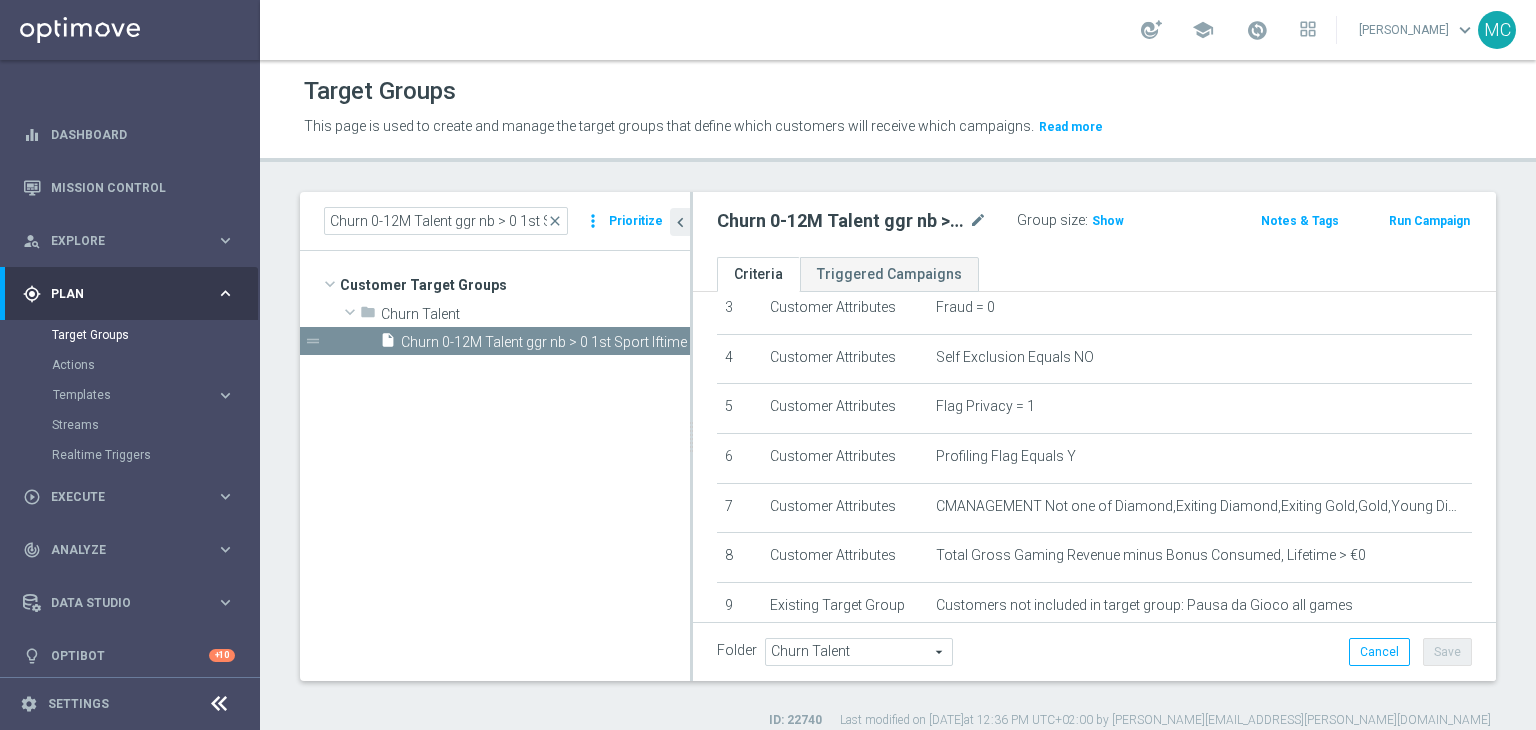 scroll, scrollTop: 176, scrollLeft: 0, axis: vertical 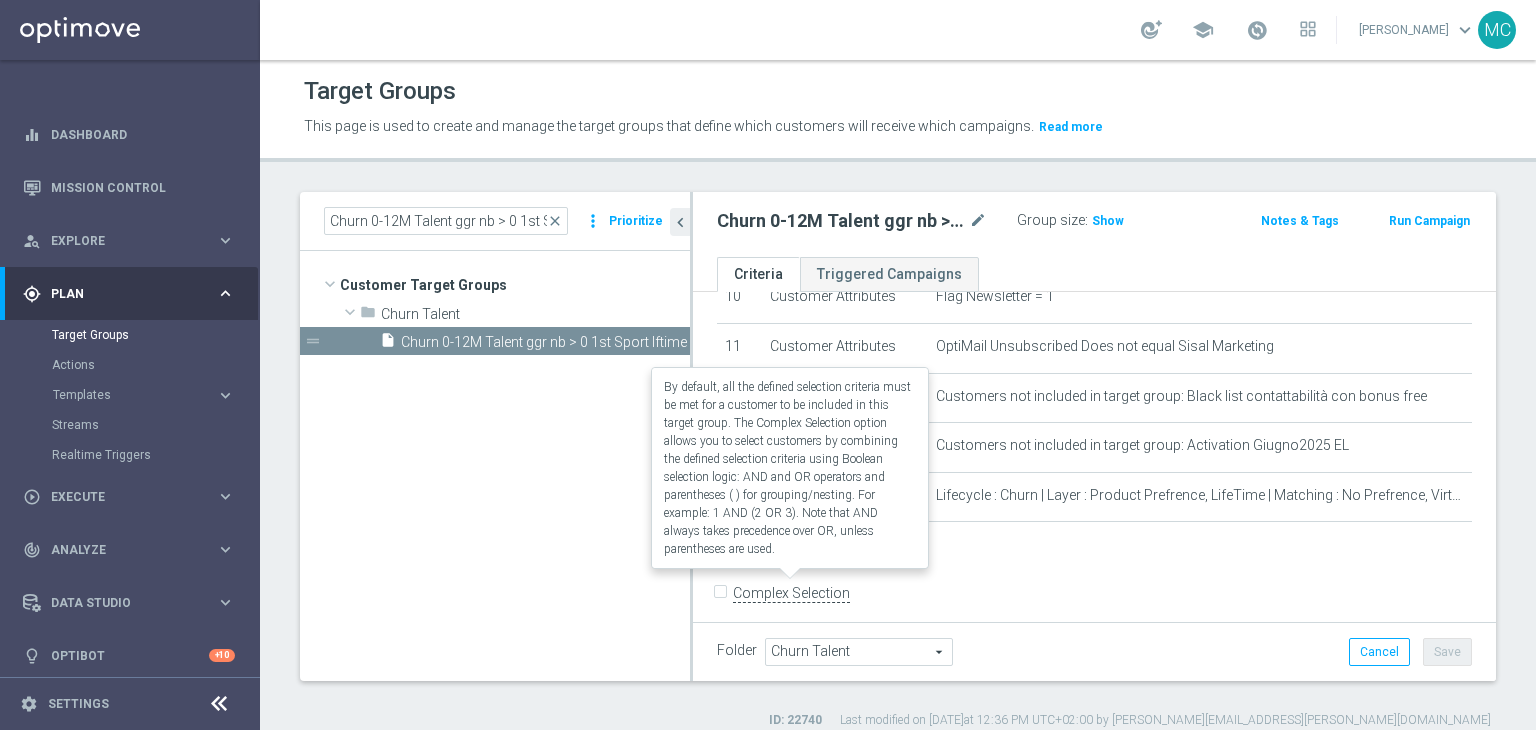 click on "Complex Selection" 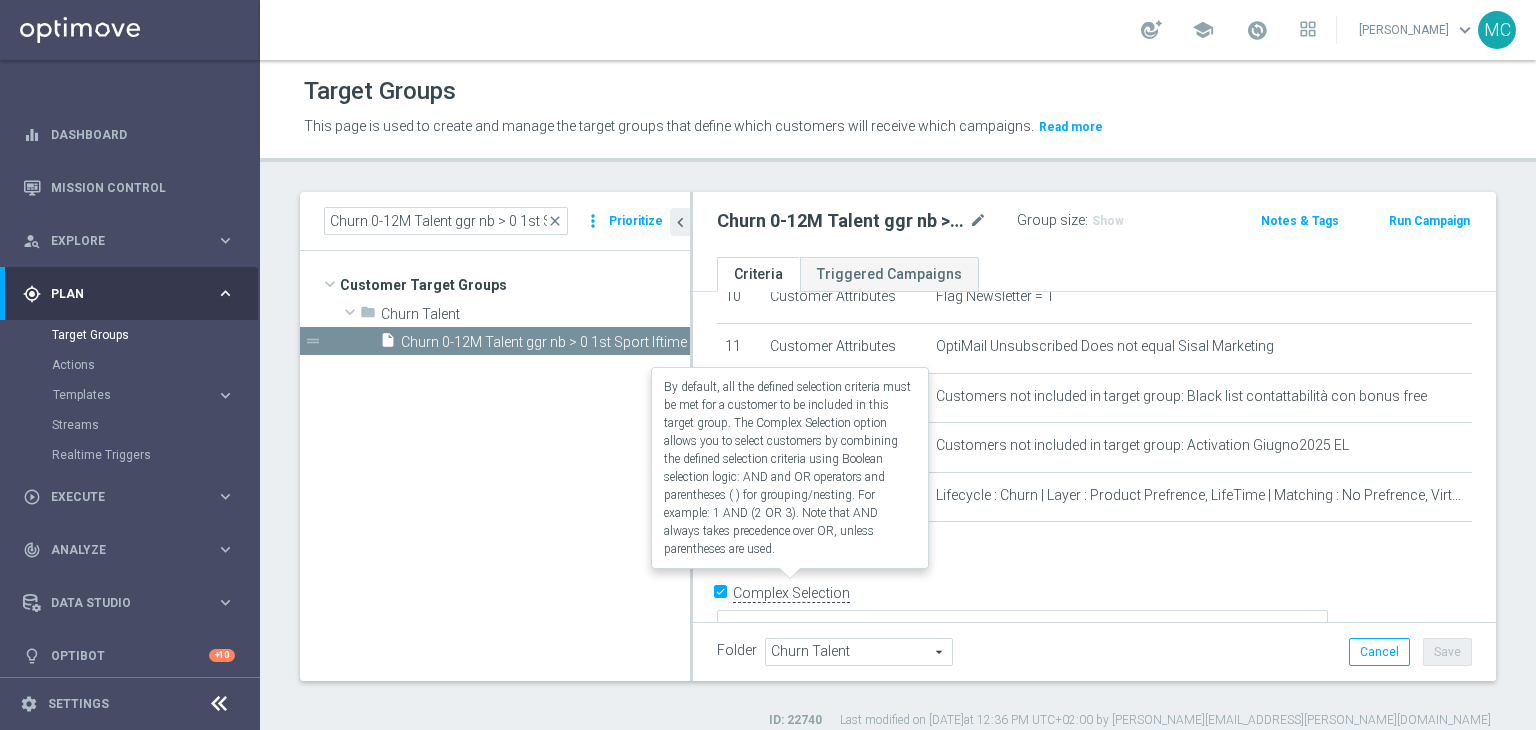 click on "Complex Selection" 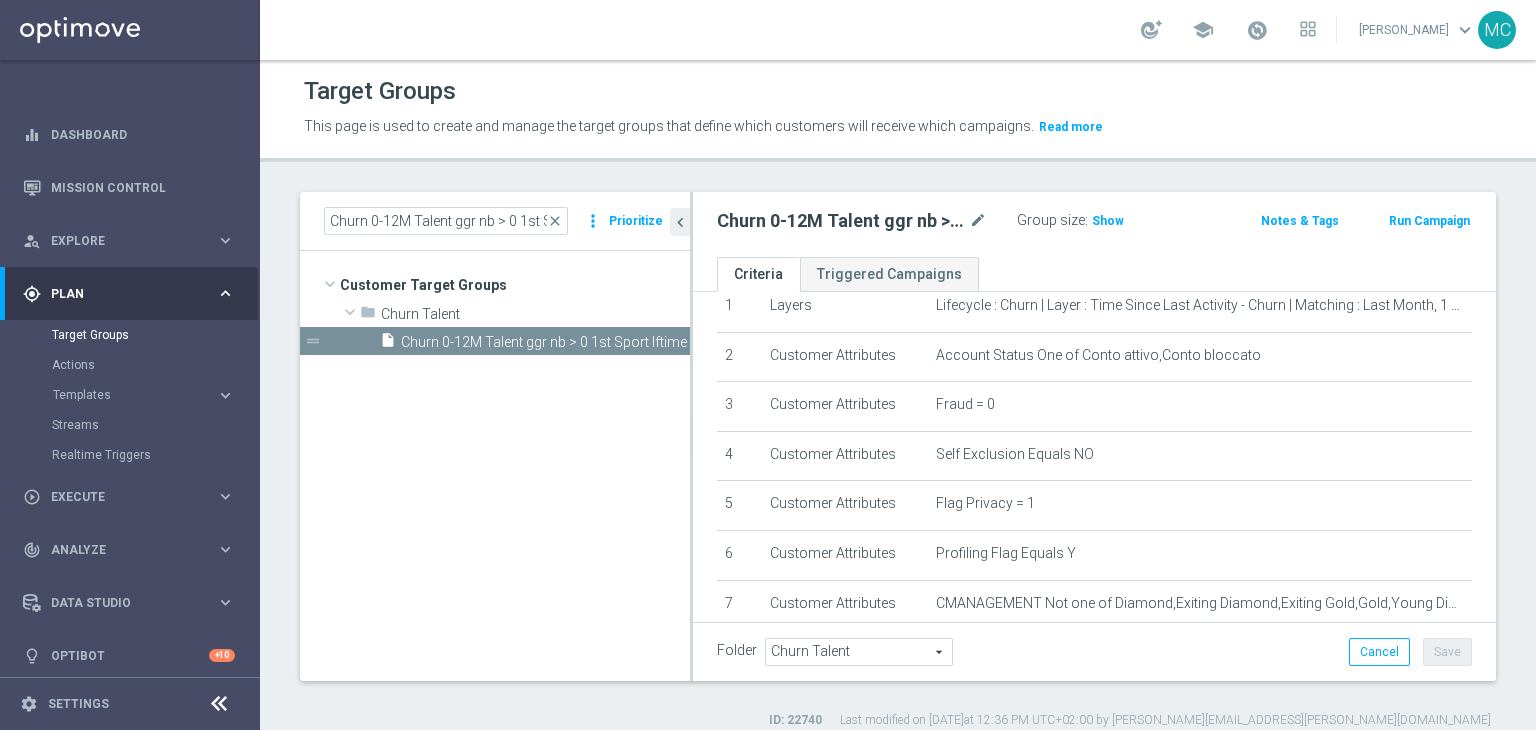 scroll, scrollTop: 0, scrollLeft: 0, axis: both 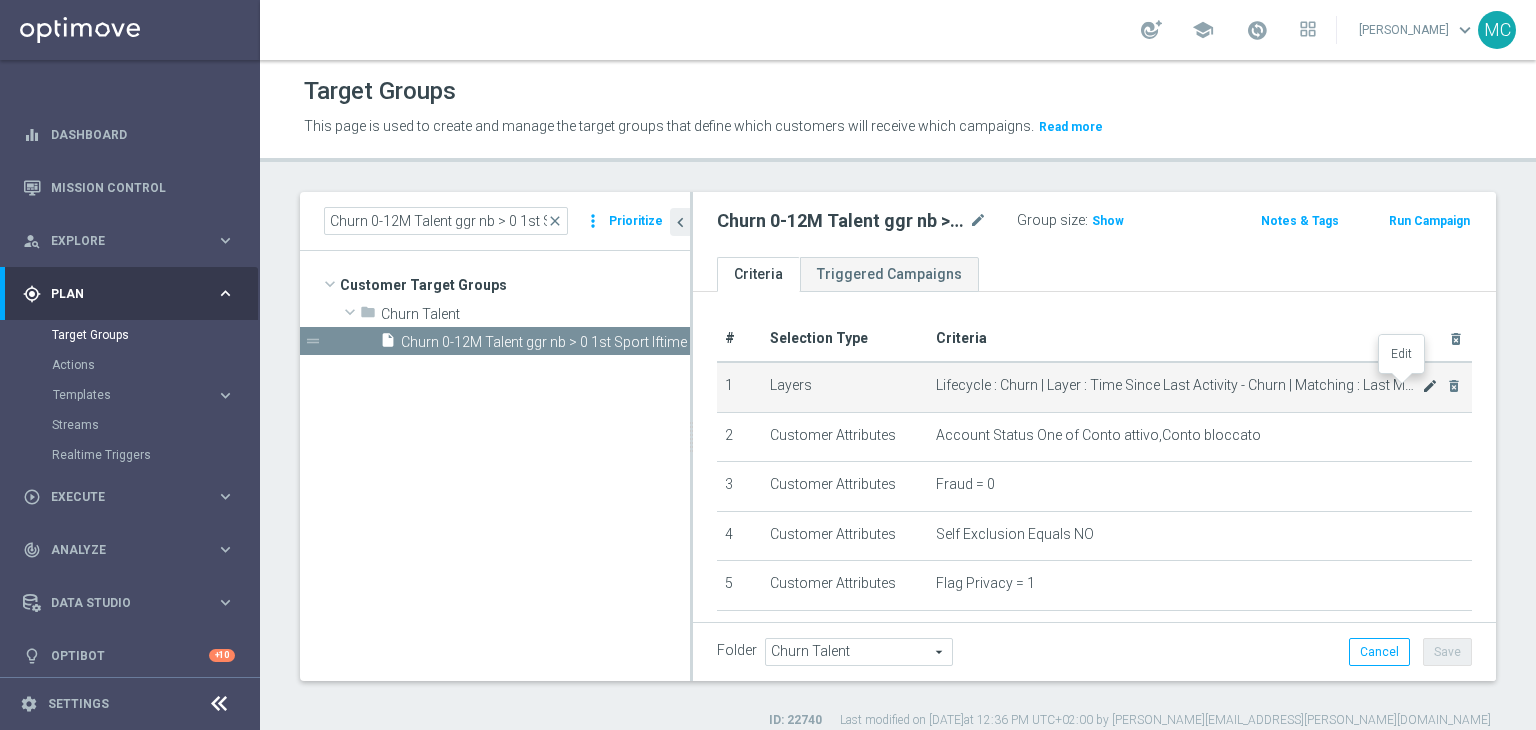 click on "mode_edit" 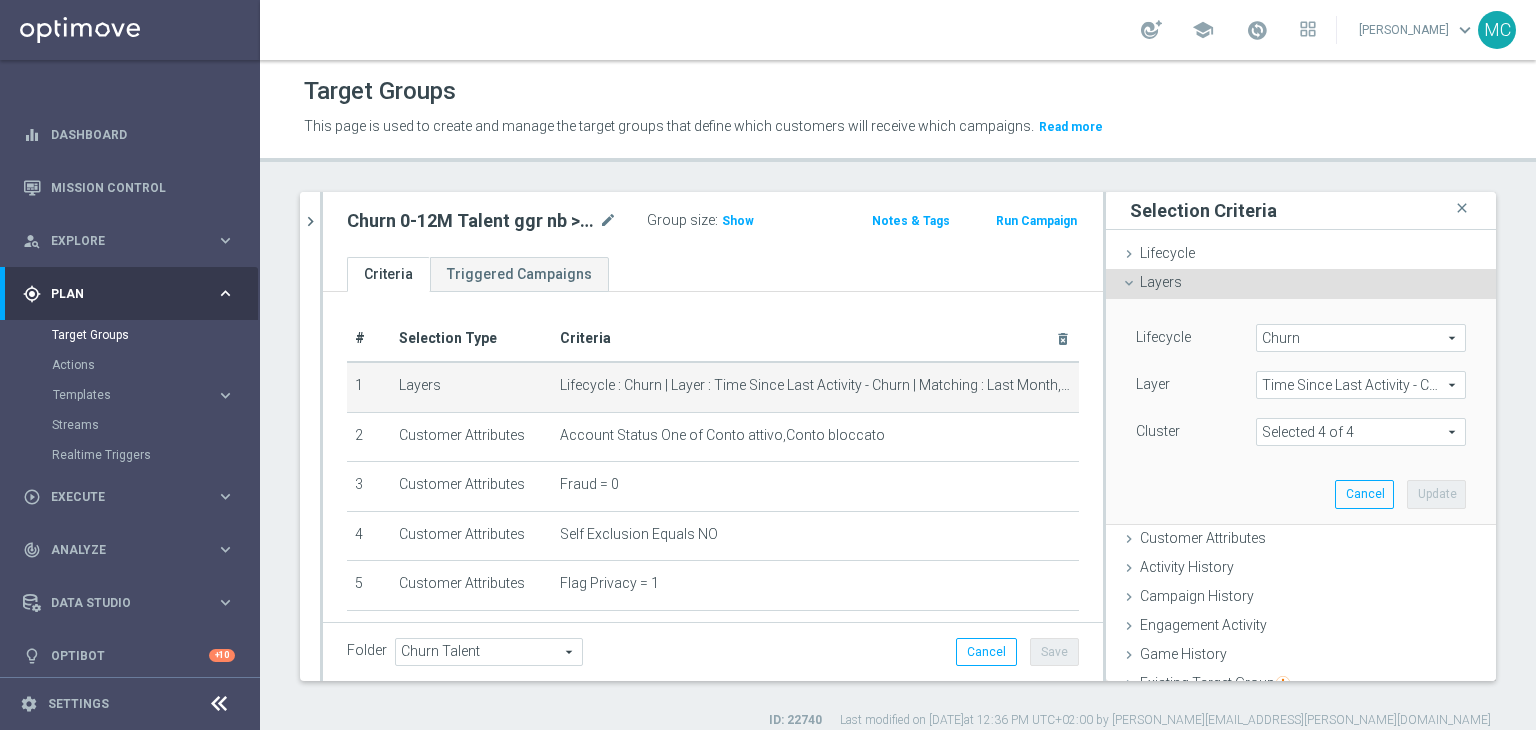 click on "Time Since Last Activity - Churn" at bounding box center (1361, 385) 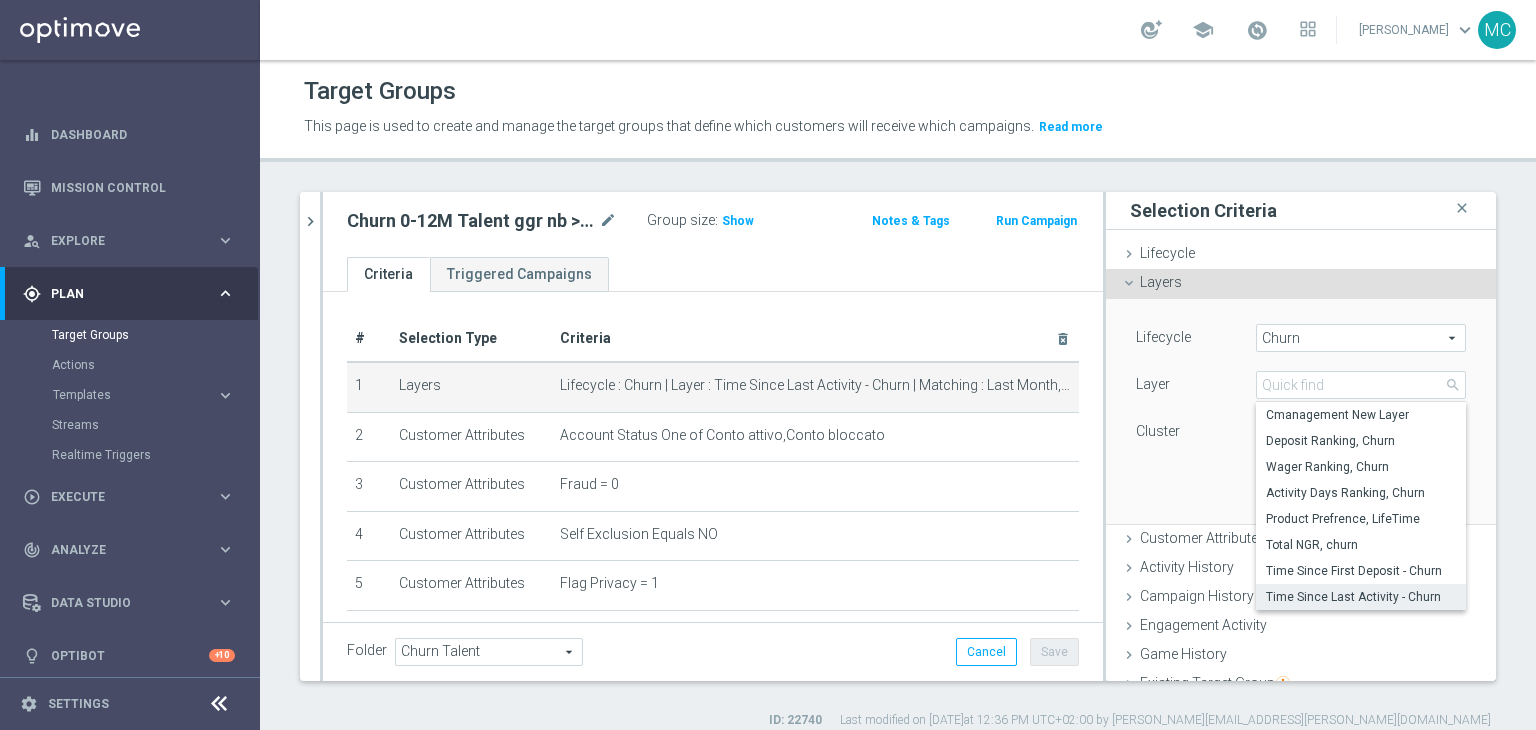 click on "Cluster" at bounding box center [1181, 434] 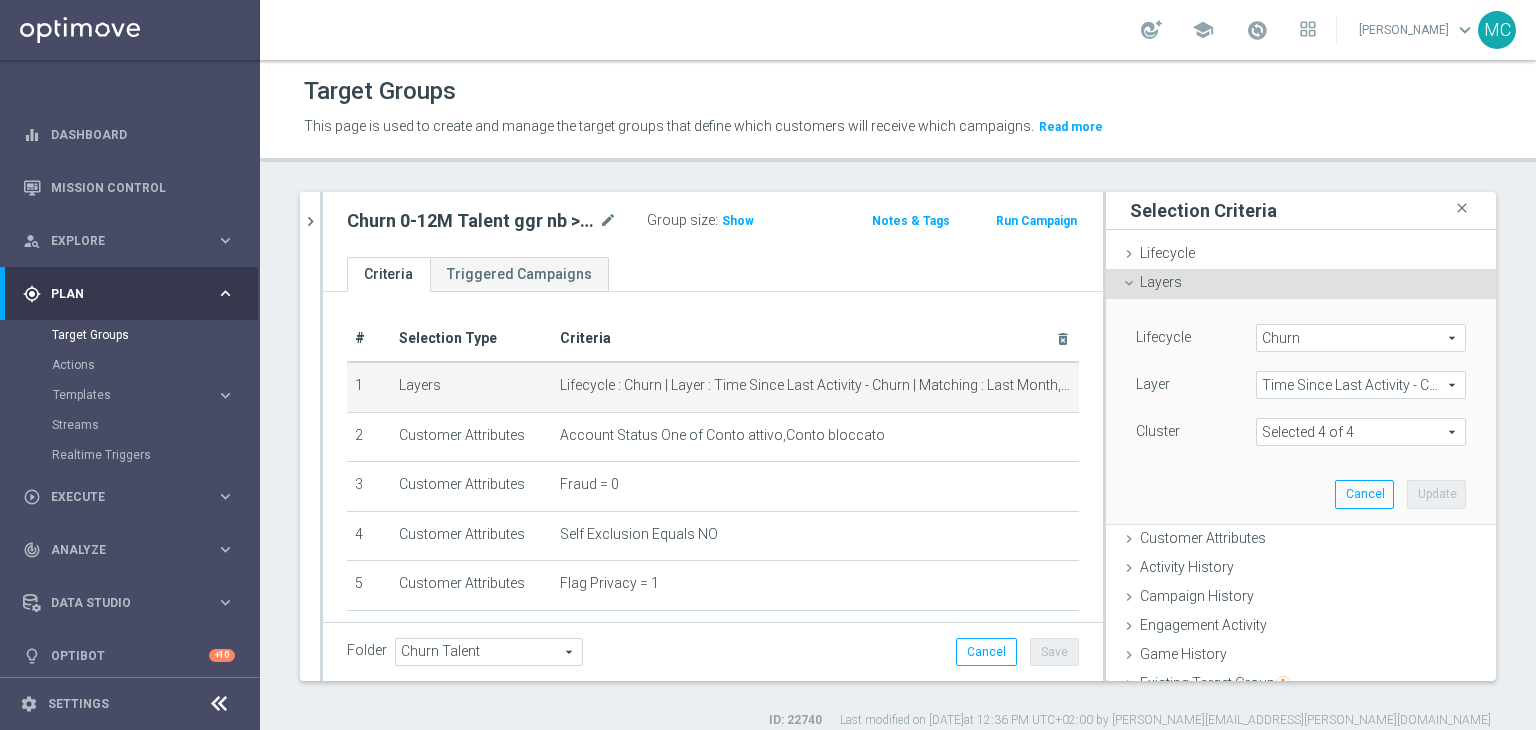 click at bounding box center [1361, 432] 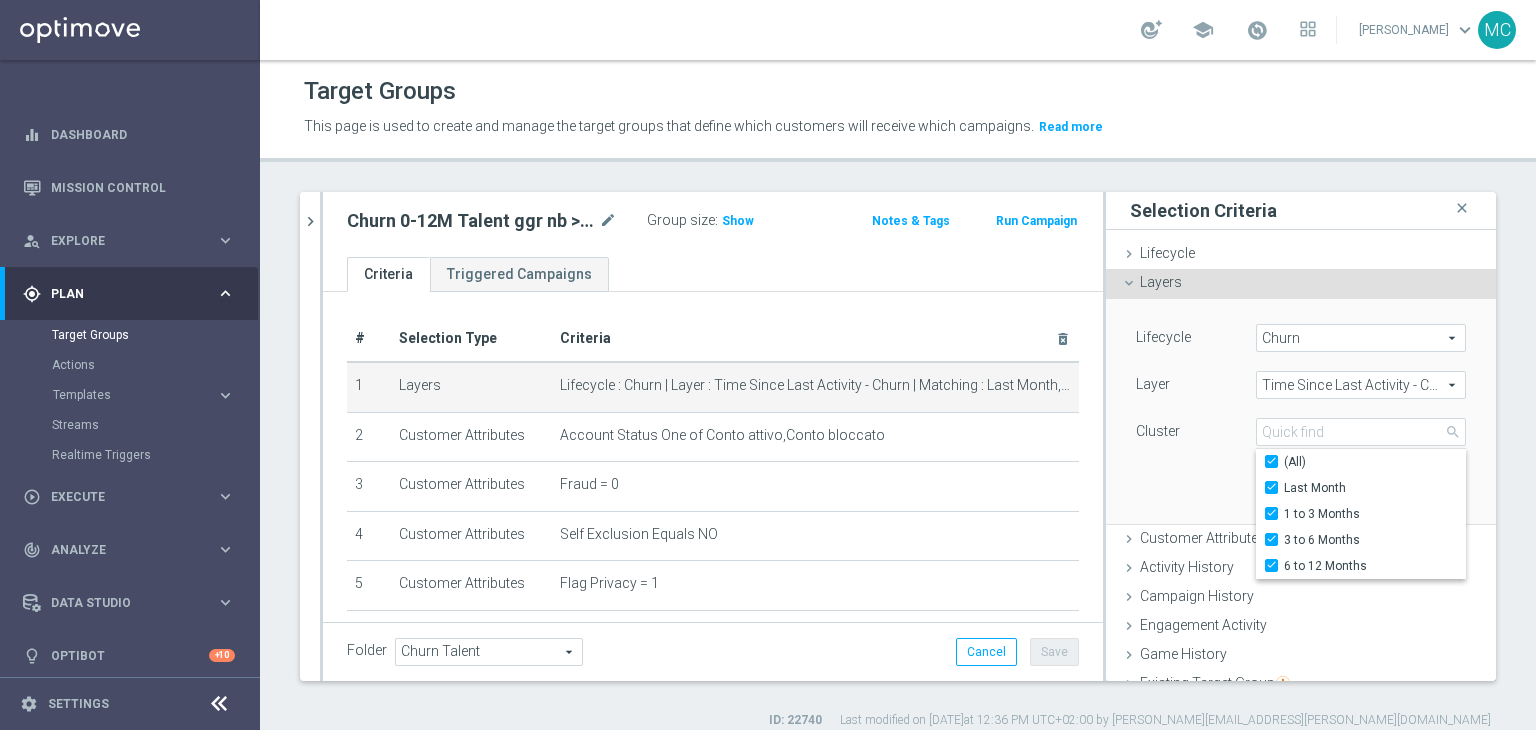 click on "Lifecycle
[GEOGRAPHIC_DATA]
Churn
arrow_drop_down
search
Layer
Time Since Last Activity - Churn
Time Since Last Activity - Churn
arrow_drop_down
search
Cluster" at bounding box center (1301, 411) 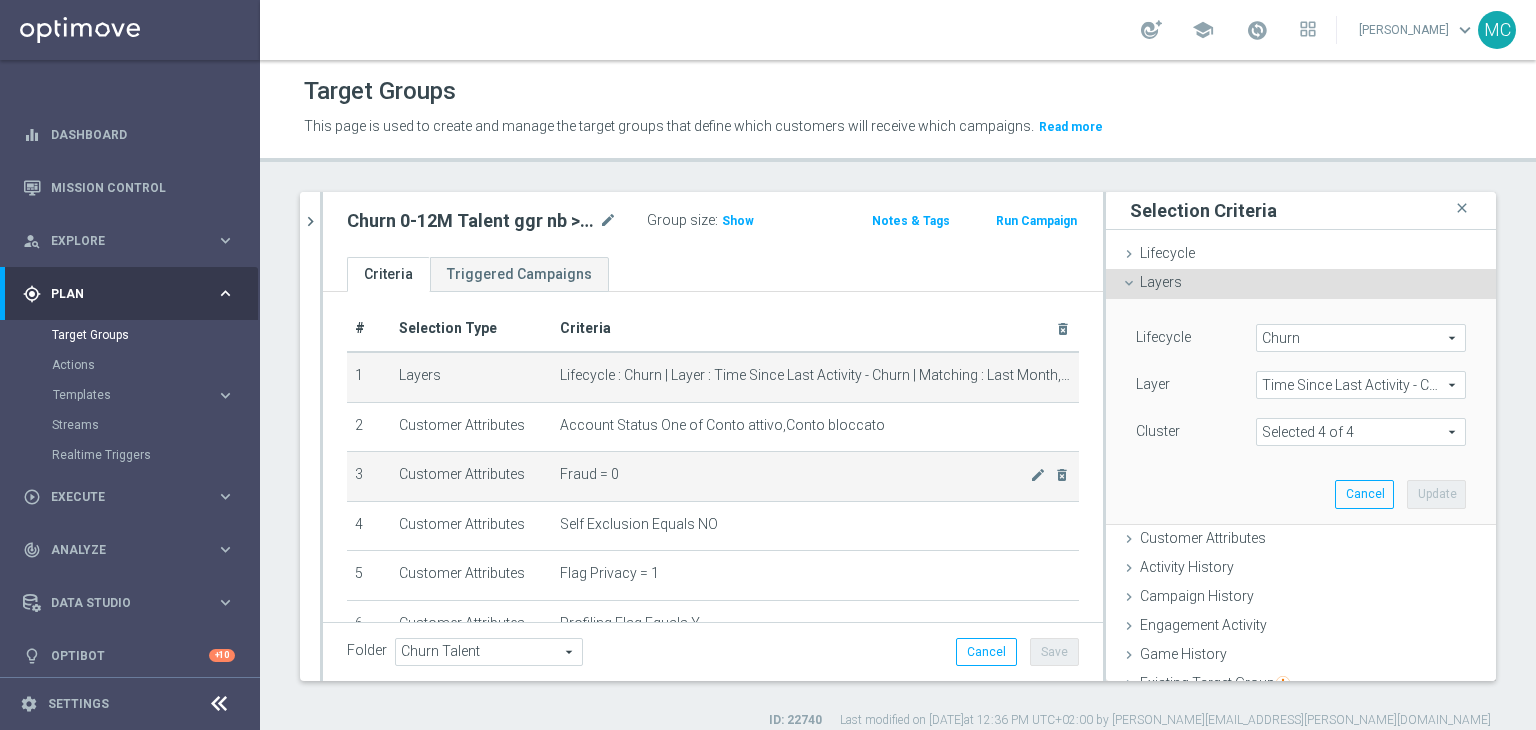 scroll, scrollTop: 7, scrollLeft: 0, axis: vertical 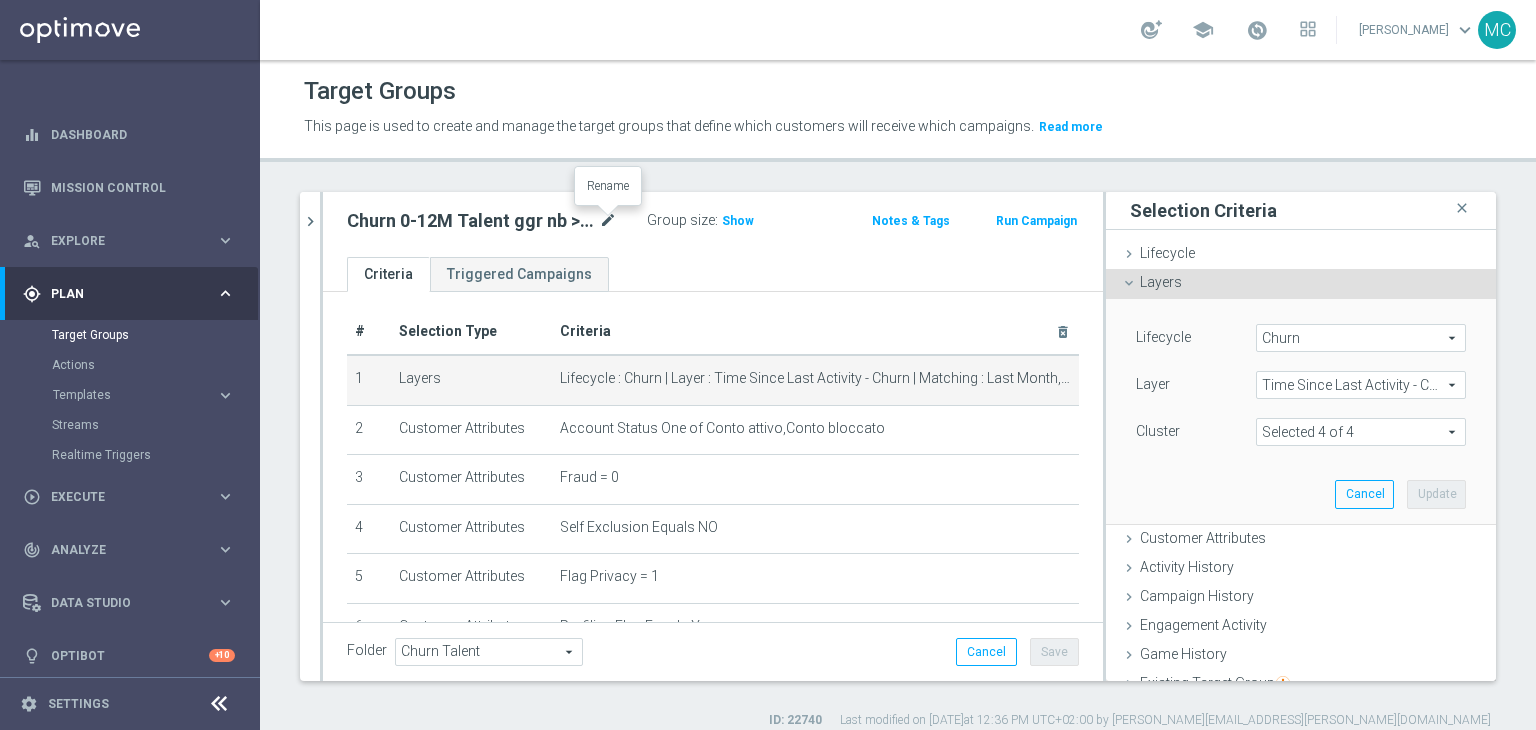 click on "mode_edit" 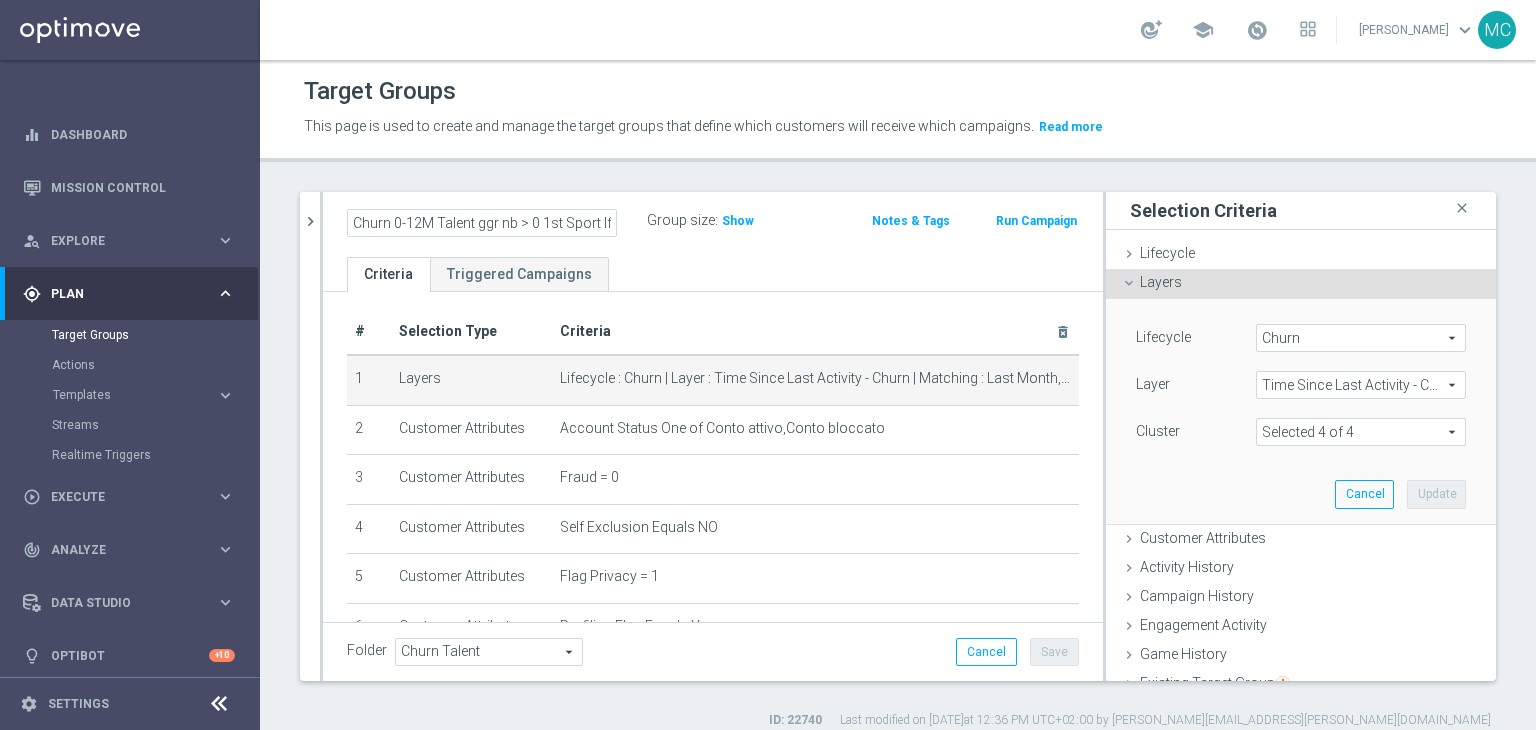 scroll, scrollTop: 0, scrollLeft: 27, axis: horizontal 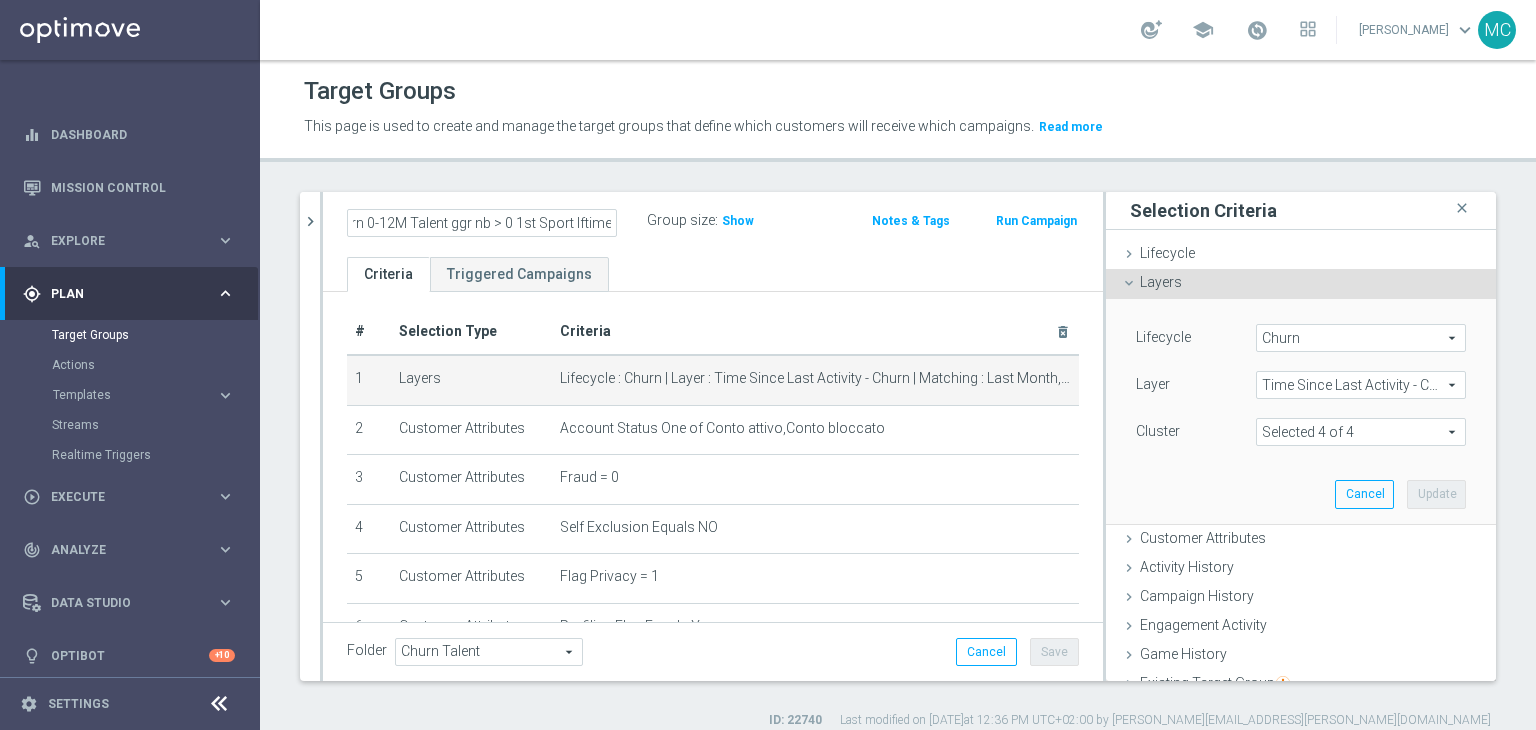 click on "Churn 0-12M Talent ggr nb > 0 1st Sport lftime" 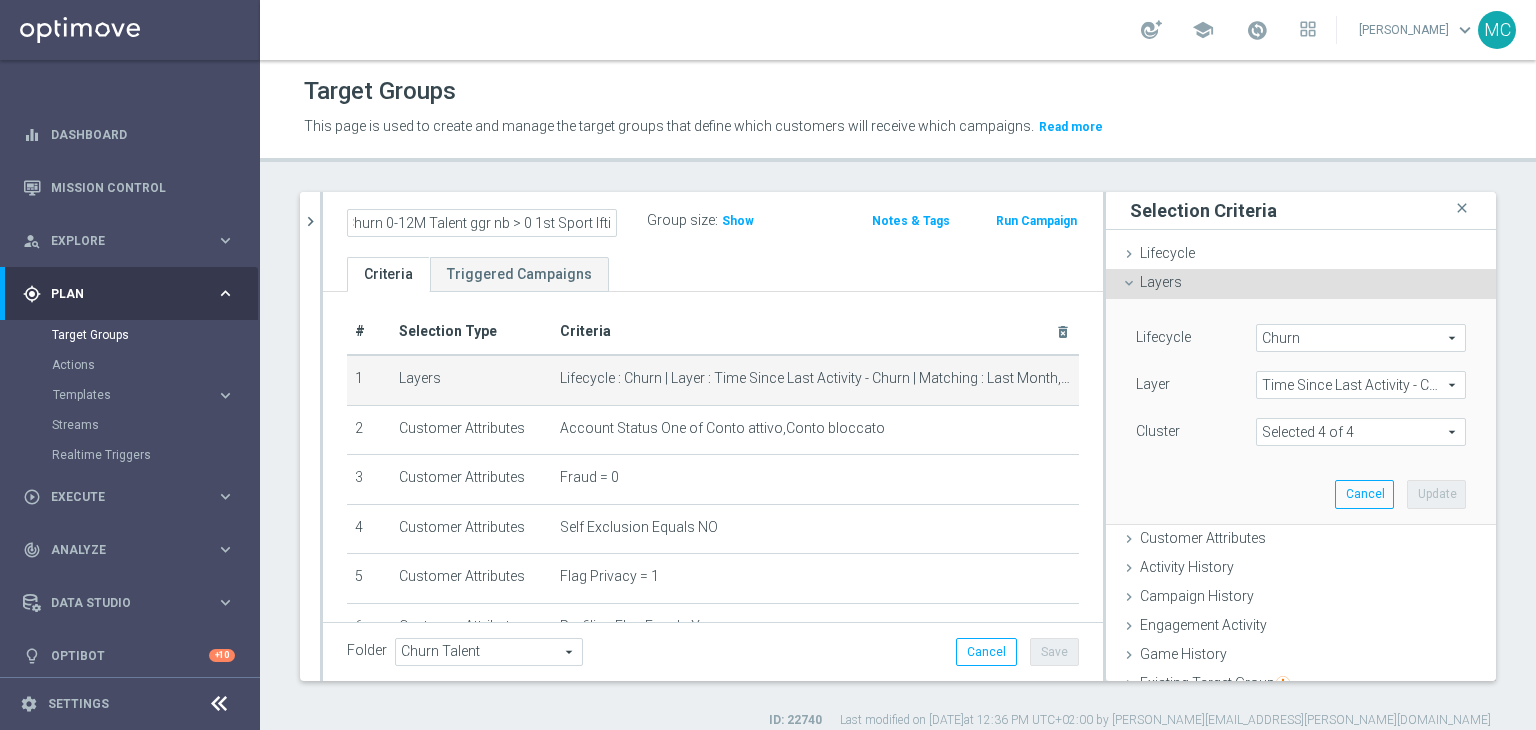 scroll, scrollTop: 0, scrollLeft: 0, axis: both 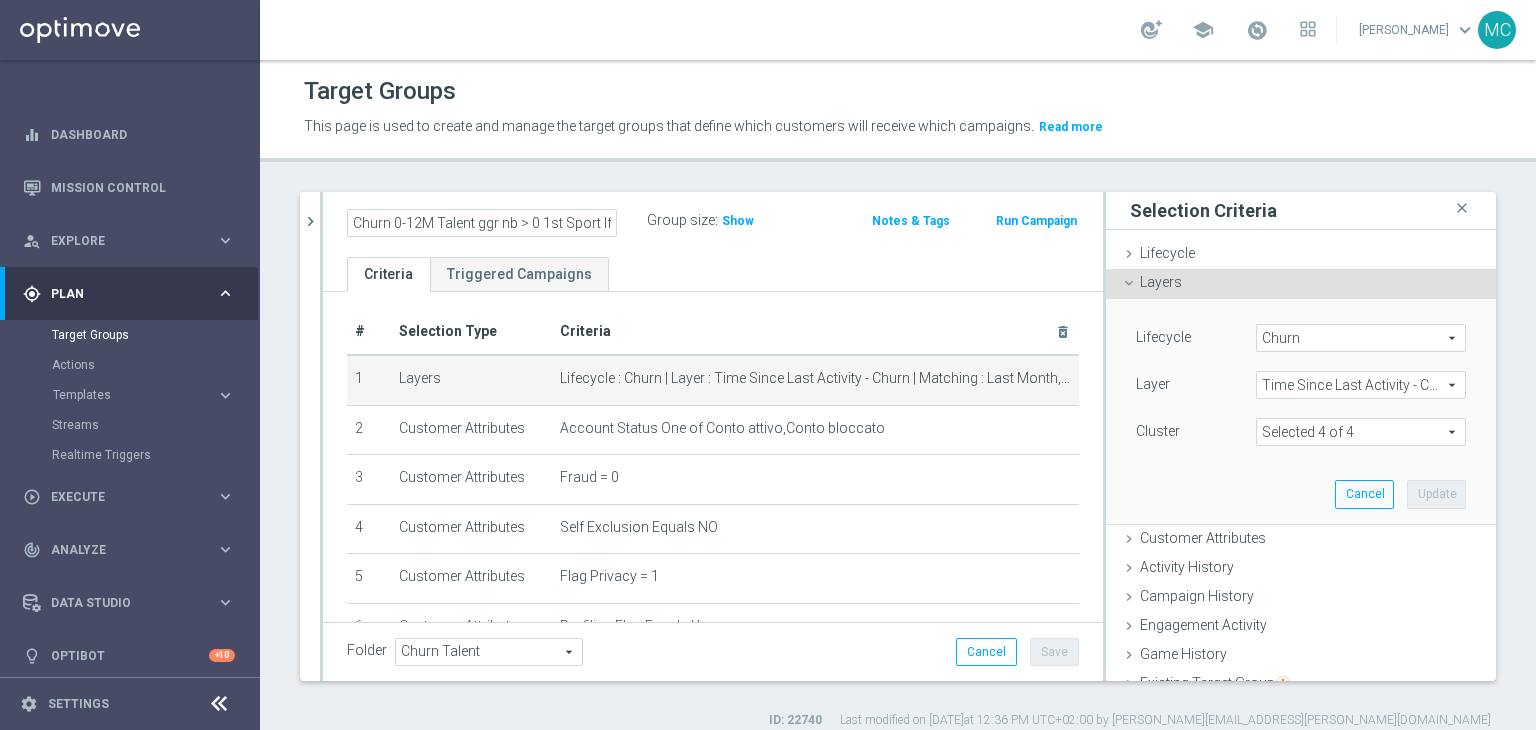 click on "Churn 0-12M Talent ggr nb > 0 1st Sport lftime" 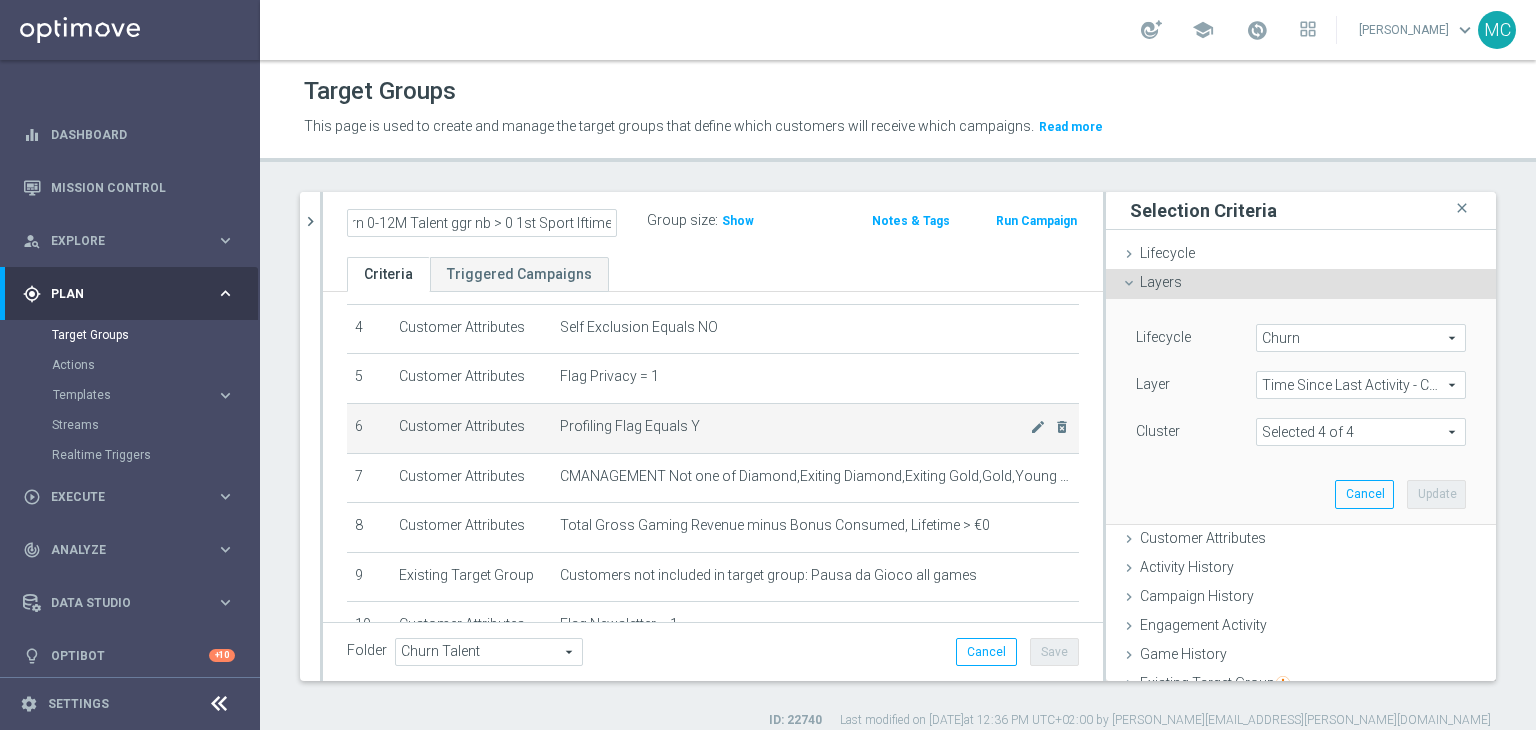 scroll, scrollTop: 252, scrollLeft: 0, axis: vertical 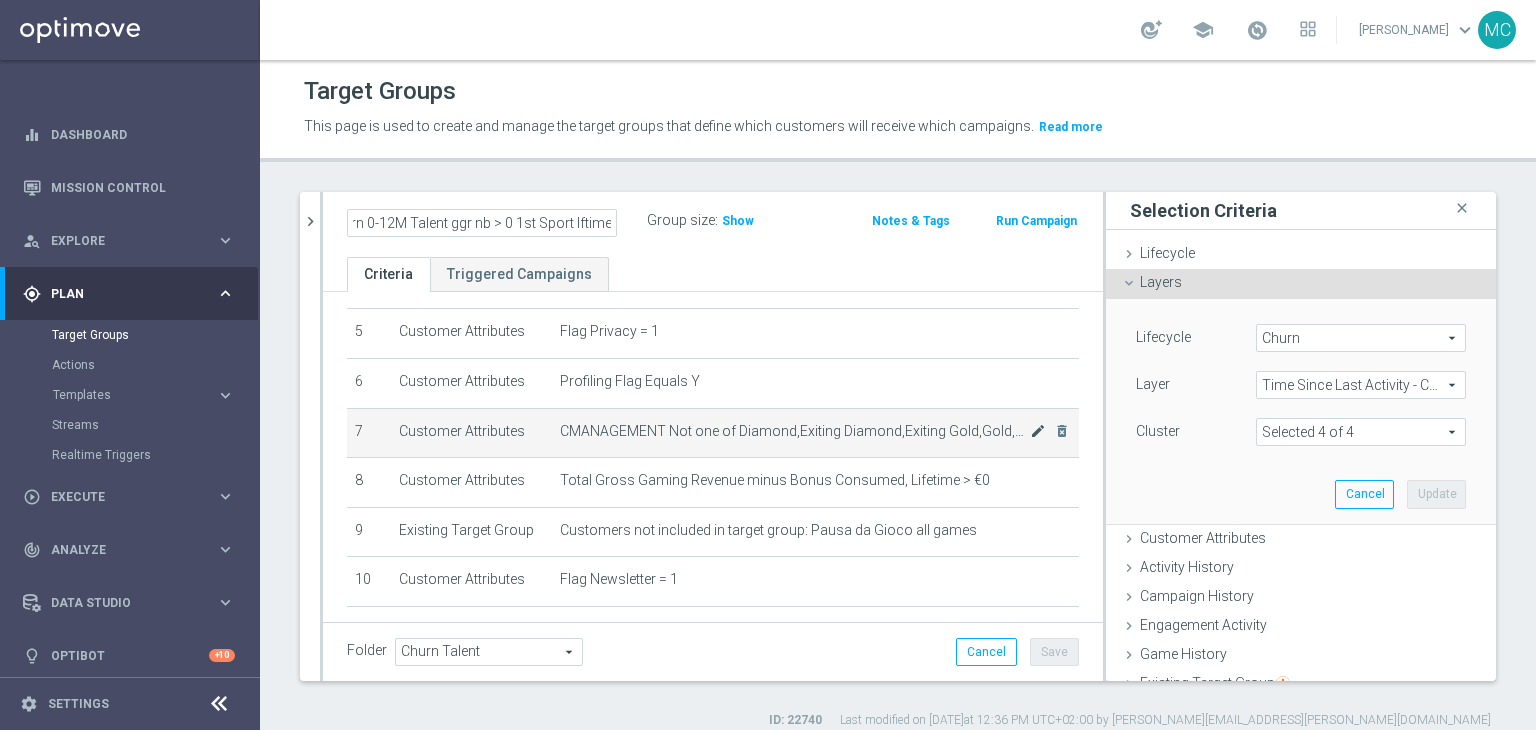 click on "mode_edit" 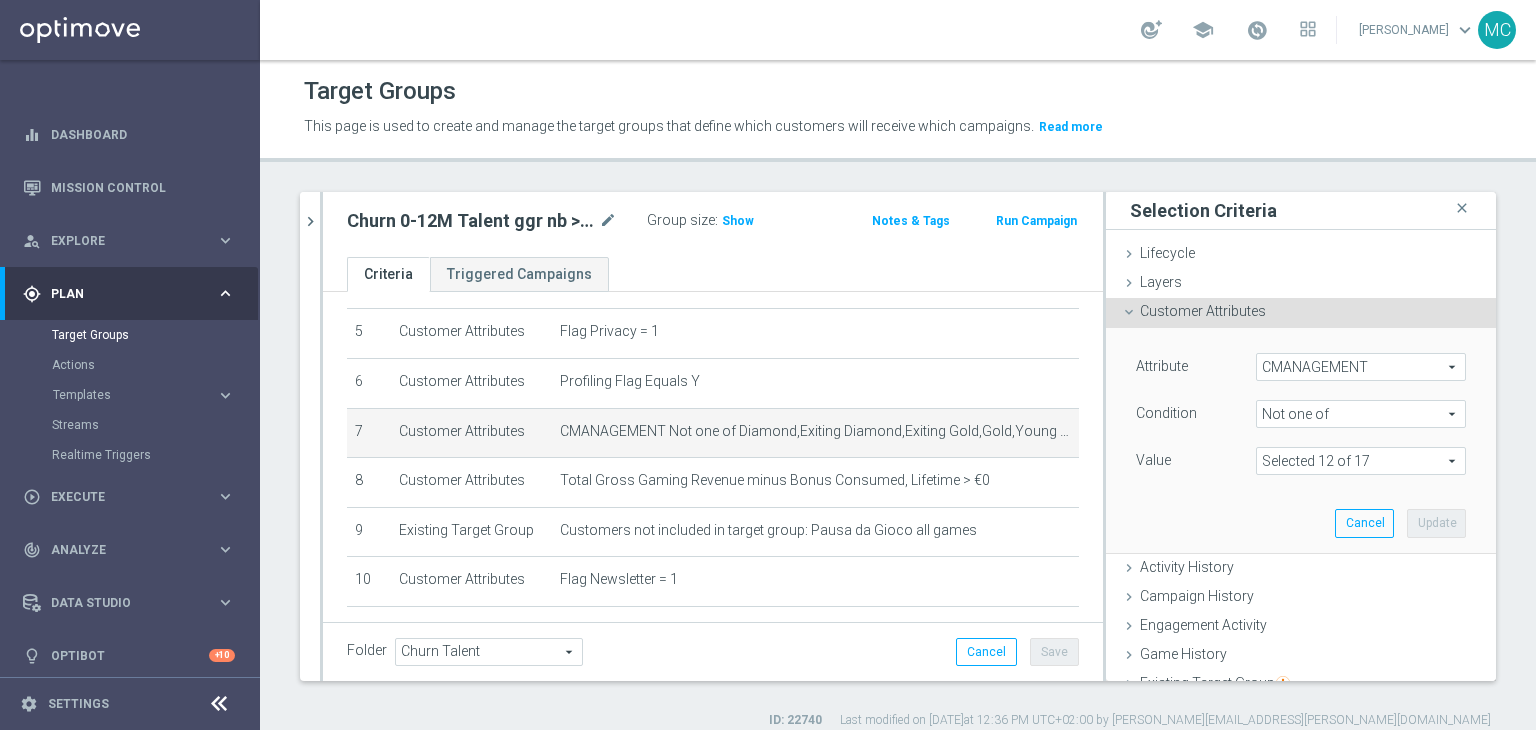 click at bounding box center (1361, 461) 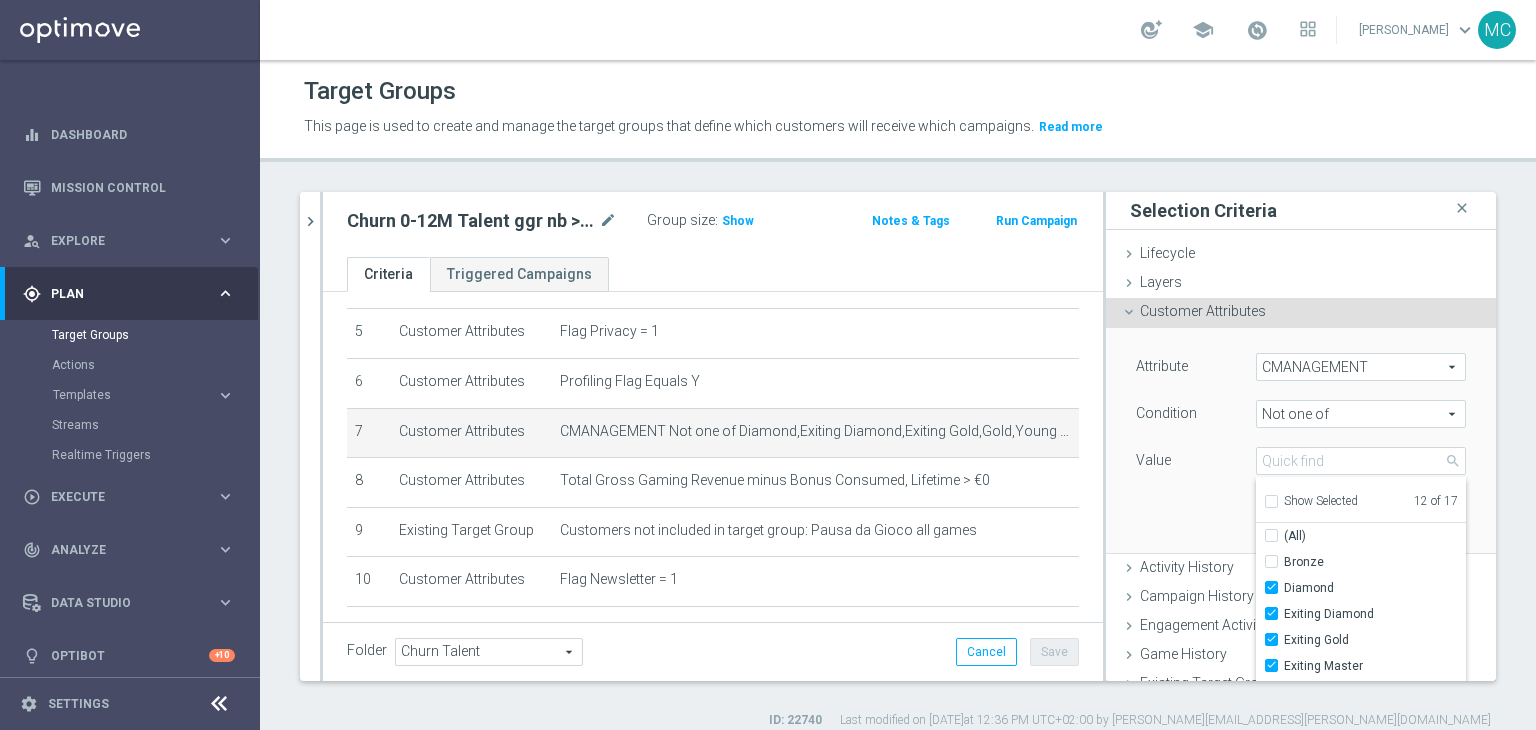 scroll, scrollTop: 84, scrollLeft: 0, axis: vertical 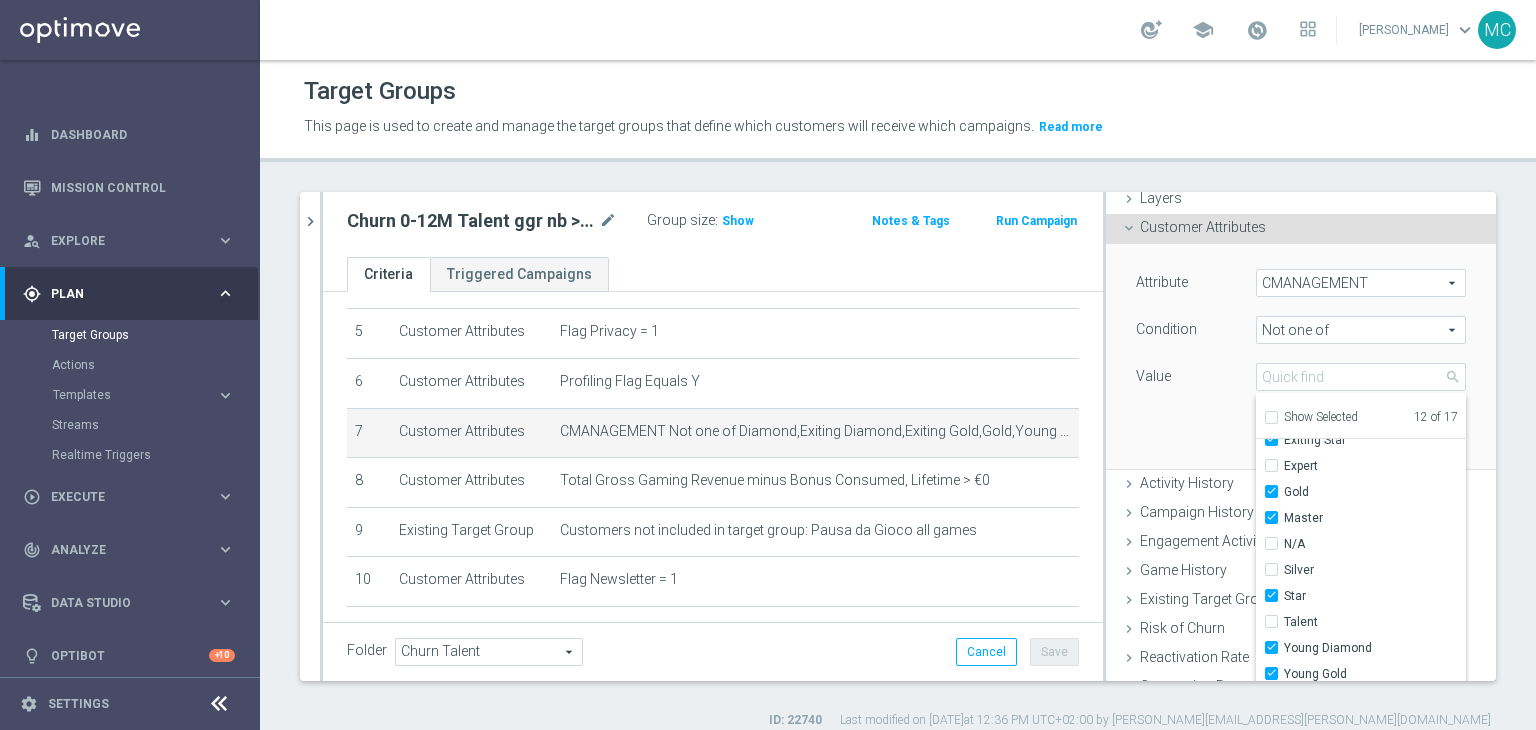 click on "Attribute
CMANAGEMENT
CMANAGEMENT
arrow_drop_down
search
Condition
Not one of
Not one of
arrow_drop_down
search
Value" at bounding box center (1301, 356) 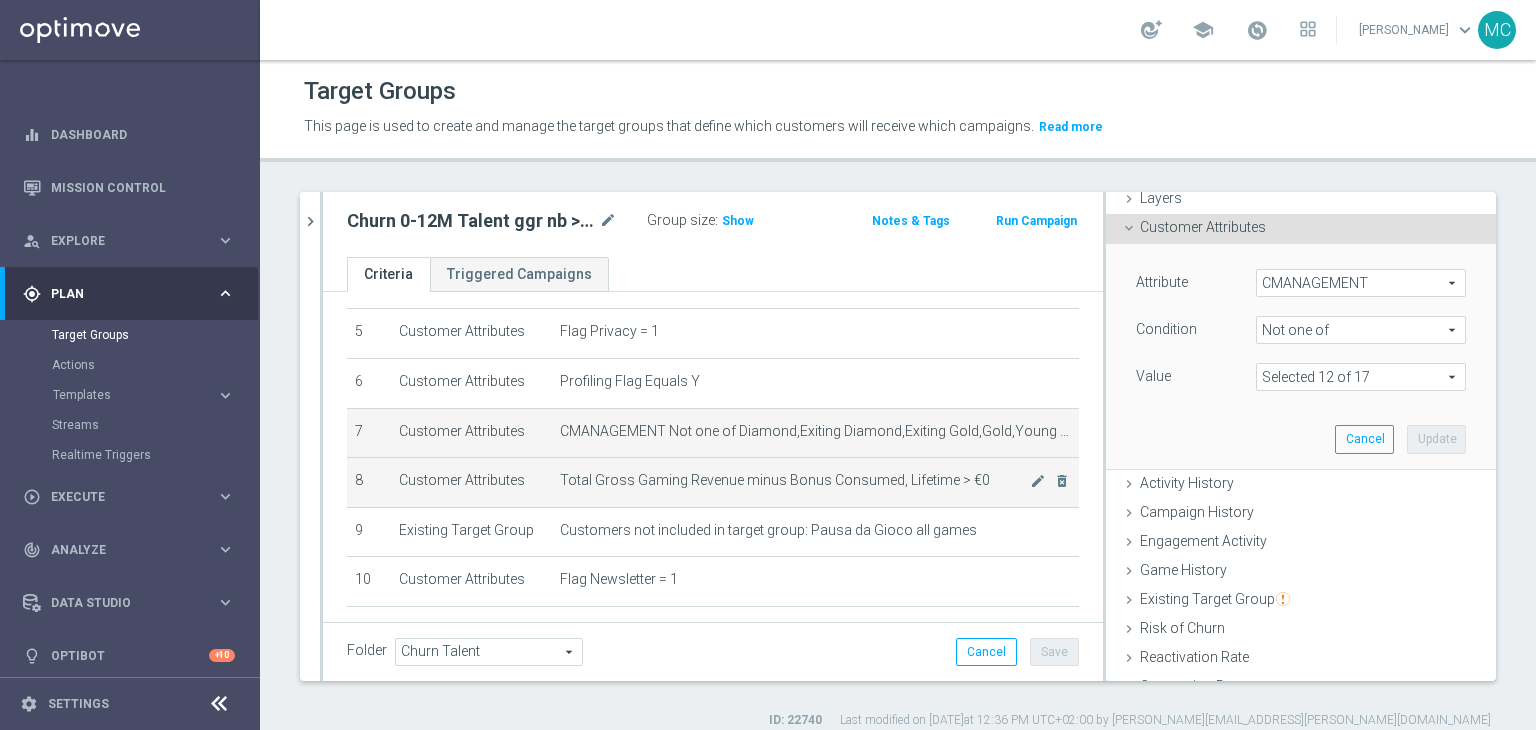 click on "Total Gross Gaming Revenue minus Bonus Consumed, Lifetime >  €0" 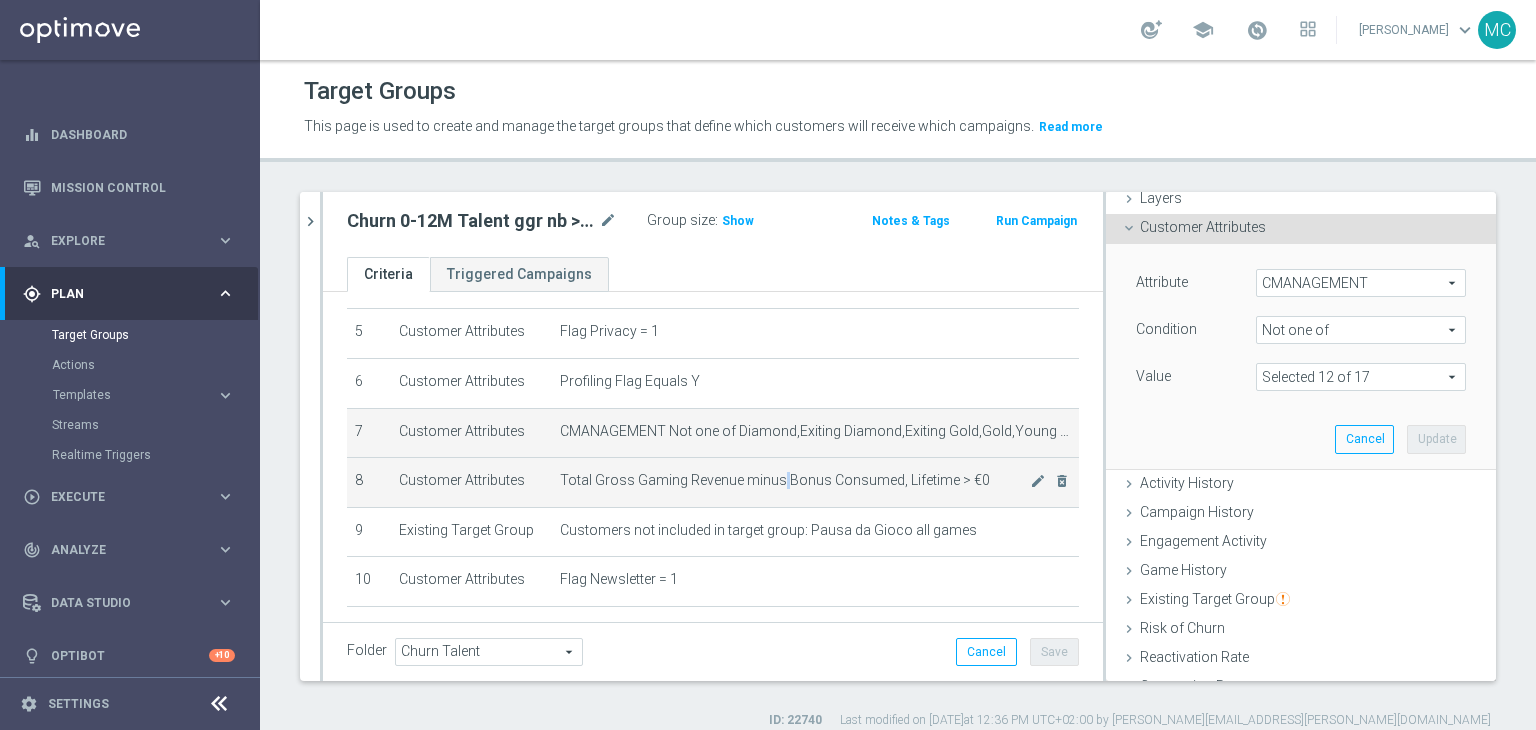 click on "Total Gross Gaming Revenue minus Bonus Consumed, Lifetime >  €0" 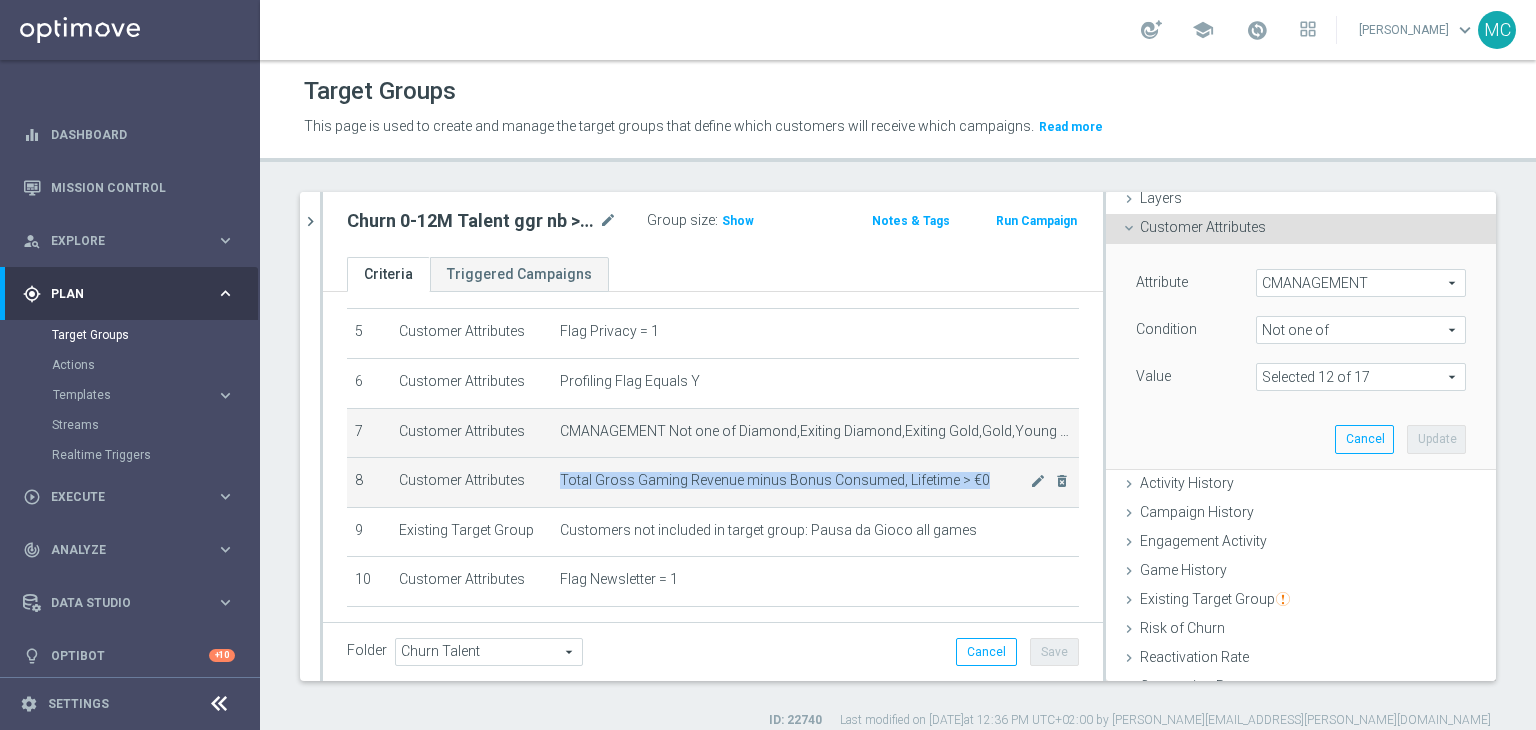 click on "Total Gross Gaming Revenue minus Bonus Consumed, Lifetime >  €0" 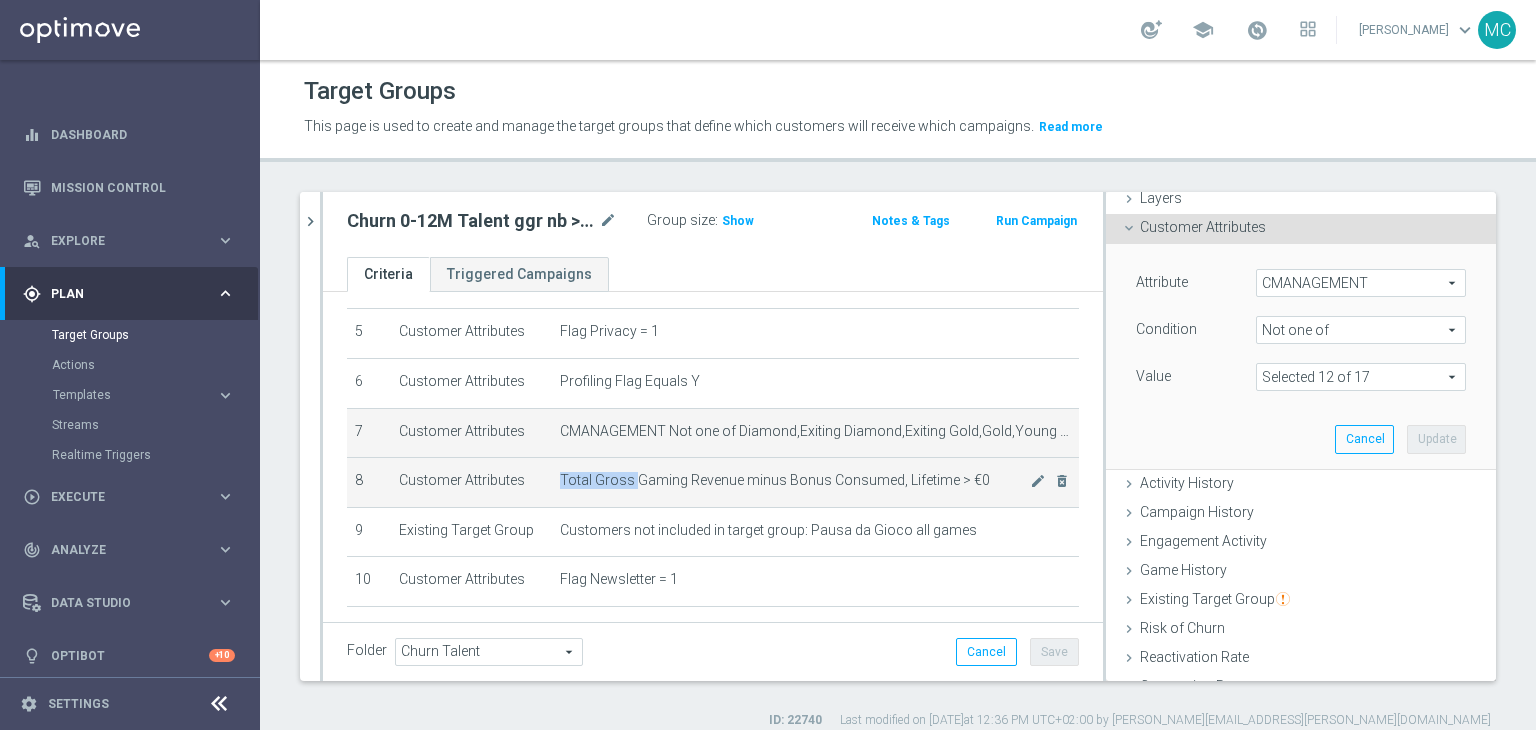 drag, startPoint x: 554, startPoint y: 475, endPoint x: 627, endPoint y: 477, distance: 73.02739 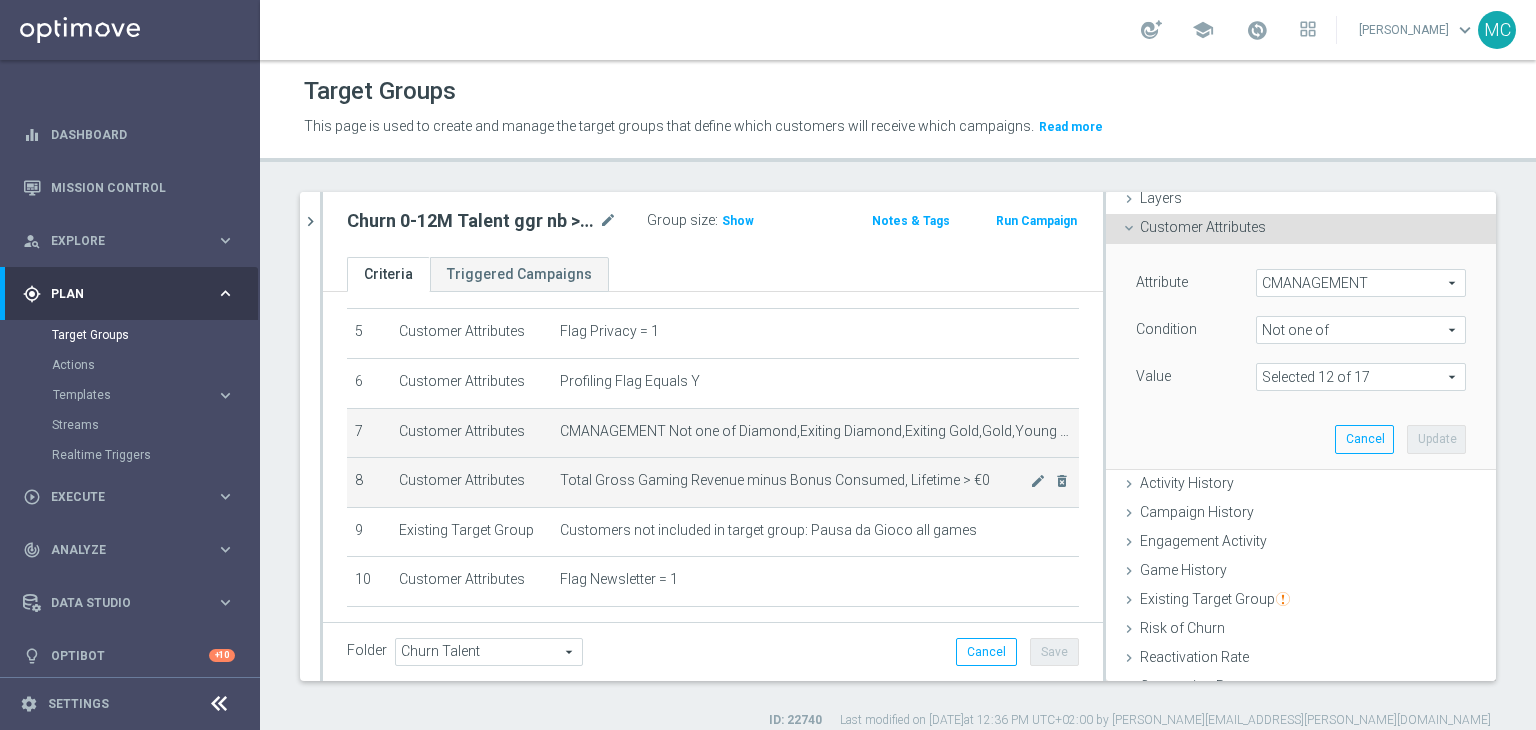 click on "Total Gross Gaming Revenue minus Bonus Consumed, Lifetime >  €0" 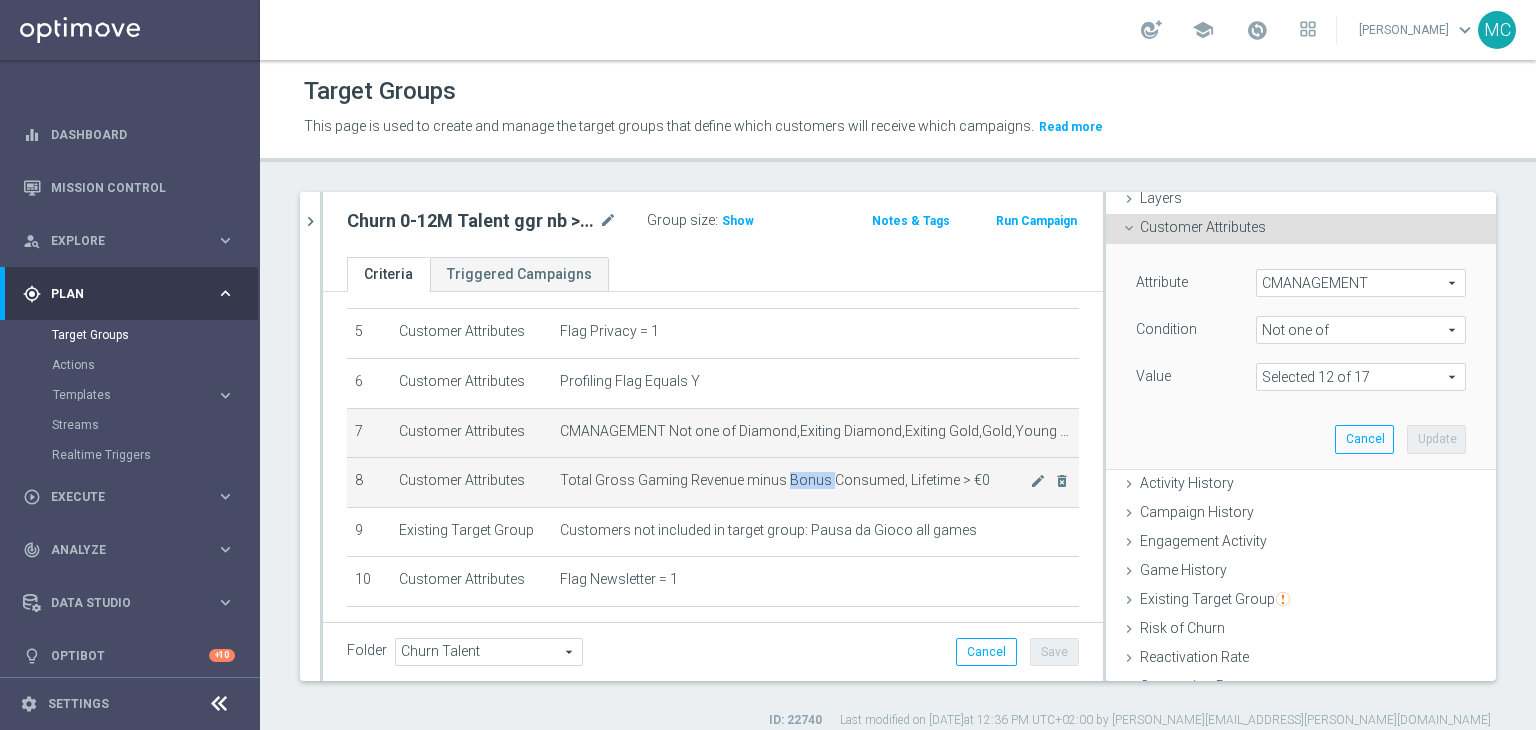 click on "Total Gross Gaming Revenue minus Bonus Consumed, Lifetime >  €0" 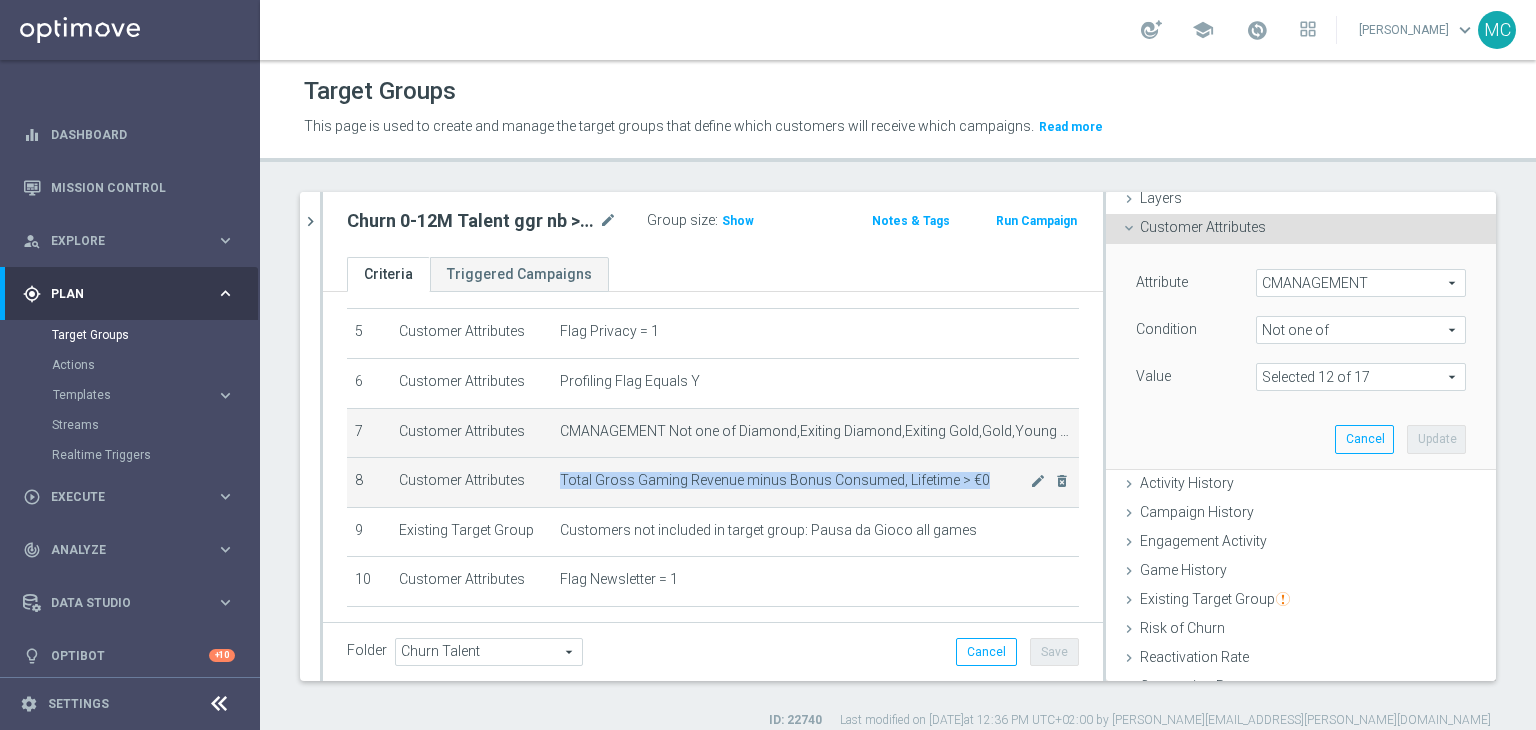 click on "Total Gross Gaming Revenue minus Bonus Consumed, Lifetime >  €0" 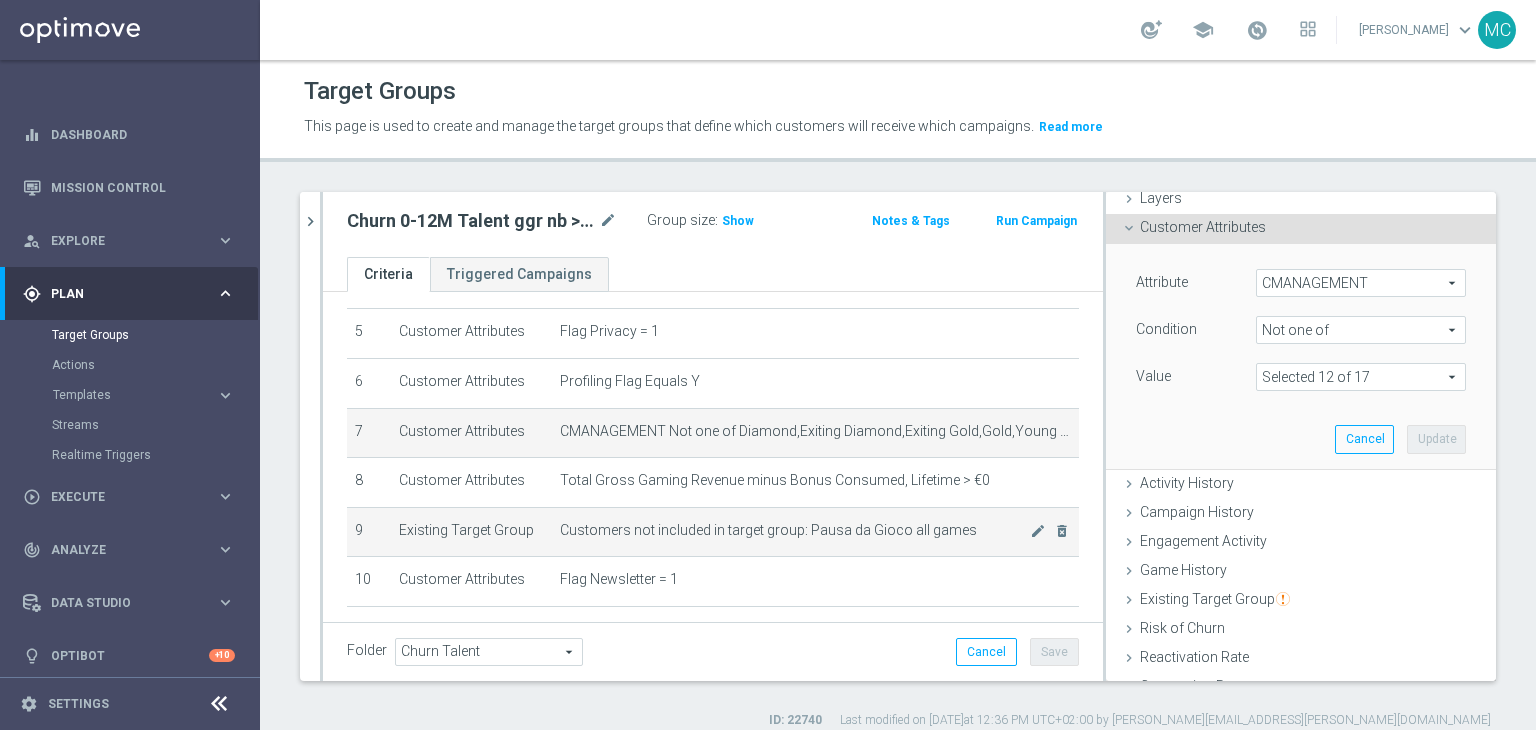 click on "Customers not included in target group: Pausa da Gioco all games" 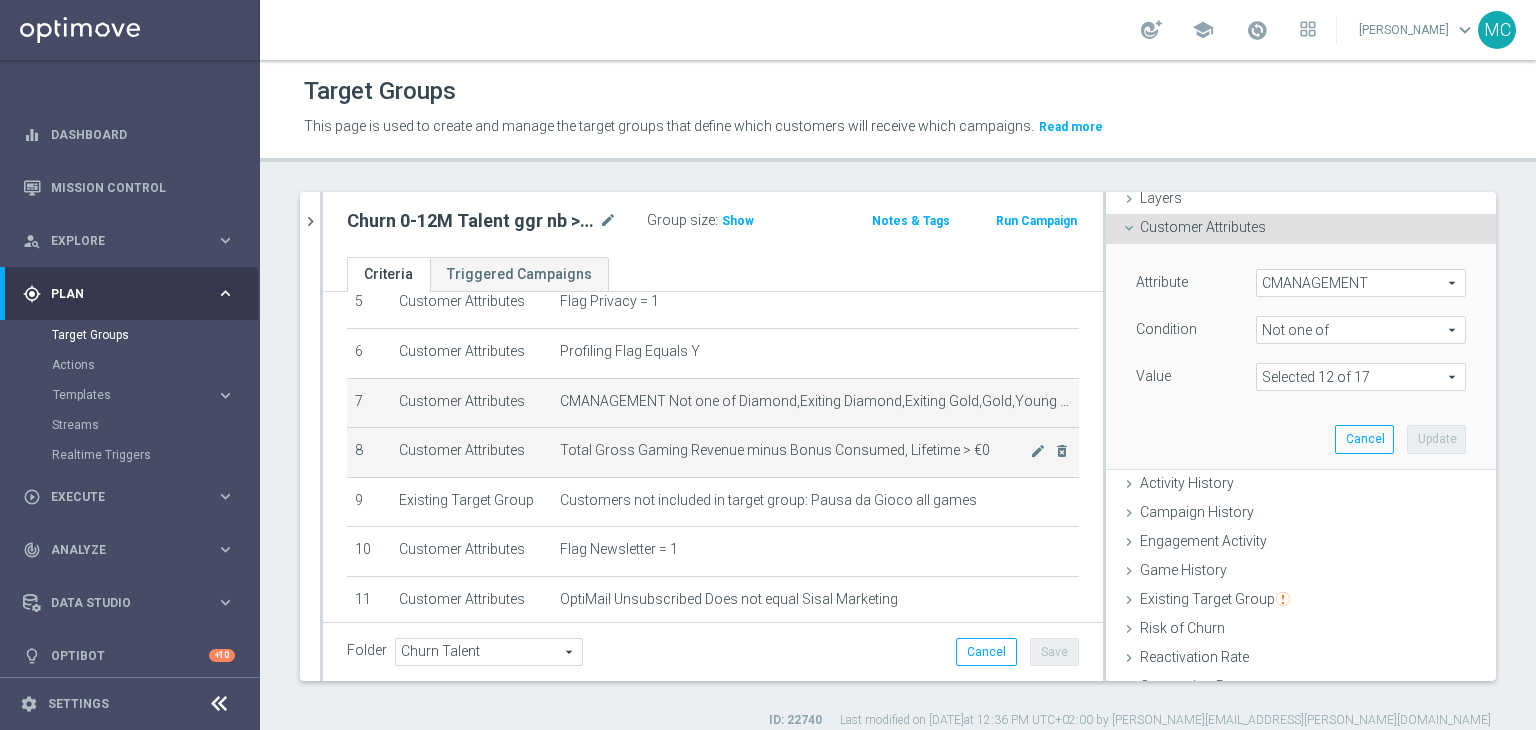 scroll, scrollTop: 284, scrollLeft: 0, axis: vertical 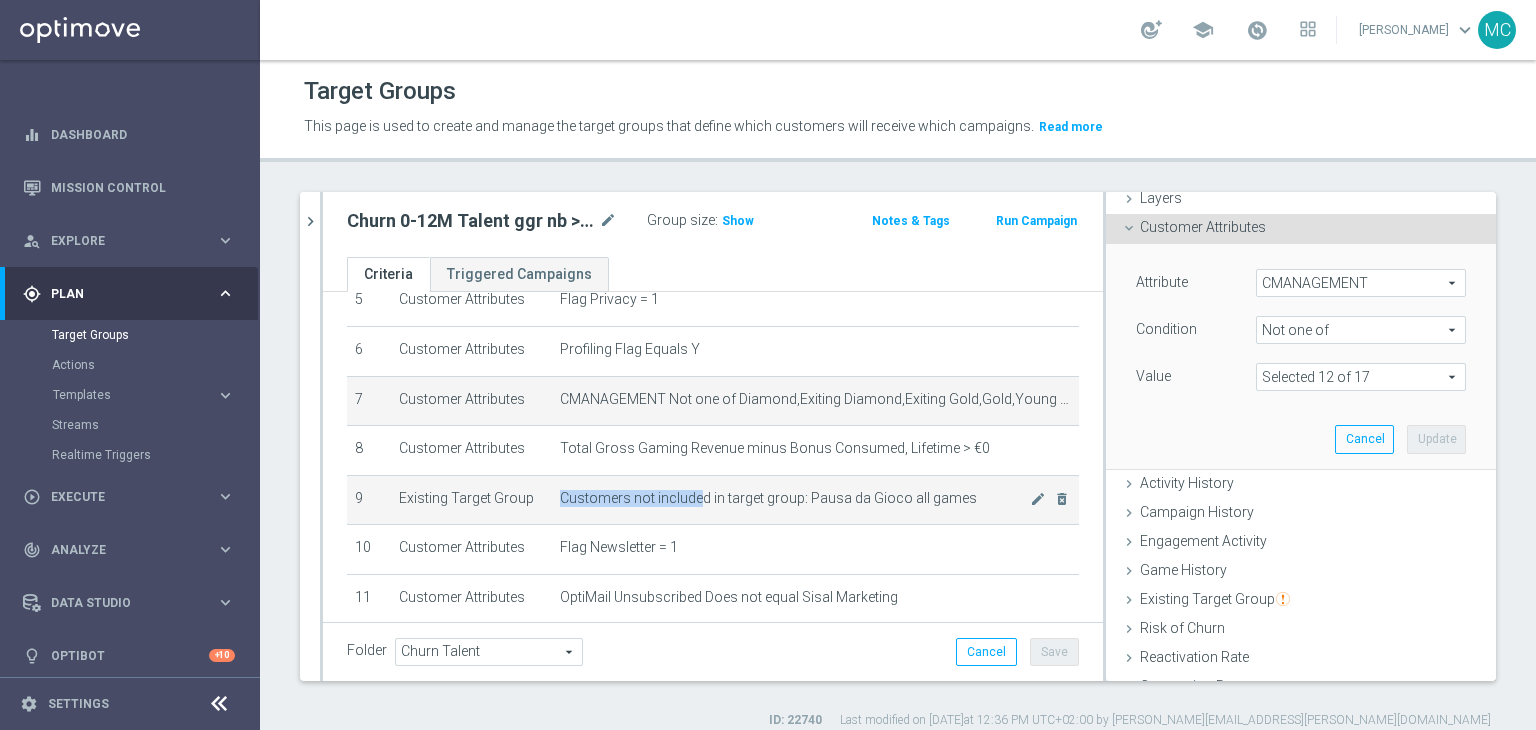 drag, startPoint x: 553, startPoint y: 489, endPoint x: 694, endPoint y: 487, distance: 141.01419 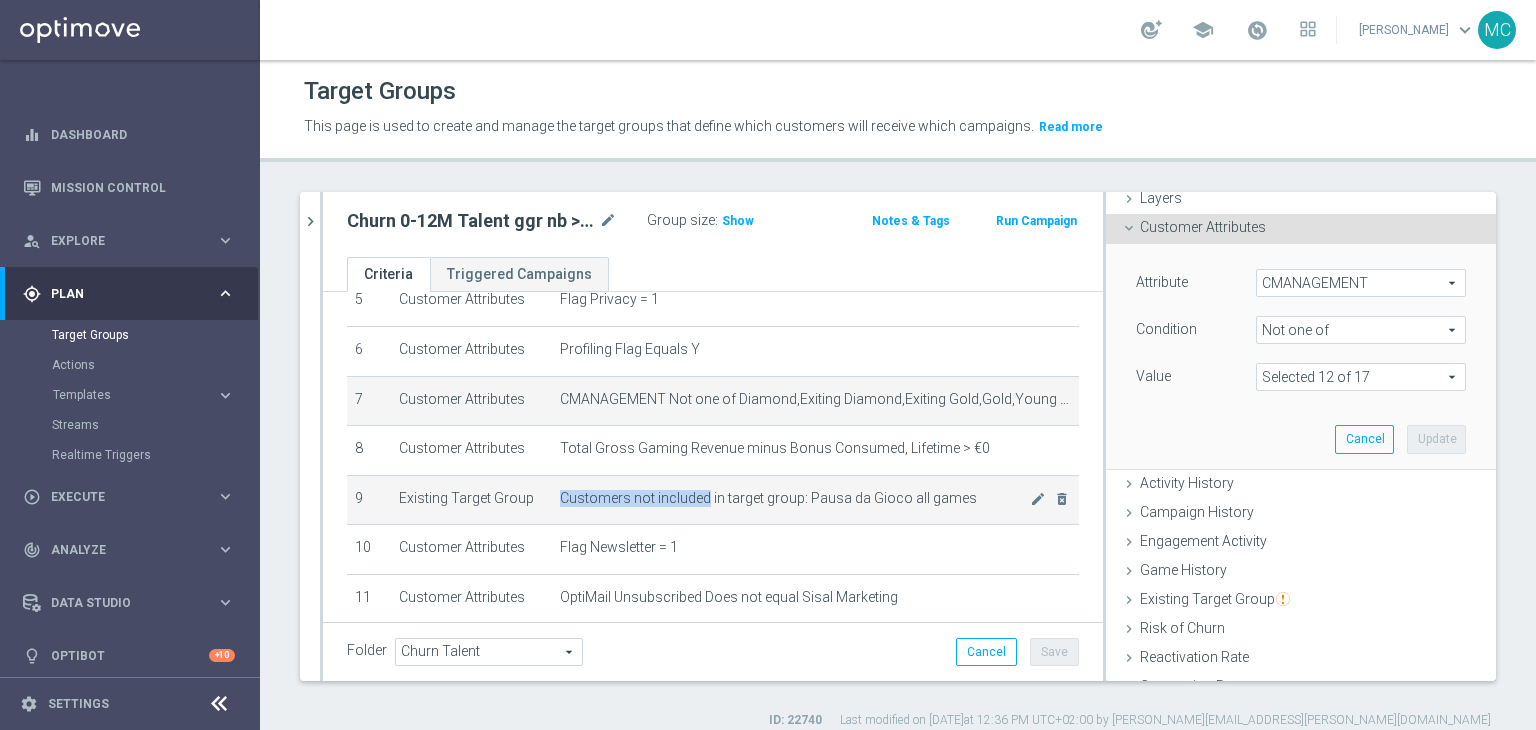 click on "Customers not included in target group: Pausa da Gioco all games" 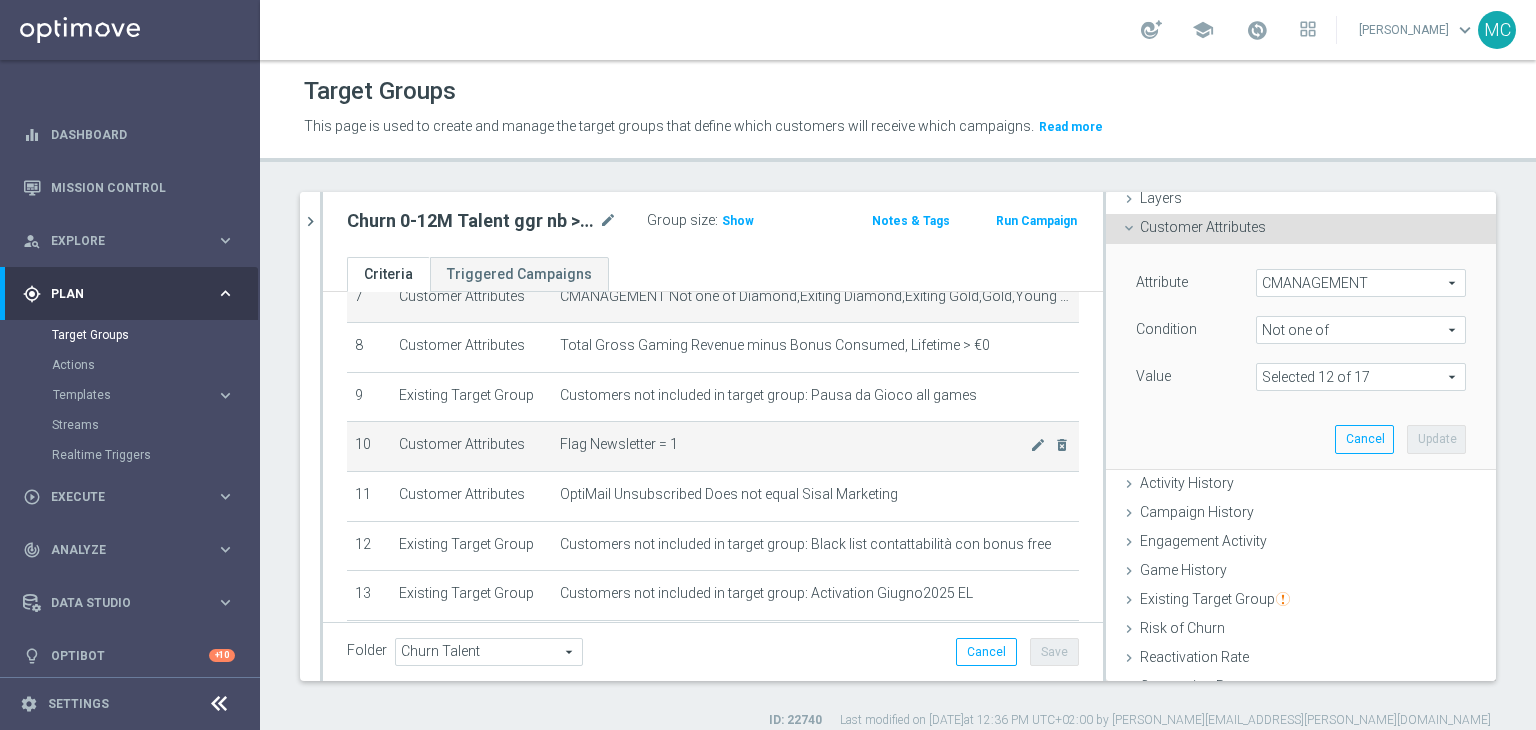 scroll, scrollTop: 440, scrollLeft: 0, axis: vertical 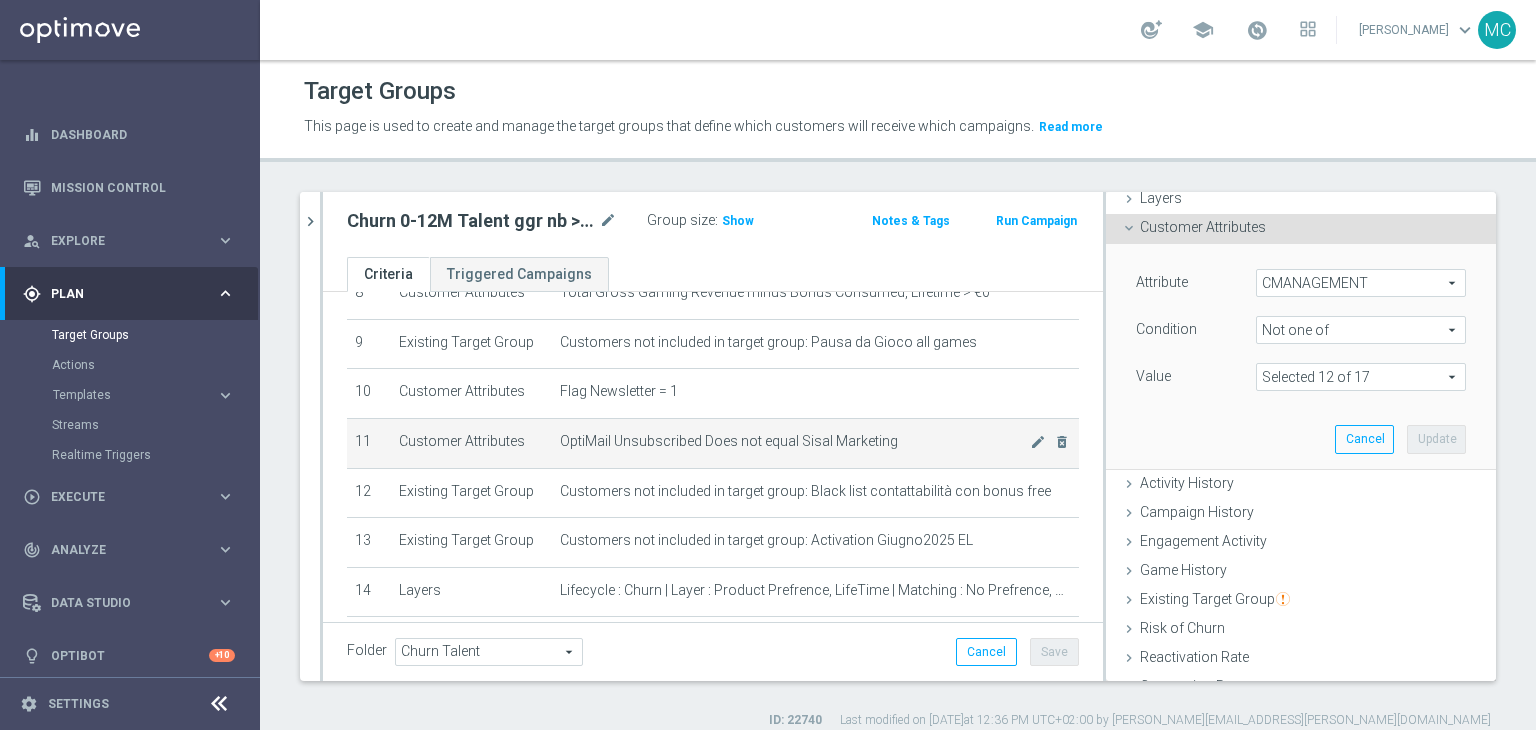 click on "OptiMail Unsubscribed Does not equal  Sisal Marketing" 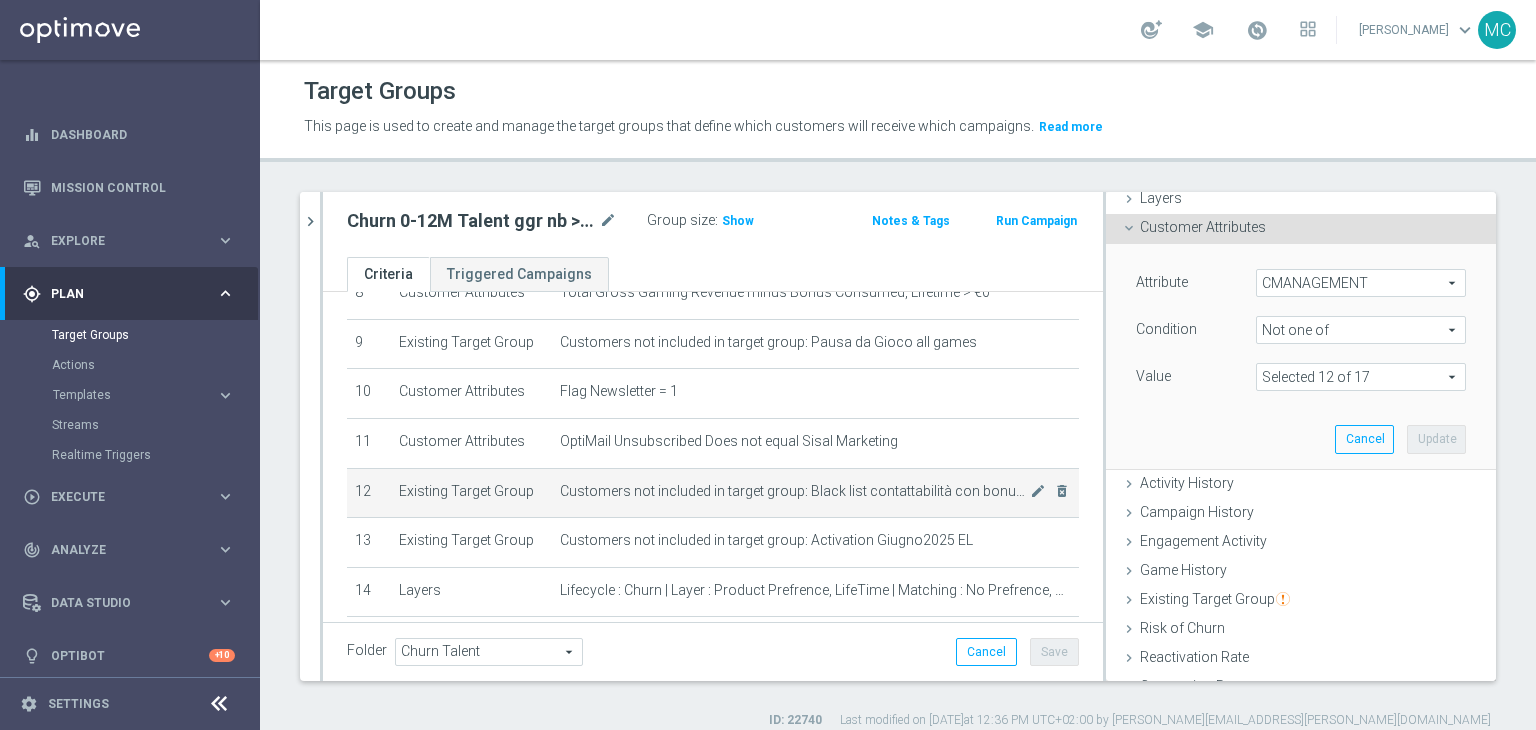scroll, scrollTop: 475, scrollLeft: 0, axis: vertical 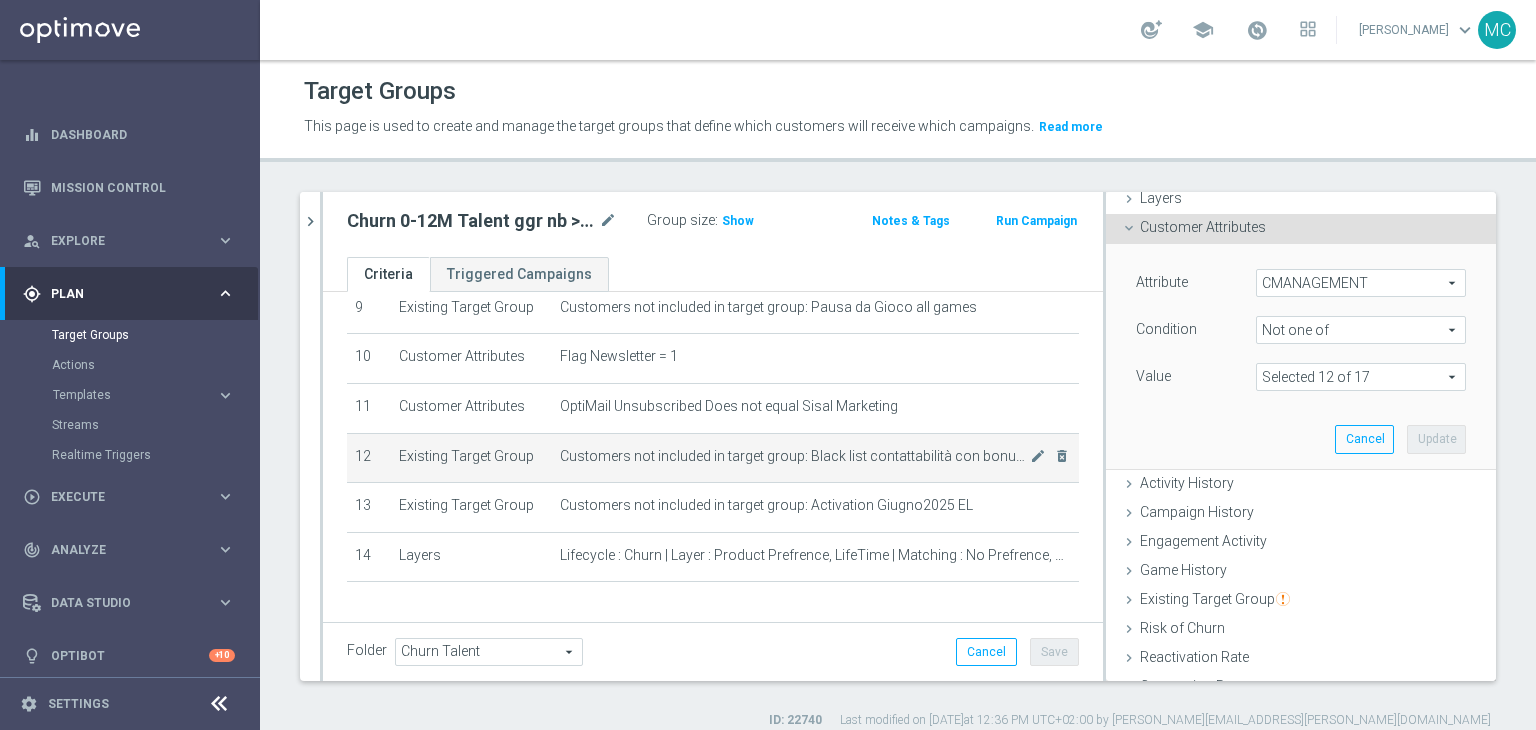 click on "Customers not included in target group: Black list contattabilità con bonus free" 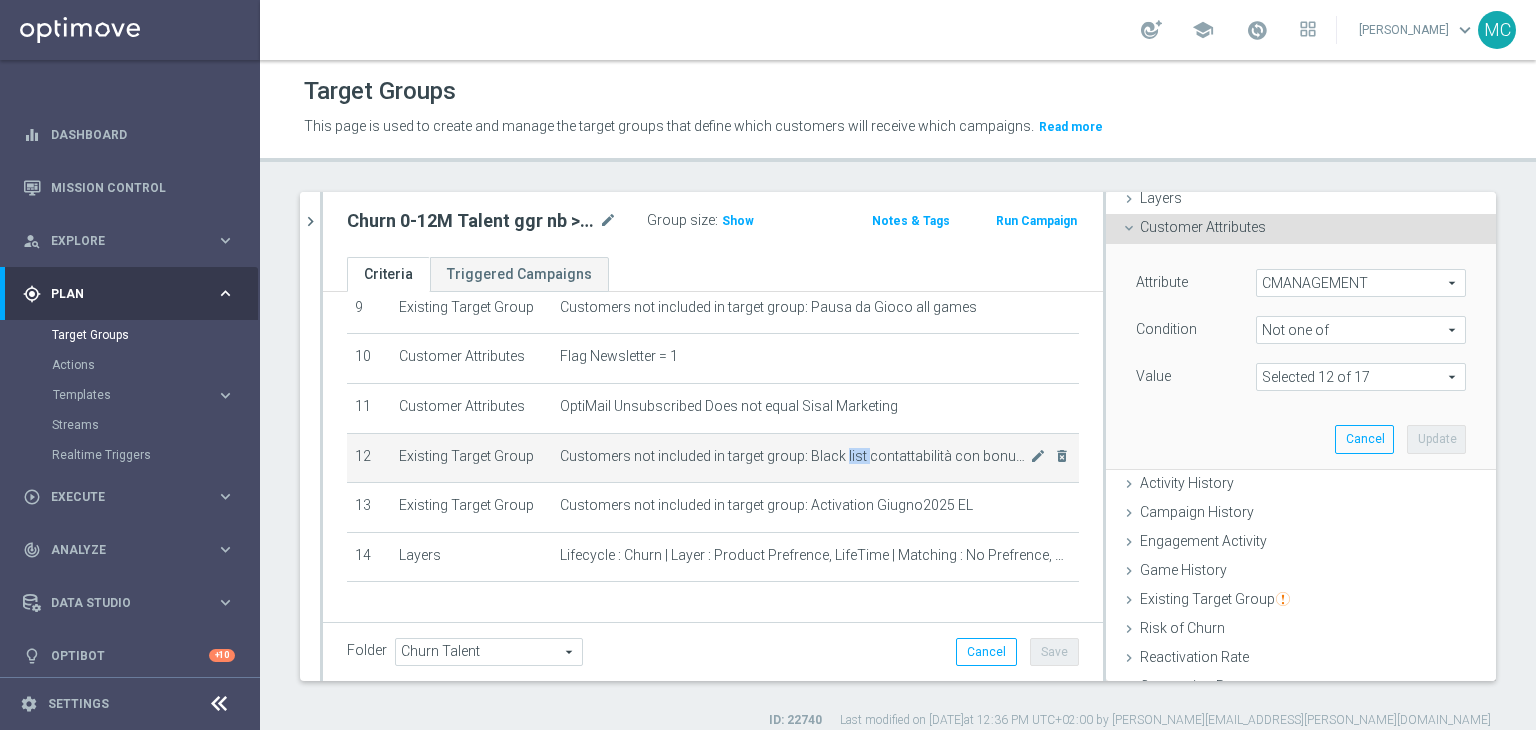 click on "Customers not included in target group: Black list contattabilità con bonus free" 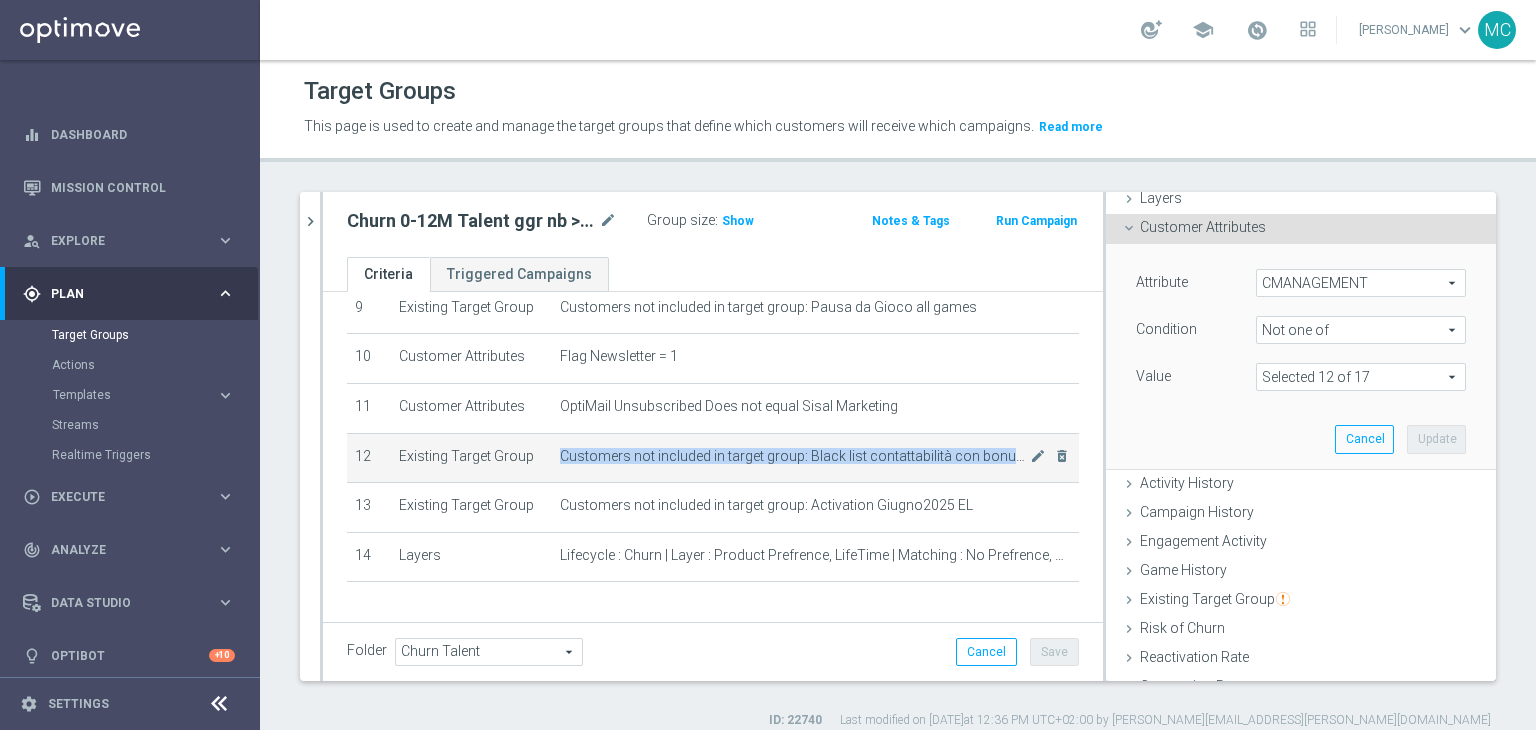 click on "Customers not included in target group: Black list contattabilità con bonus free" 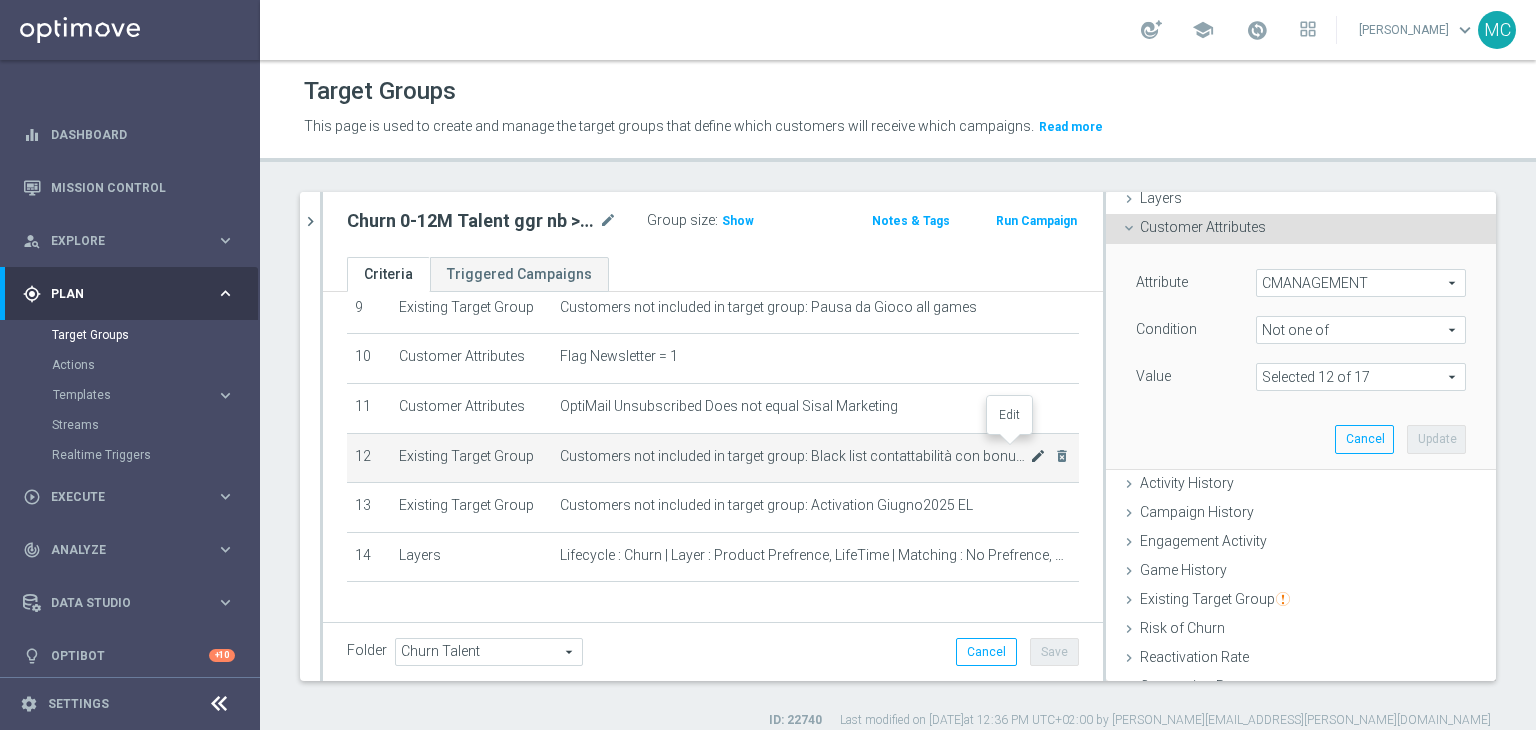 click on "mode_edit" 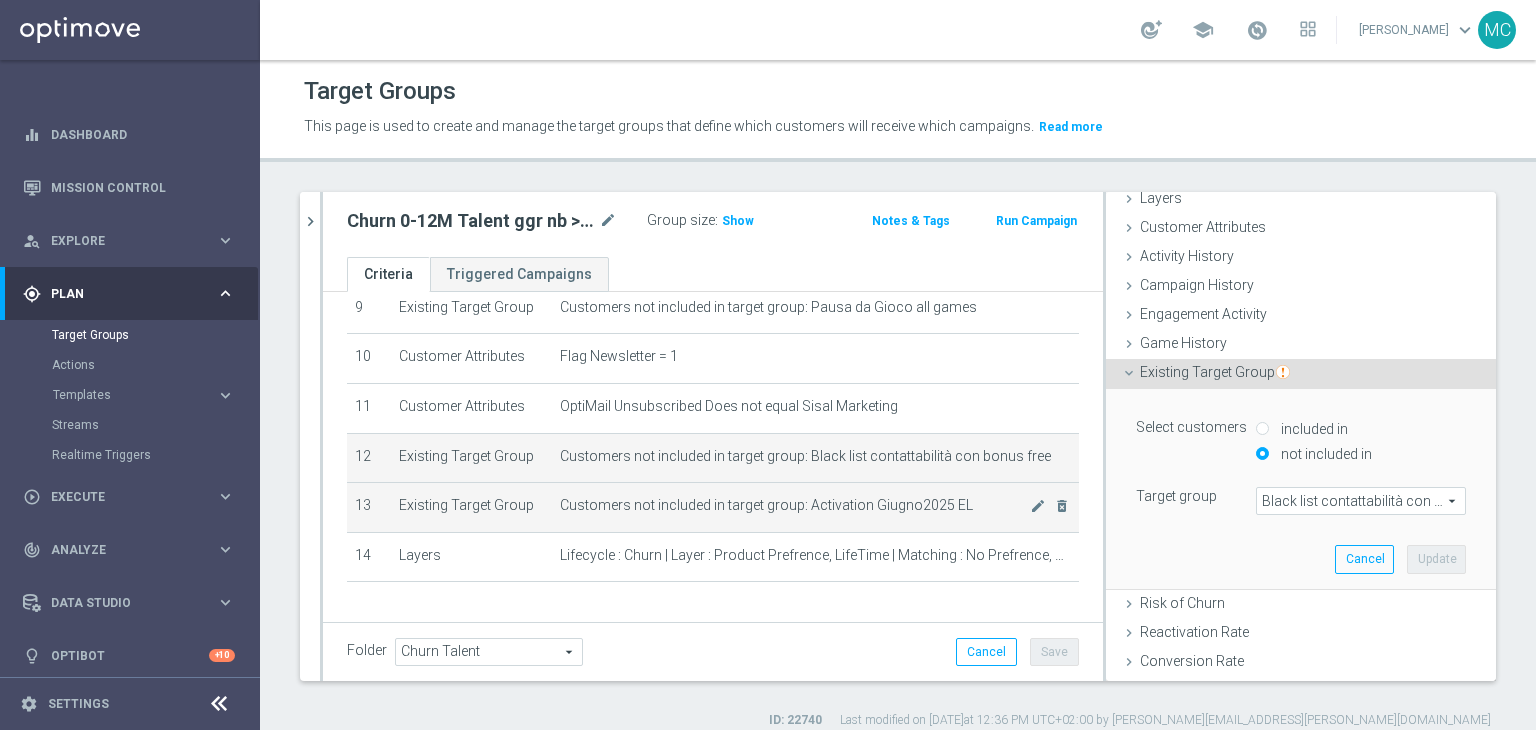 scroll, scrollTop: 514, scrollLeft: 0, axis: vertical 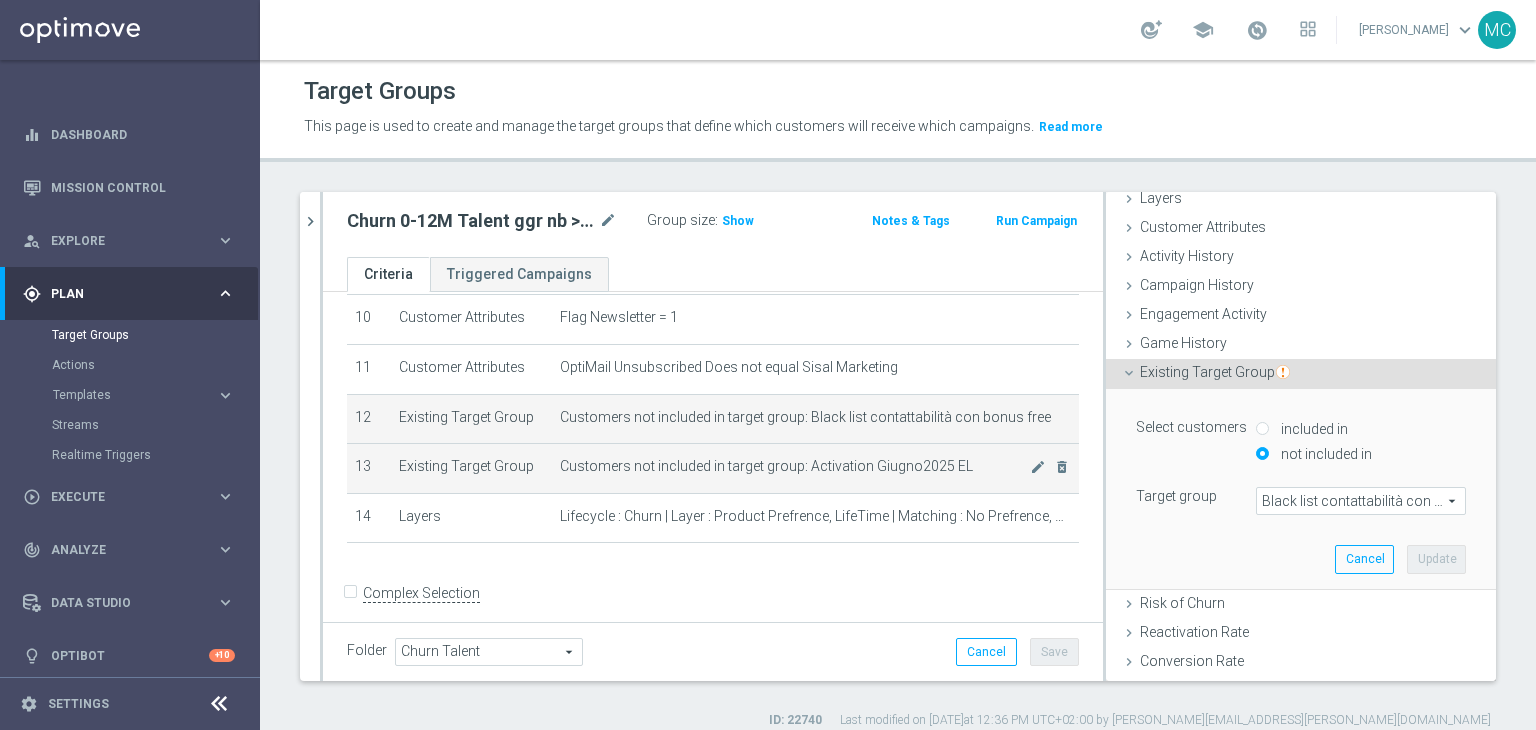 click on "Customers not included in target group: Activation Giugno2025 EL" 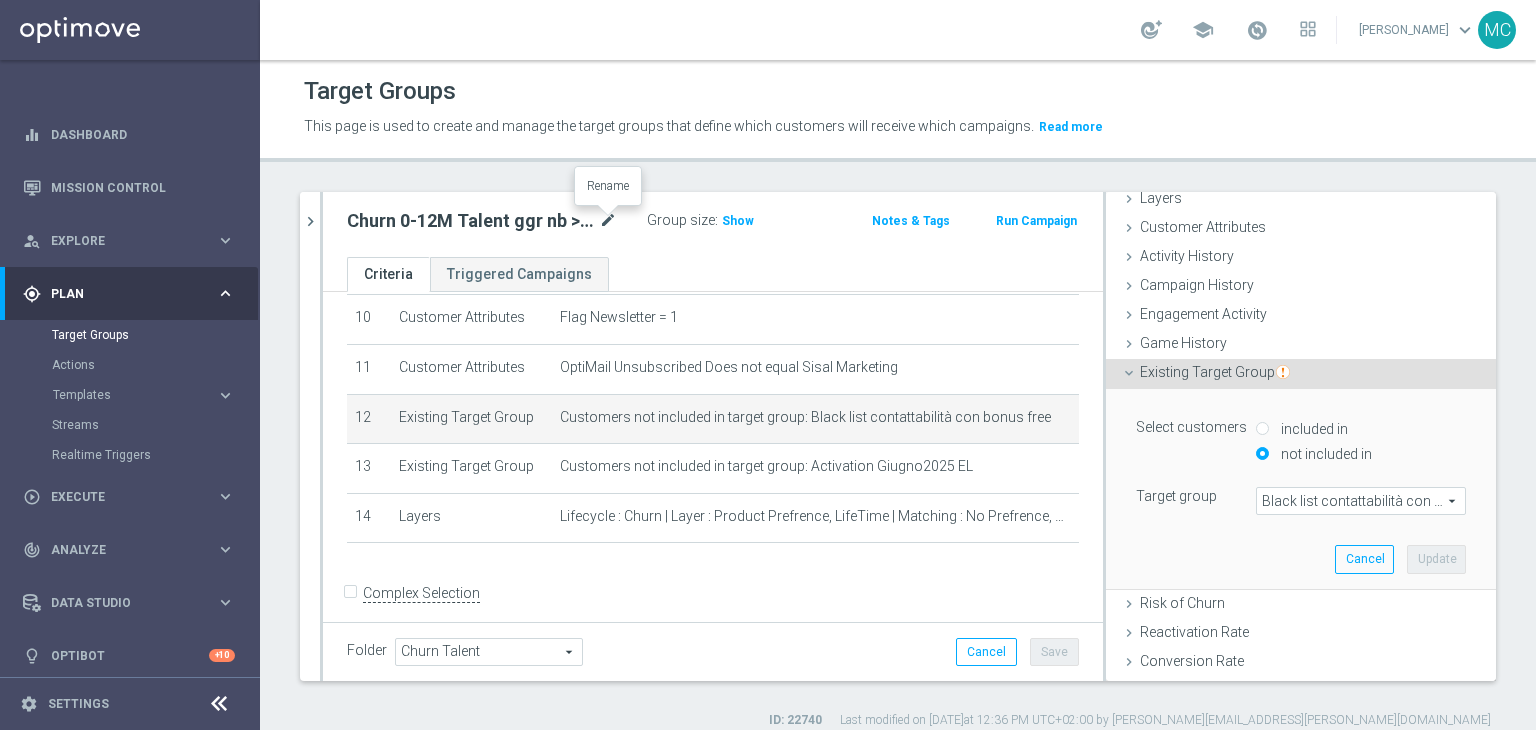 click on "mode_edit" 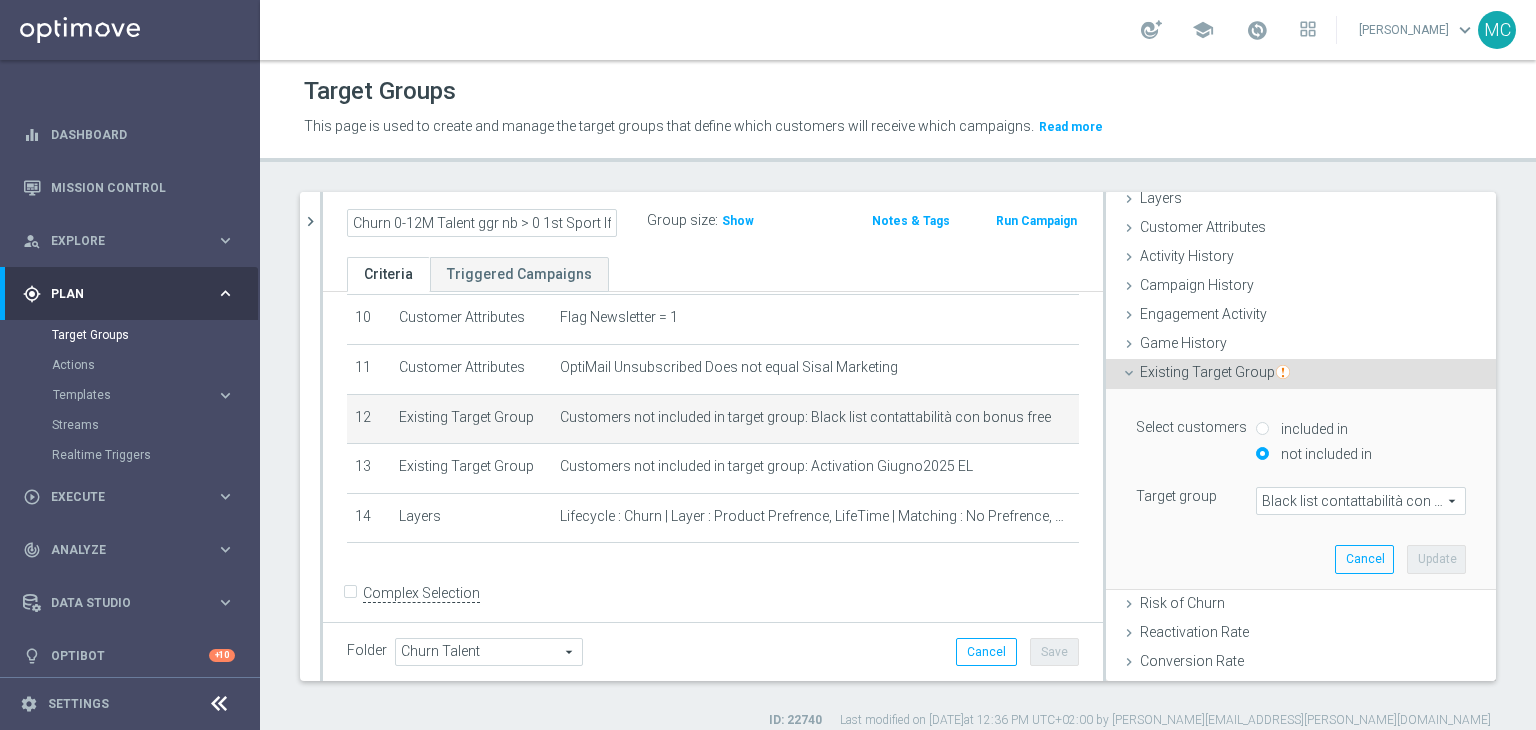 scroll, scrollTop: 0, scrollLeft: 27, axis: horizontal 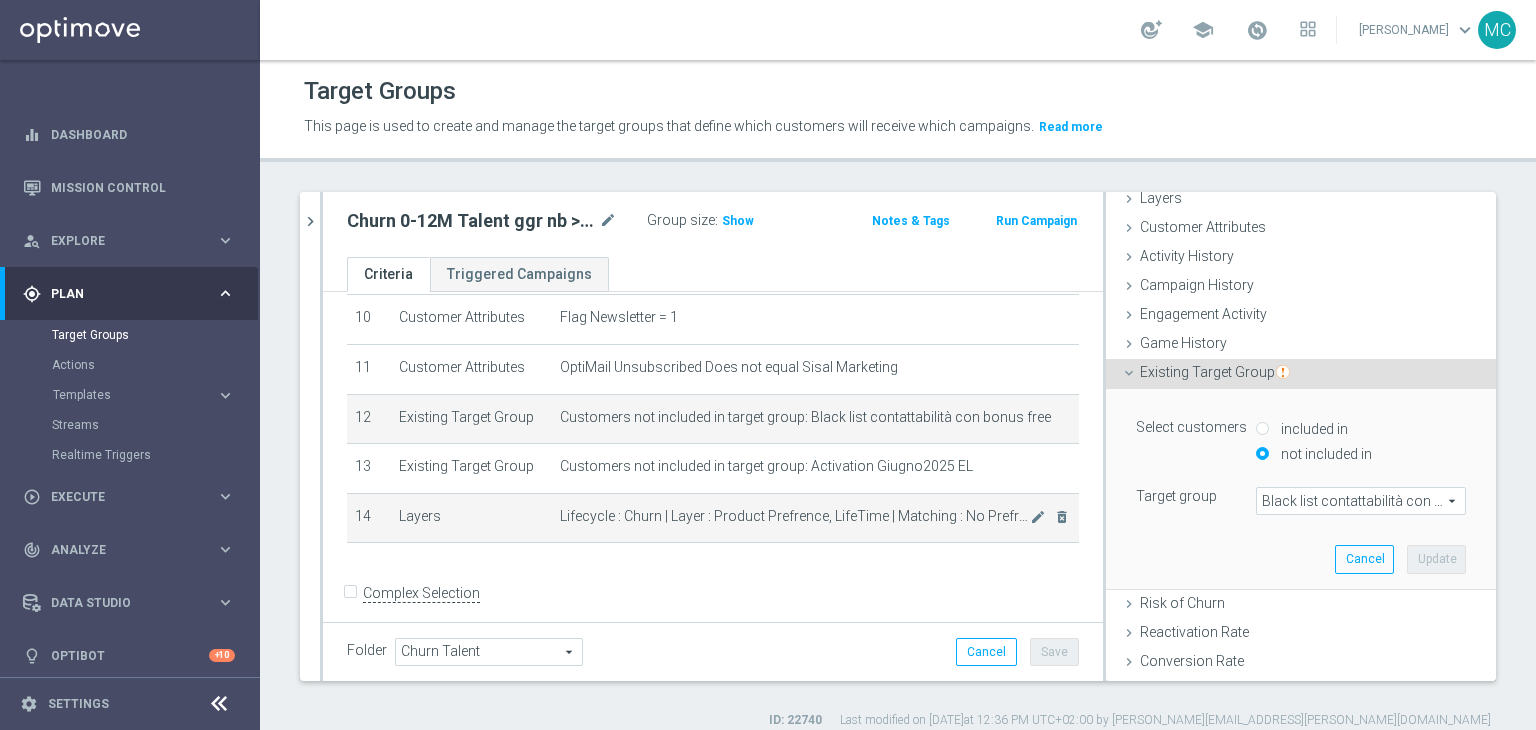click on "Lifecycle : Churn | Layer : Product Prefrence, LifeTime | Matching : No Prefrence, Virtual Sport, Sport" 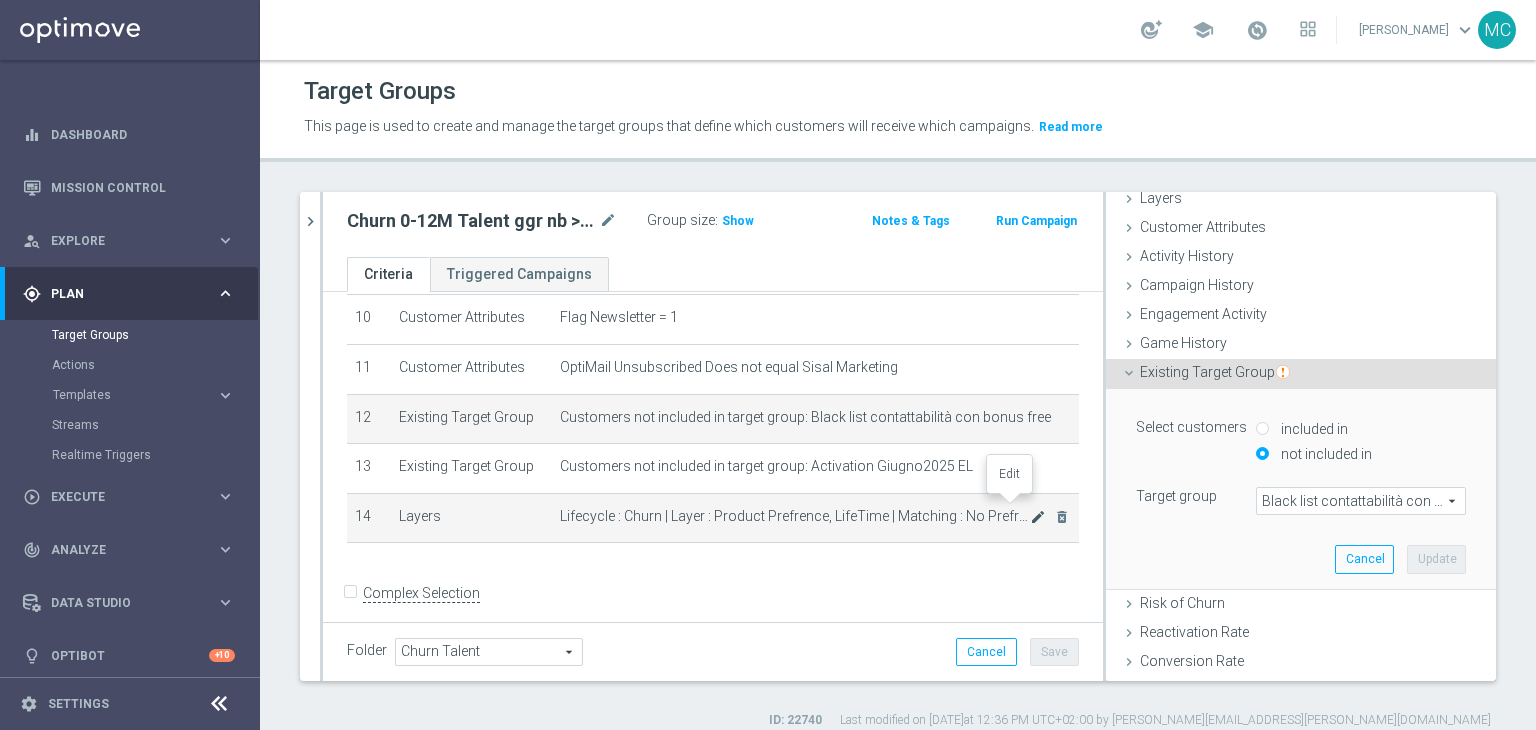 click on "mode_edit" 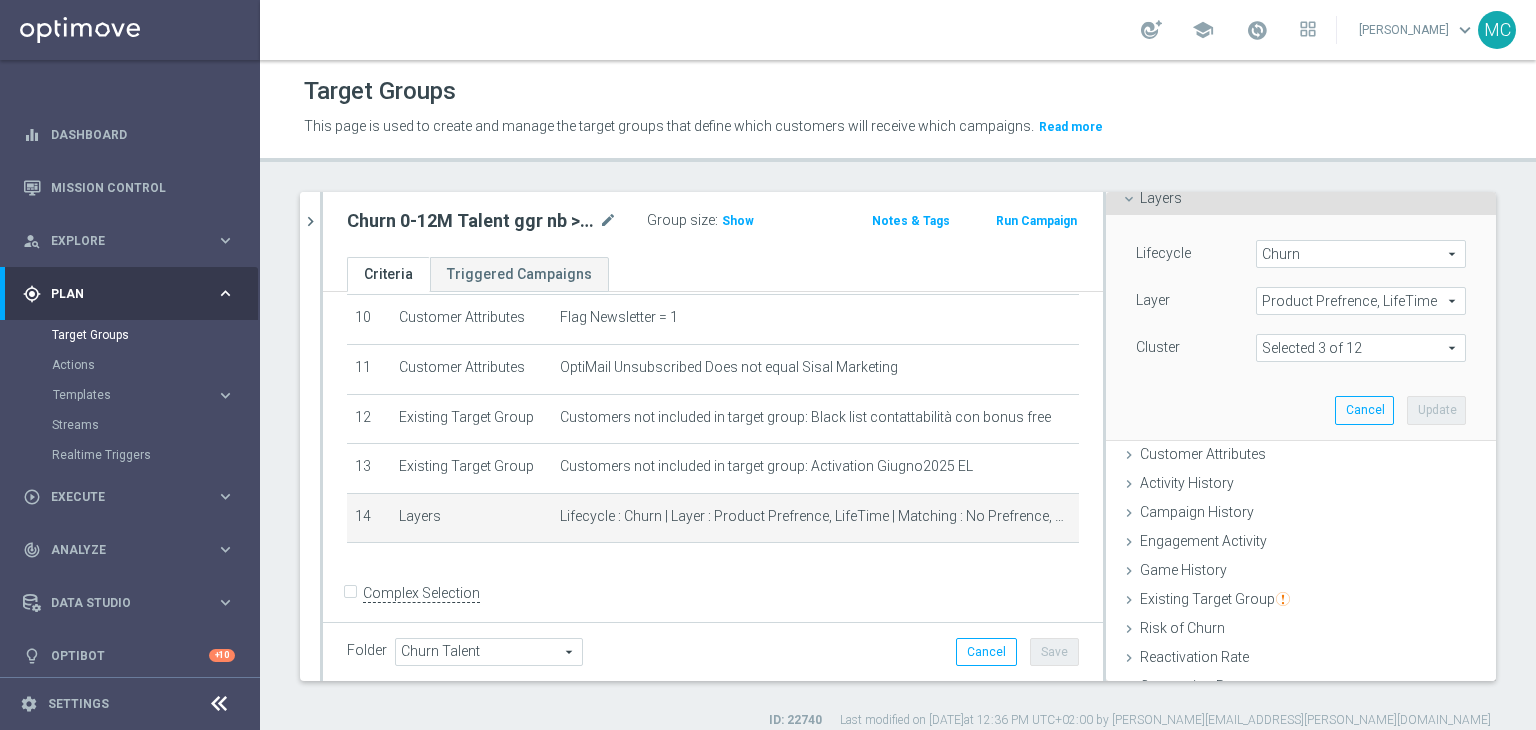 click at bounding box center (1361, 348) 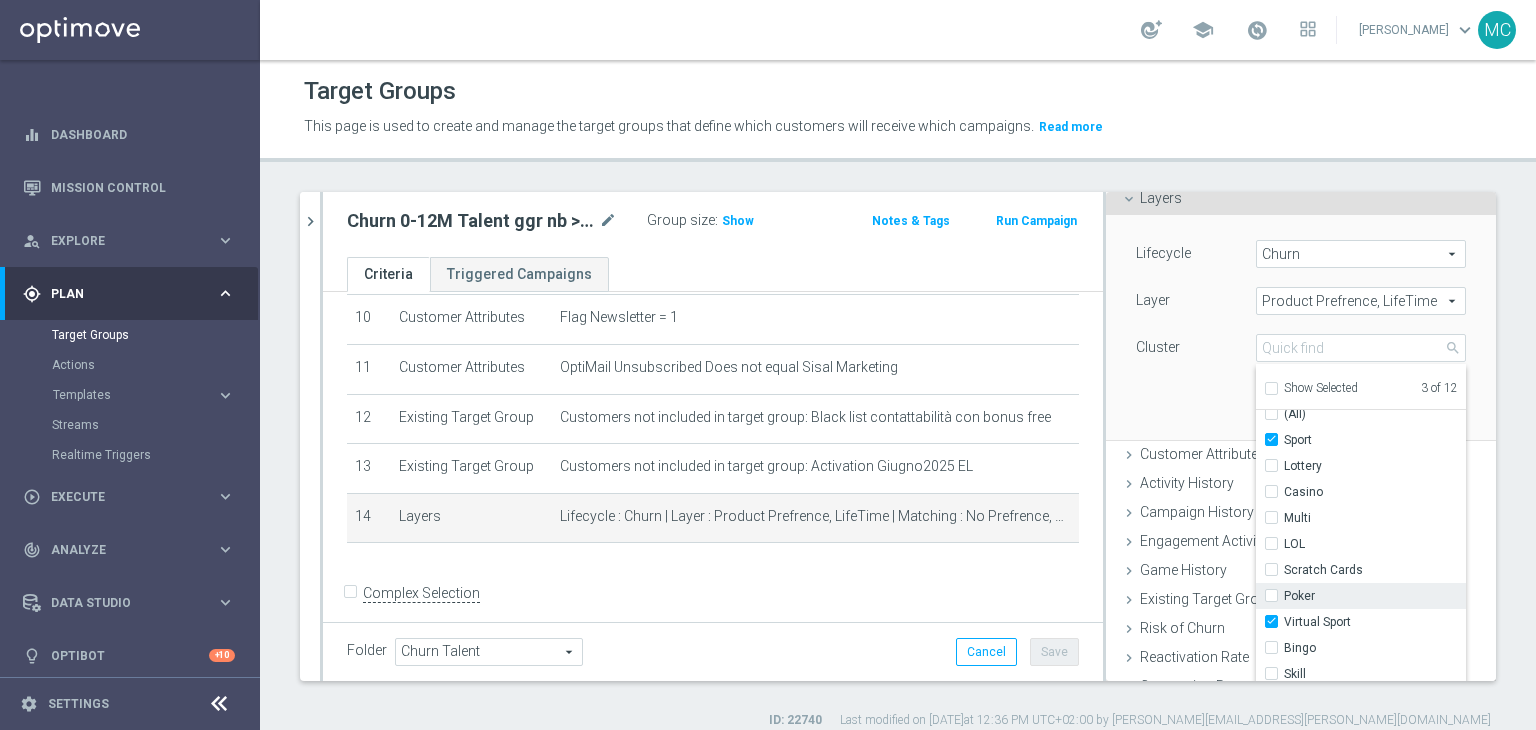 scroll, scrollTop: 37, scrollLeft: 0, axis: vertical 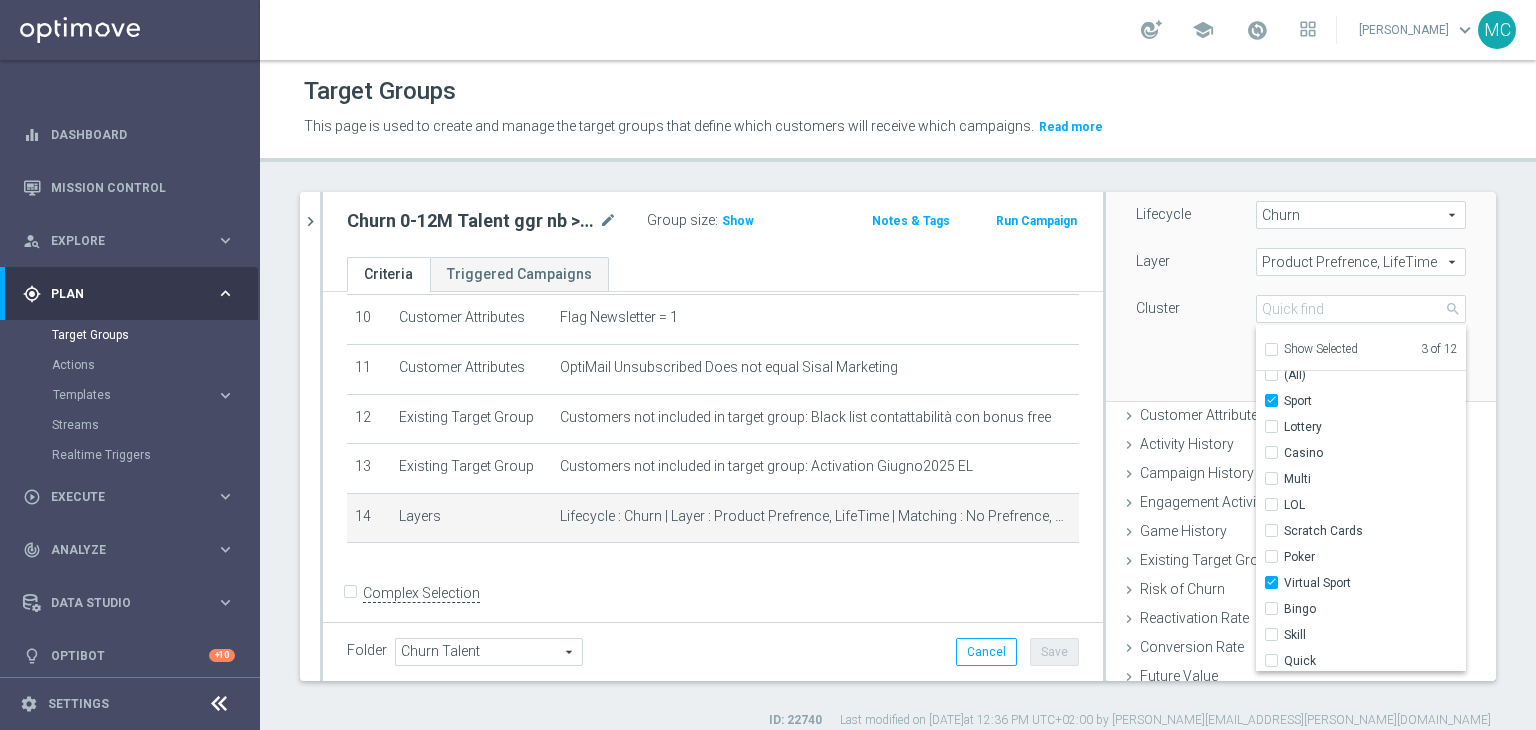 click on "Lifecycle
[GEOGRAPHIC_DATA]
Churn
arrow_drop_down
search
Layer
Product Prefrence, LifeTime
Product Prefrence, LifeTime
arrow_drop_down
search
Cluster" at bounding box center (1301, 288) 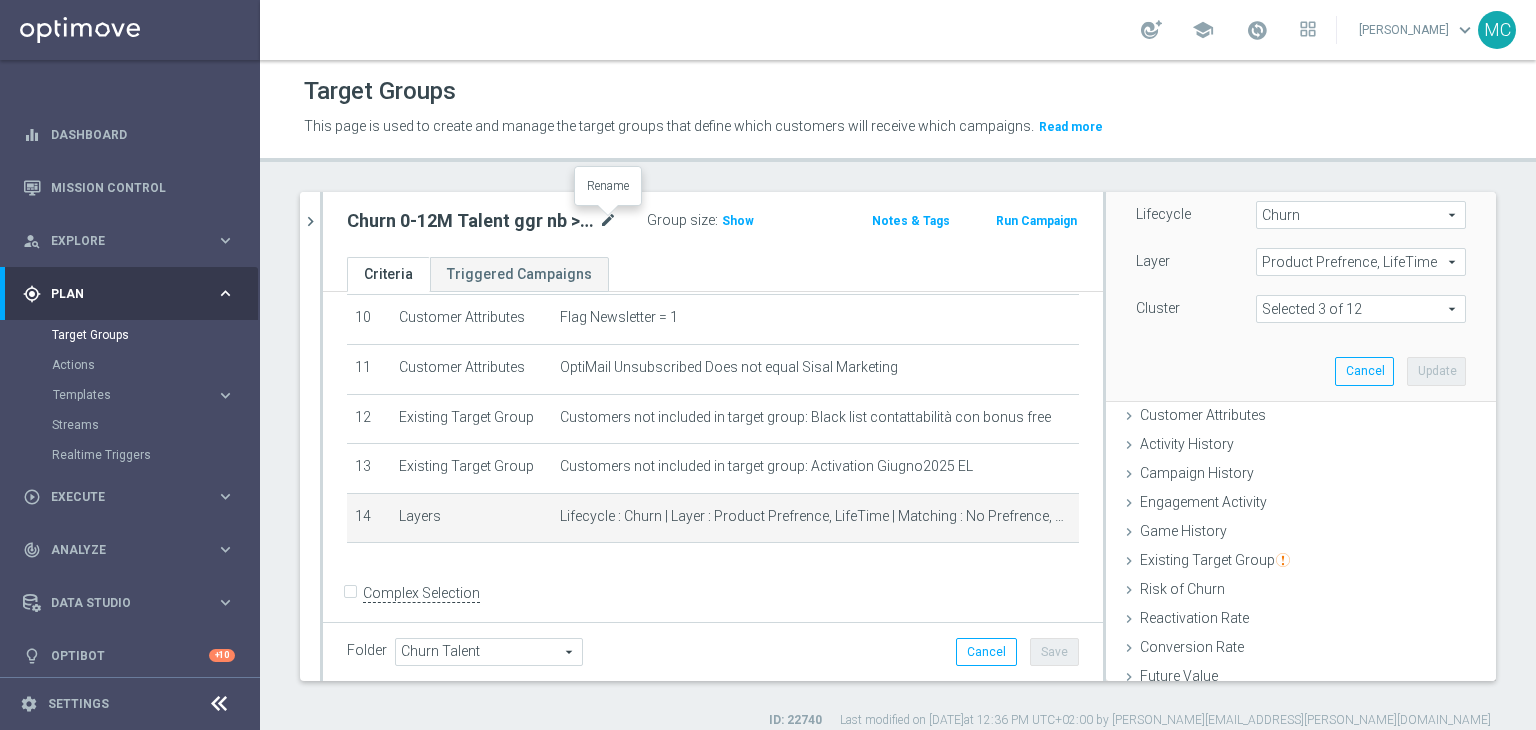 click on "mode_edit" 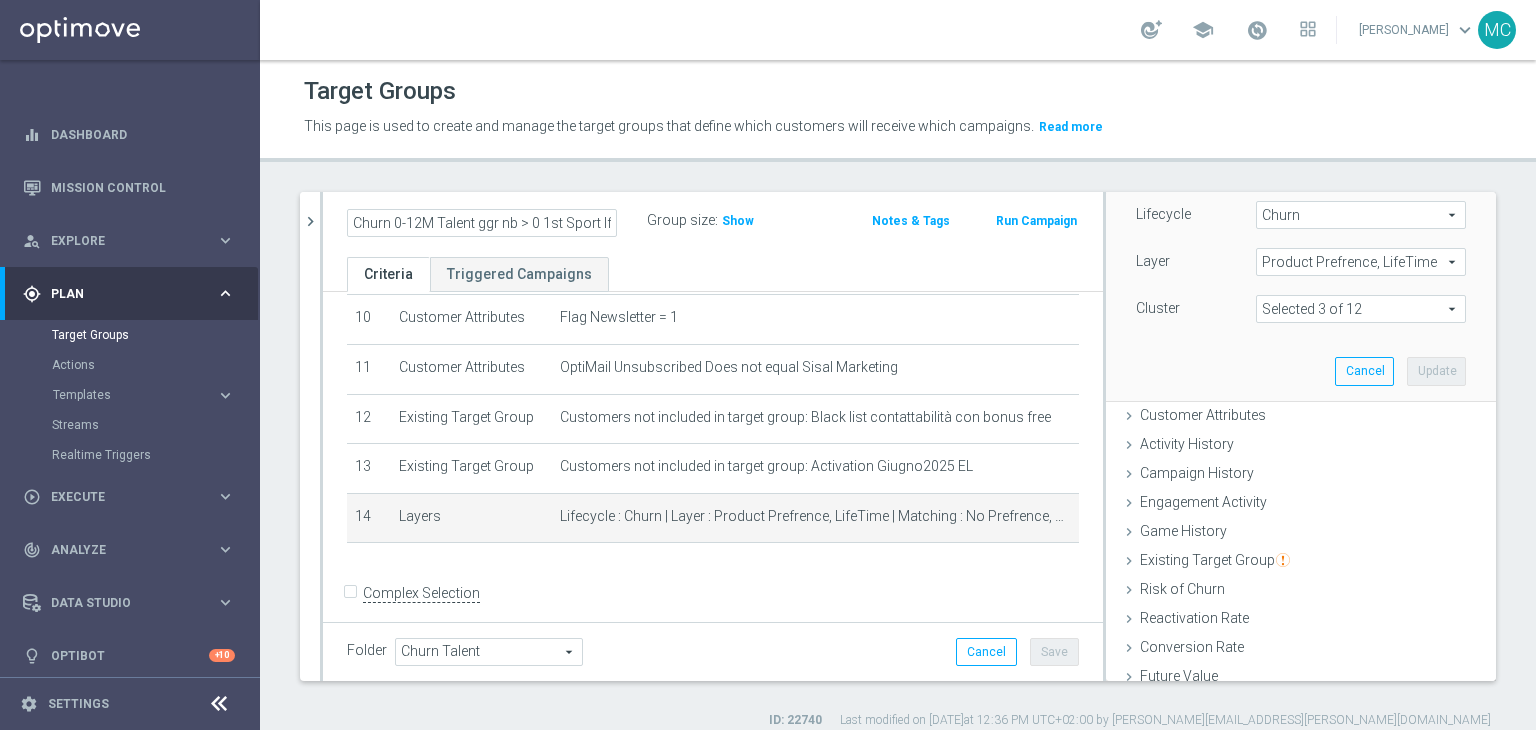 scroll, scrollTop: 0, scrollLeft: 27, axis: horizontal 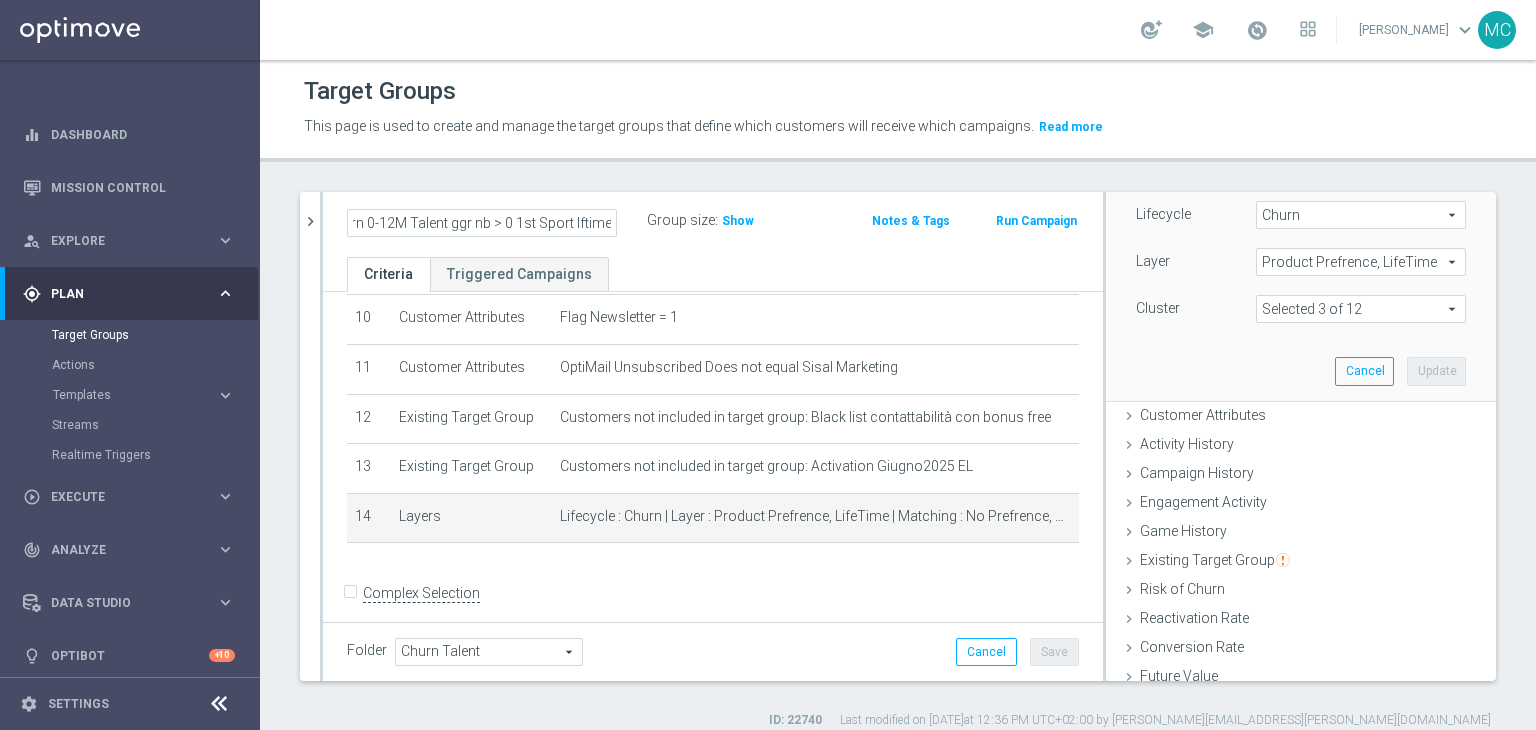 click on "Criteria
Triggered Campaigns" 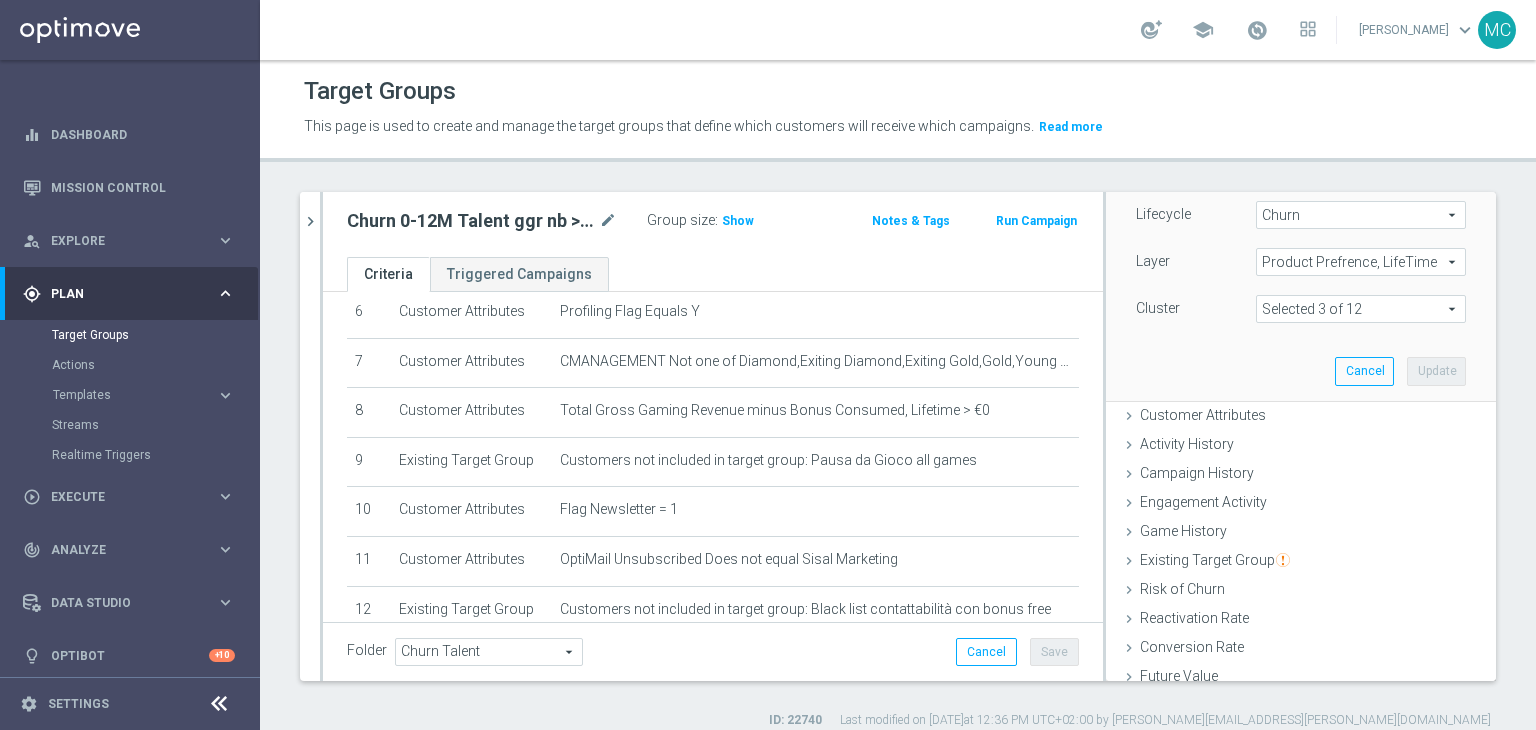 scroll, scrollTop: 200, scrollLeft: 0, axis: vertical 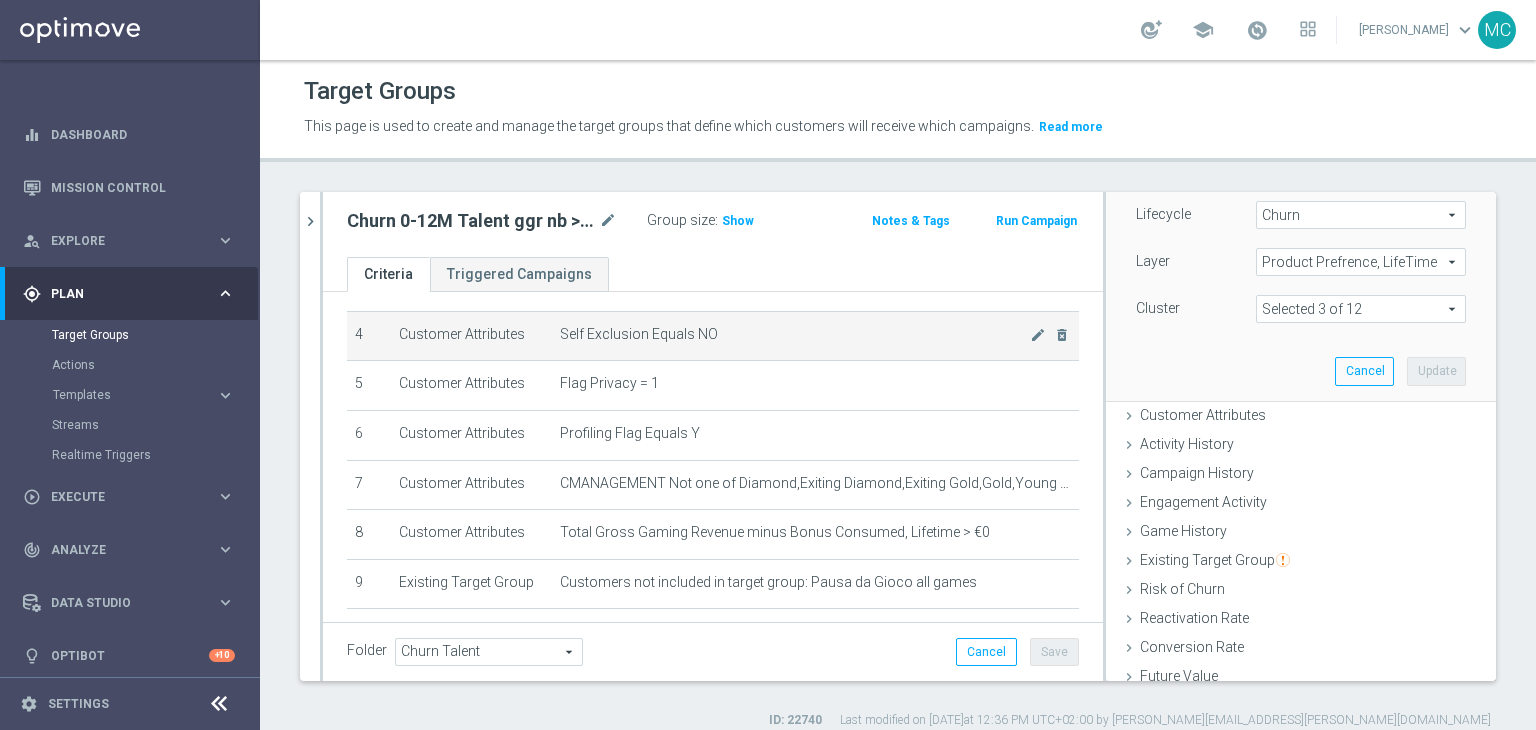 click on "Self Exclusion Equals  NO" 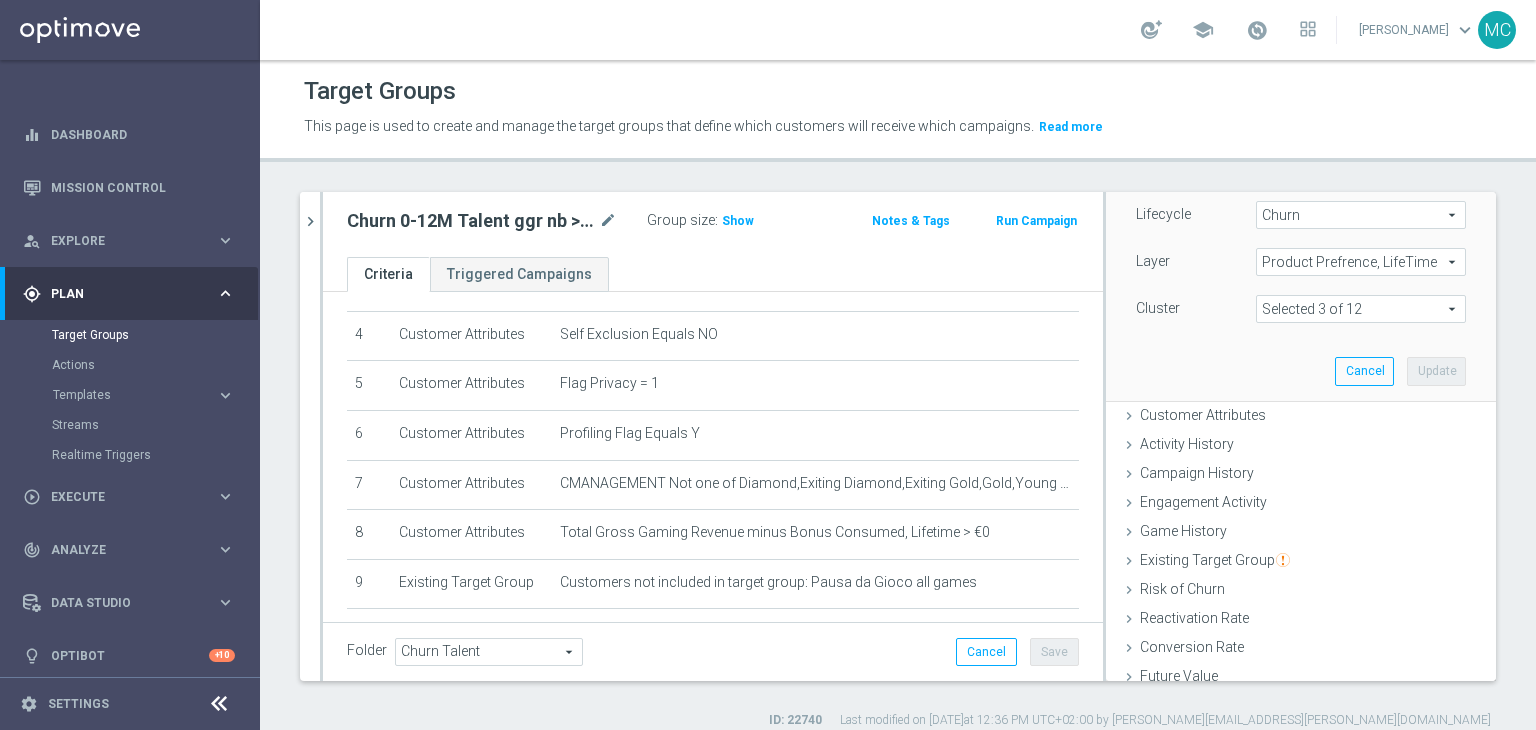 scroll, scrollTop: 200, scrollLeft: 0, axis: vertical 